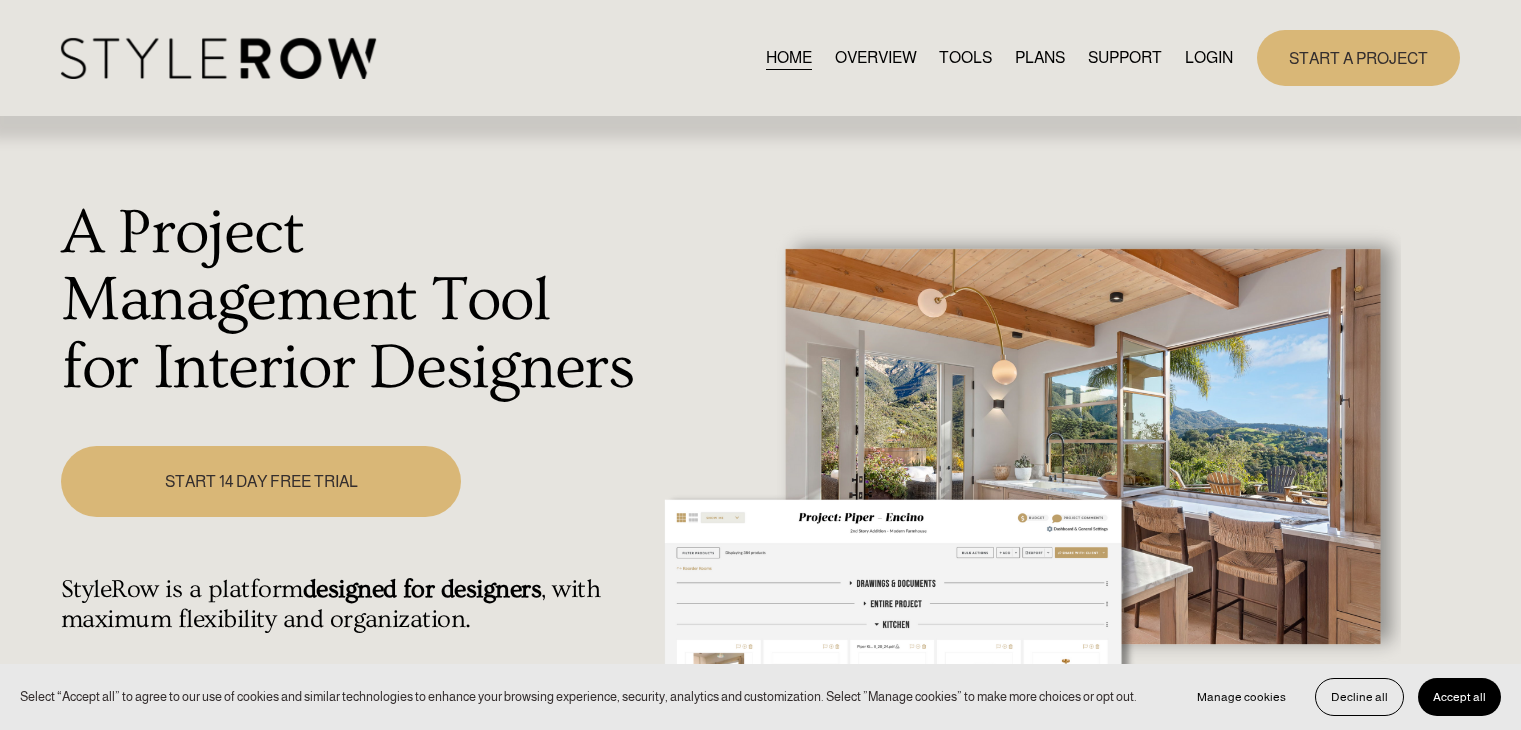 scroll, scrollTop: 0, scrollLeft: 0, axis: both 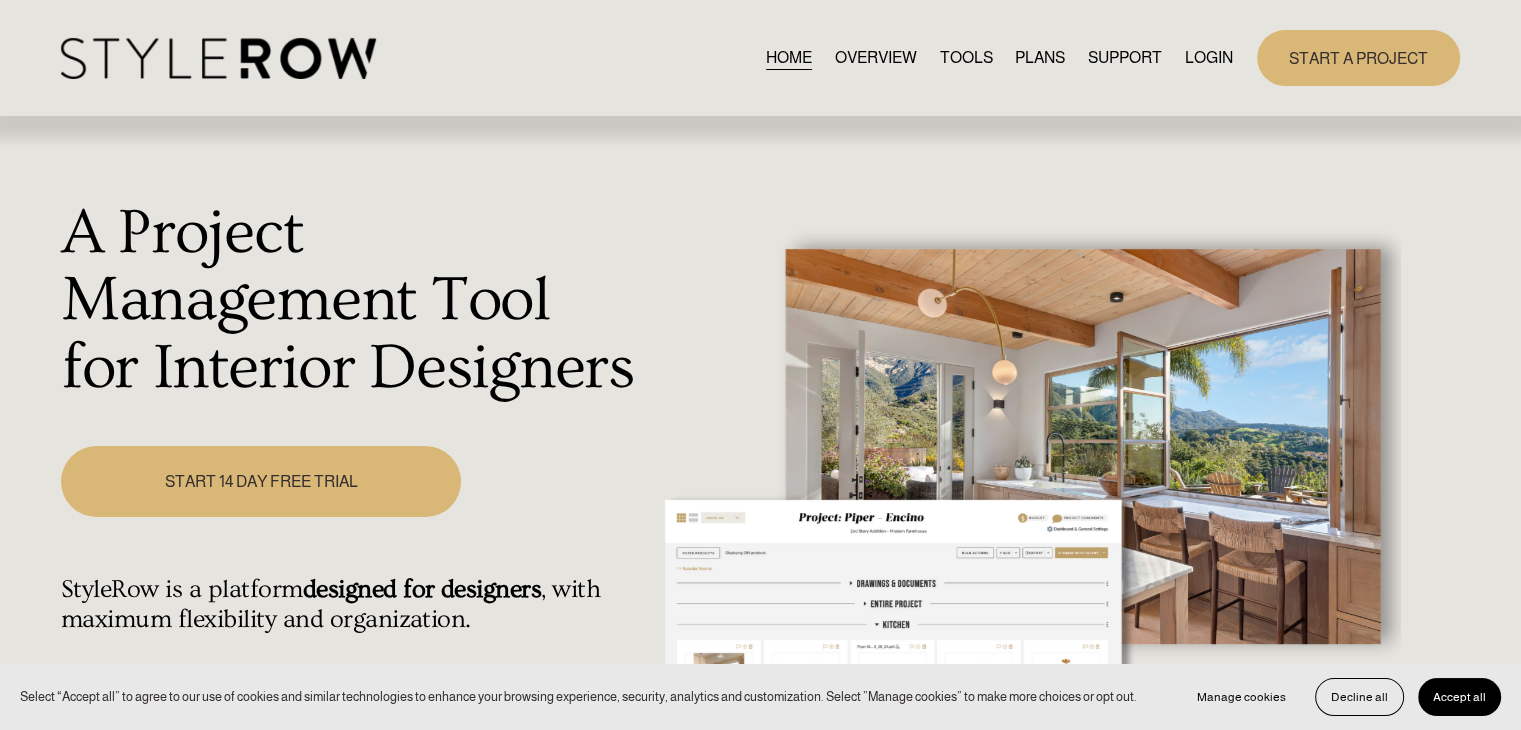 click on "LOGIN" at bounding box center [1209, 57] 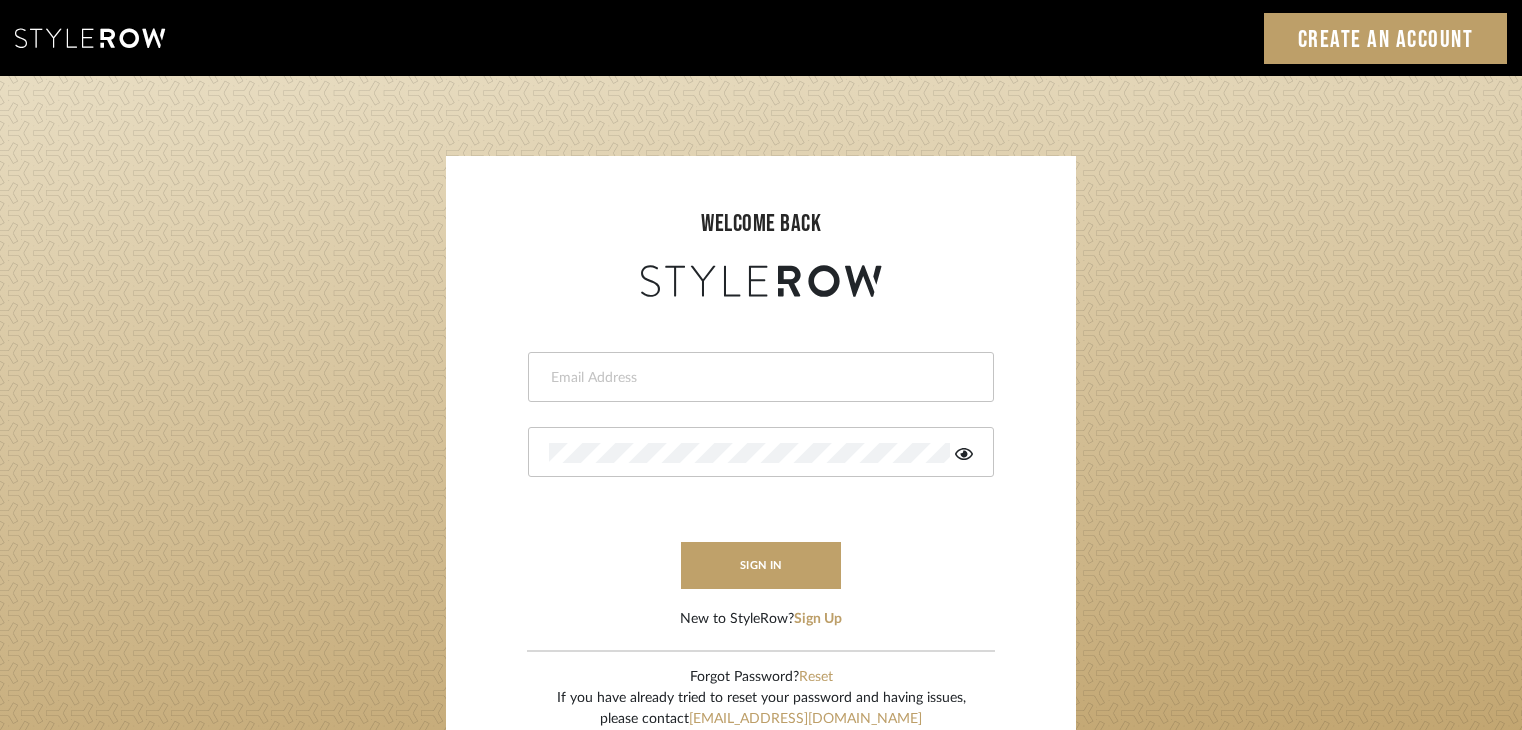 scroll, scrollTop: 0, scrollLeft: 0, axis: both 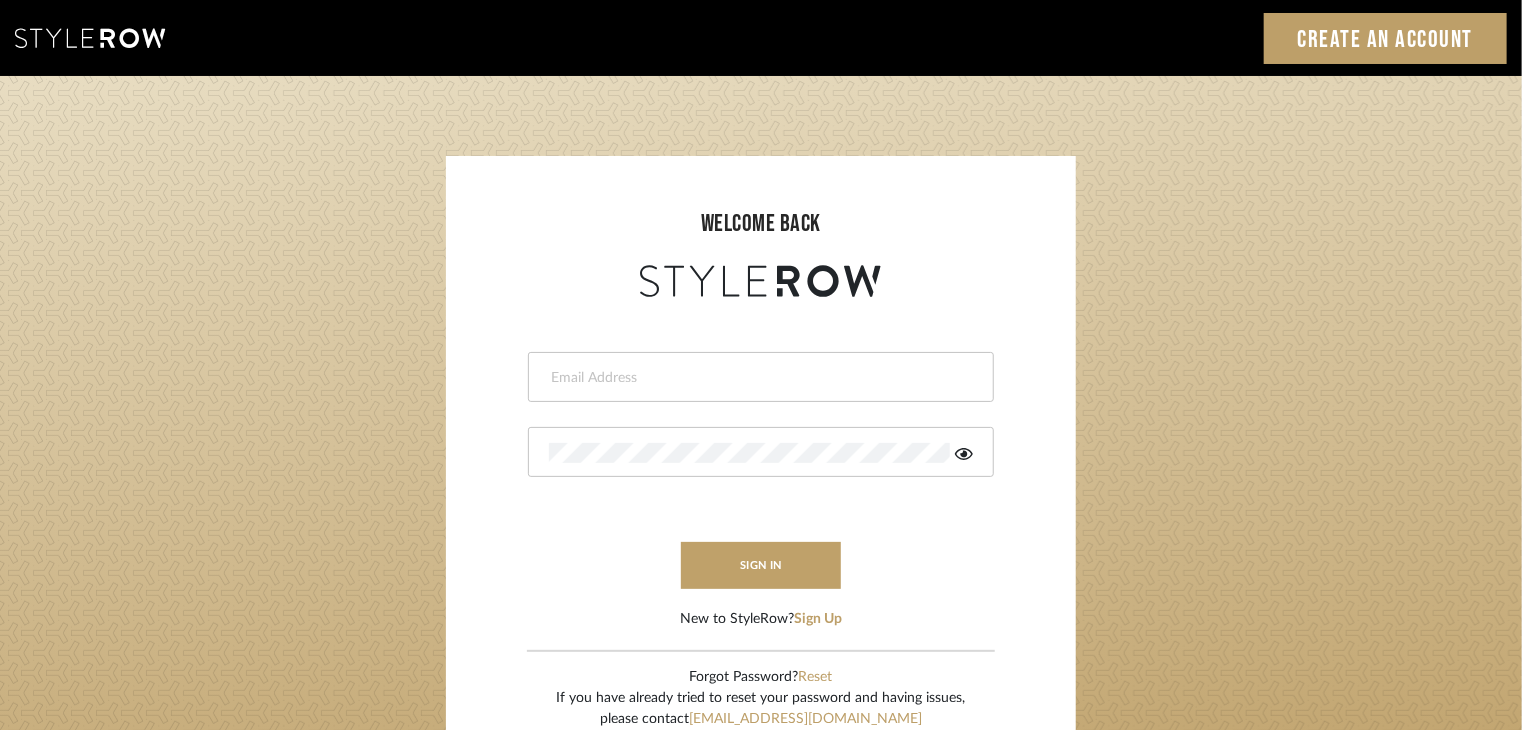 click at bounding box center (761, 377) 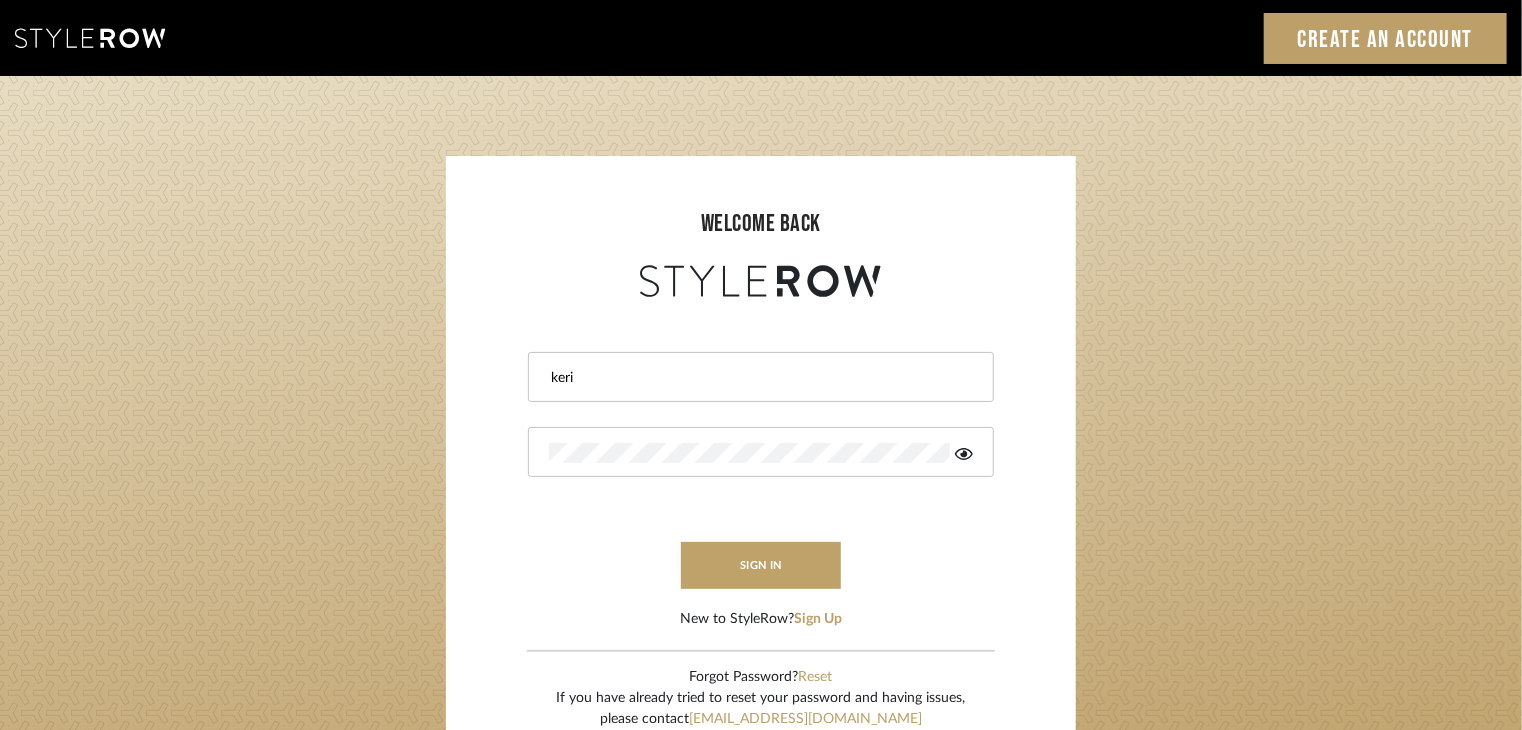 type on "[EMAIL_ADDRESS][DOMAIN_NAME]" 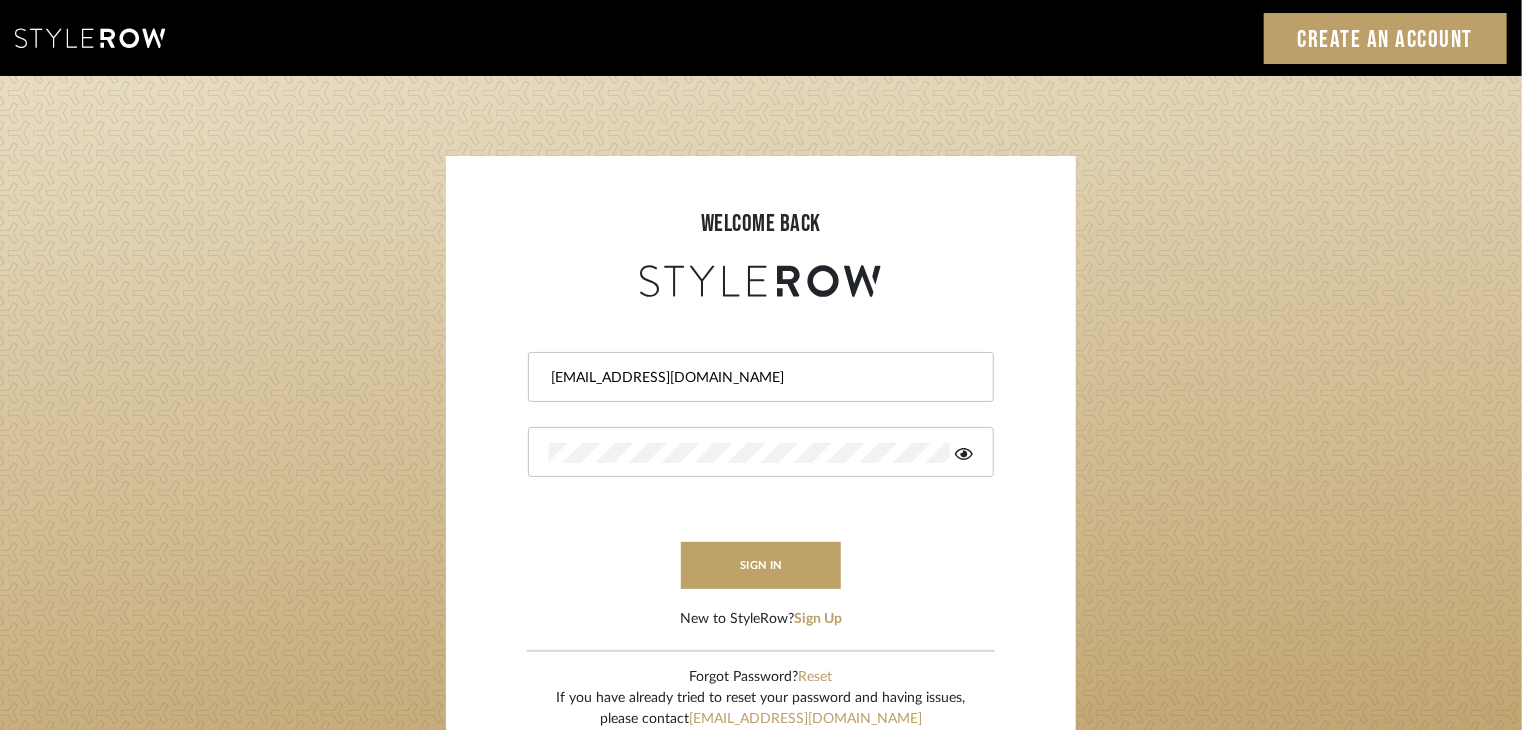 click at bounding box center [761, 452] 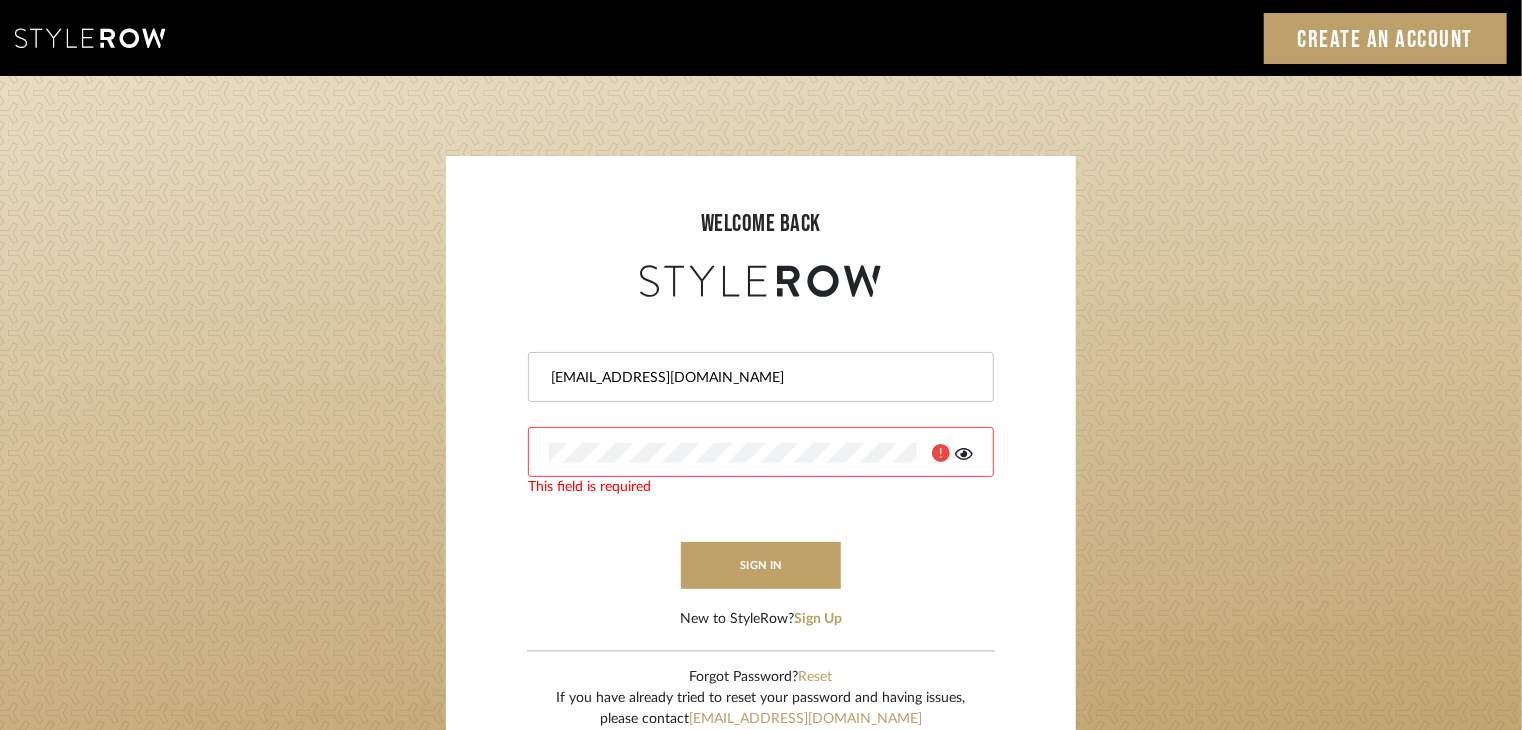 click on "This field is required" at bounding box center (761, 452) 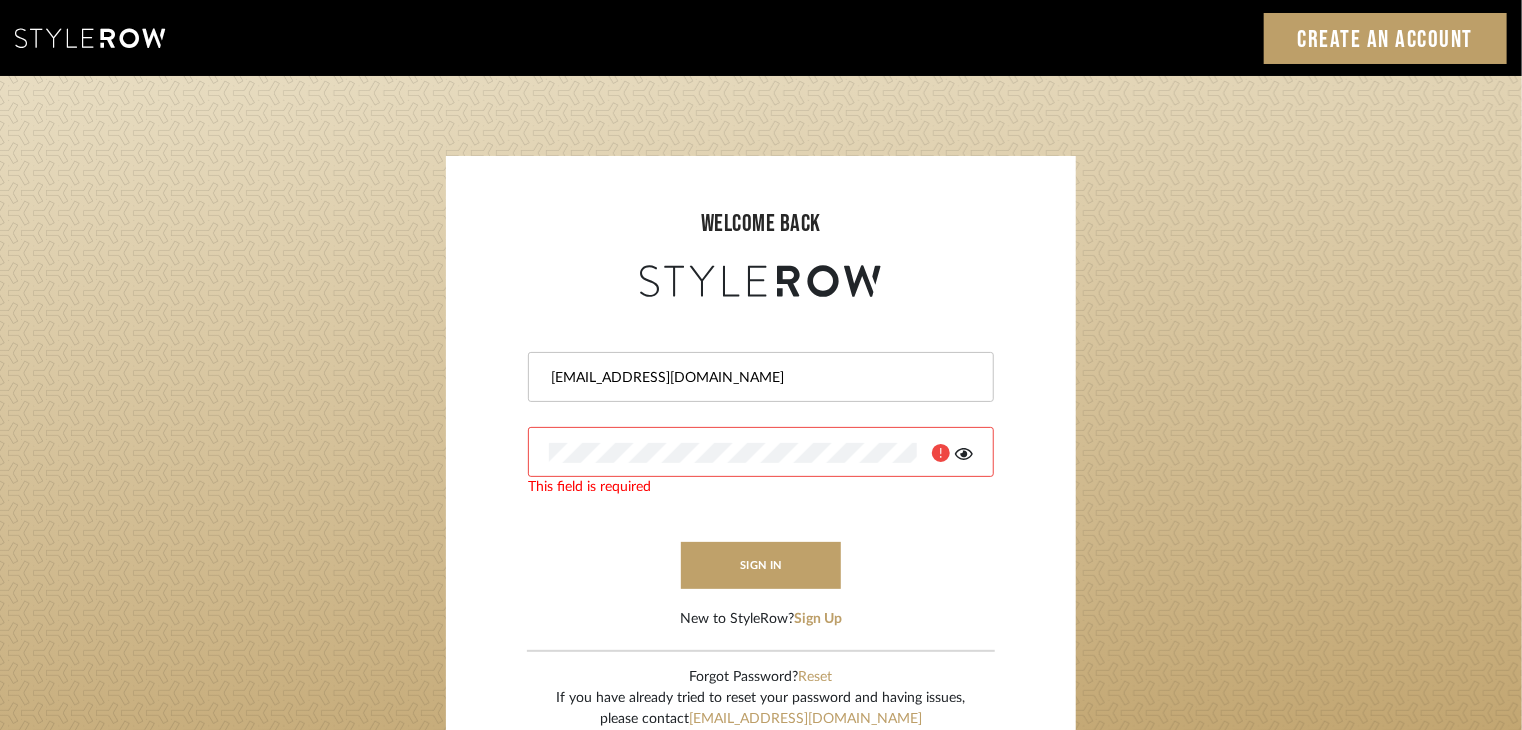 click at bounding box center [761, 452] 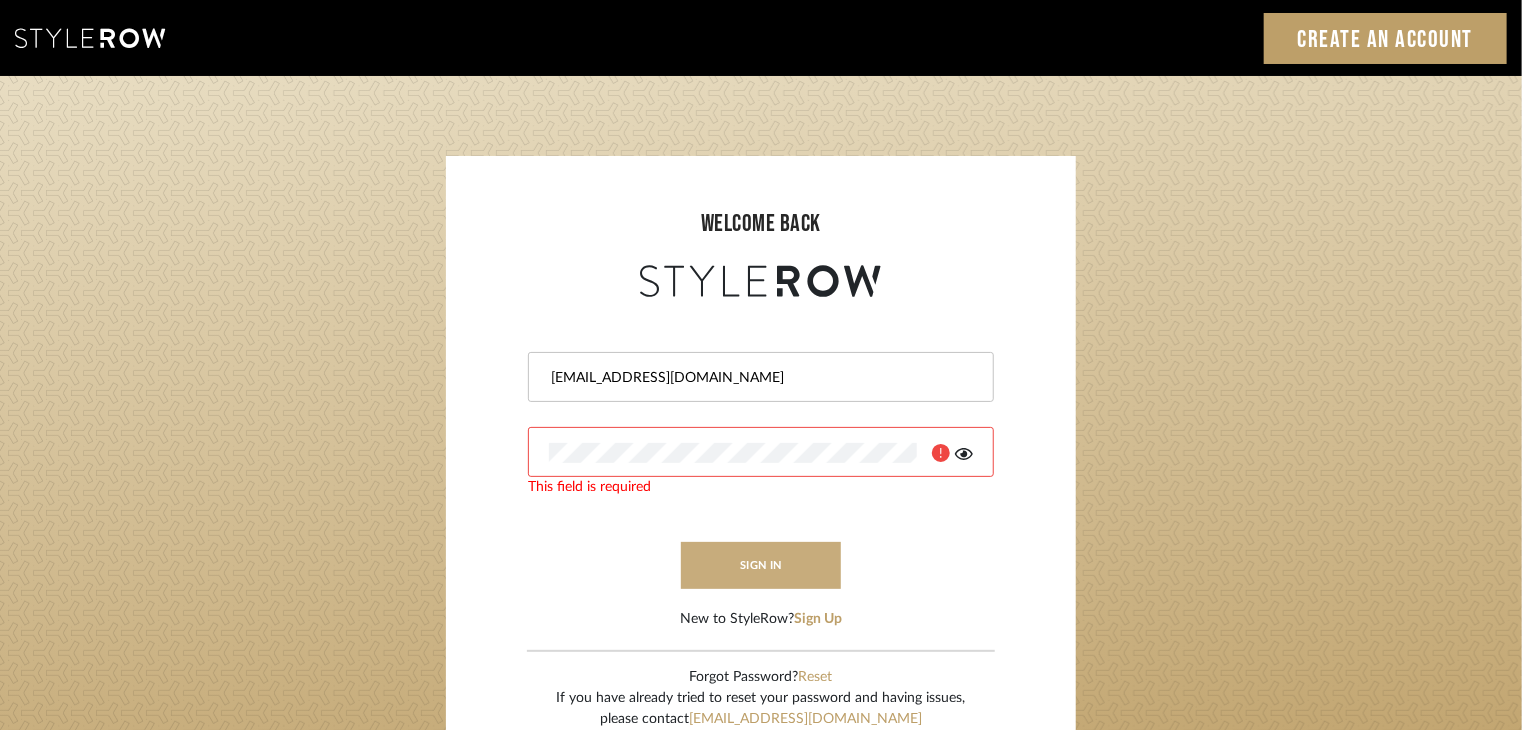 click on "sign in" at bounding box center [761, 565] 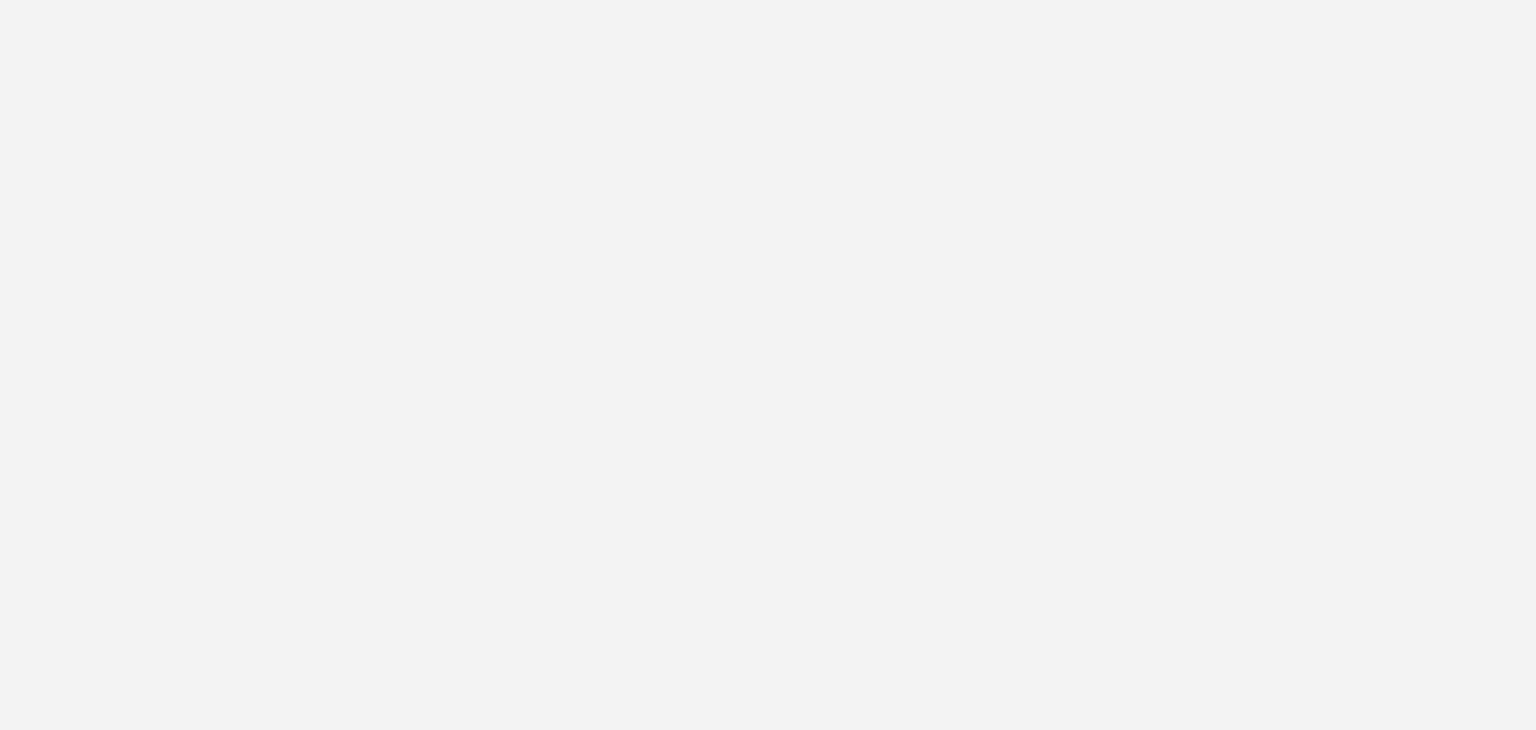 scroll, scrollTop: 0, scrollLeft: 0, axis: both 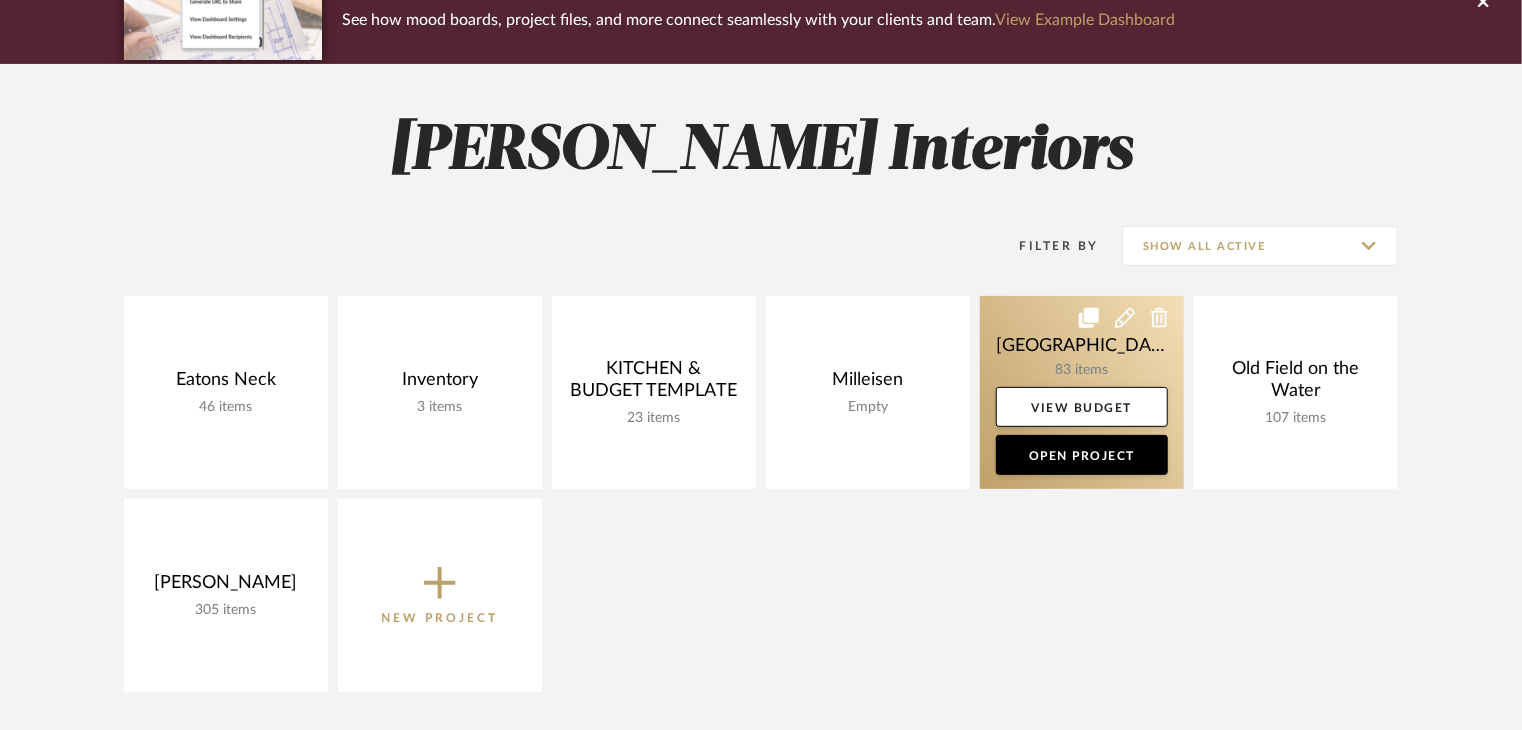 click 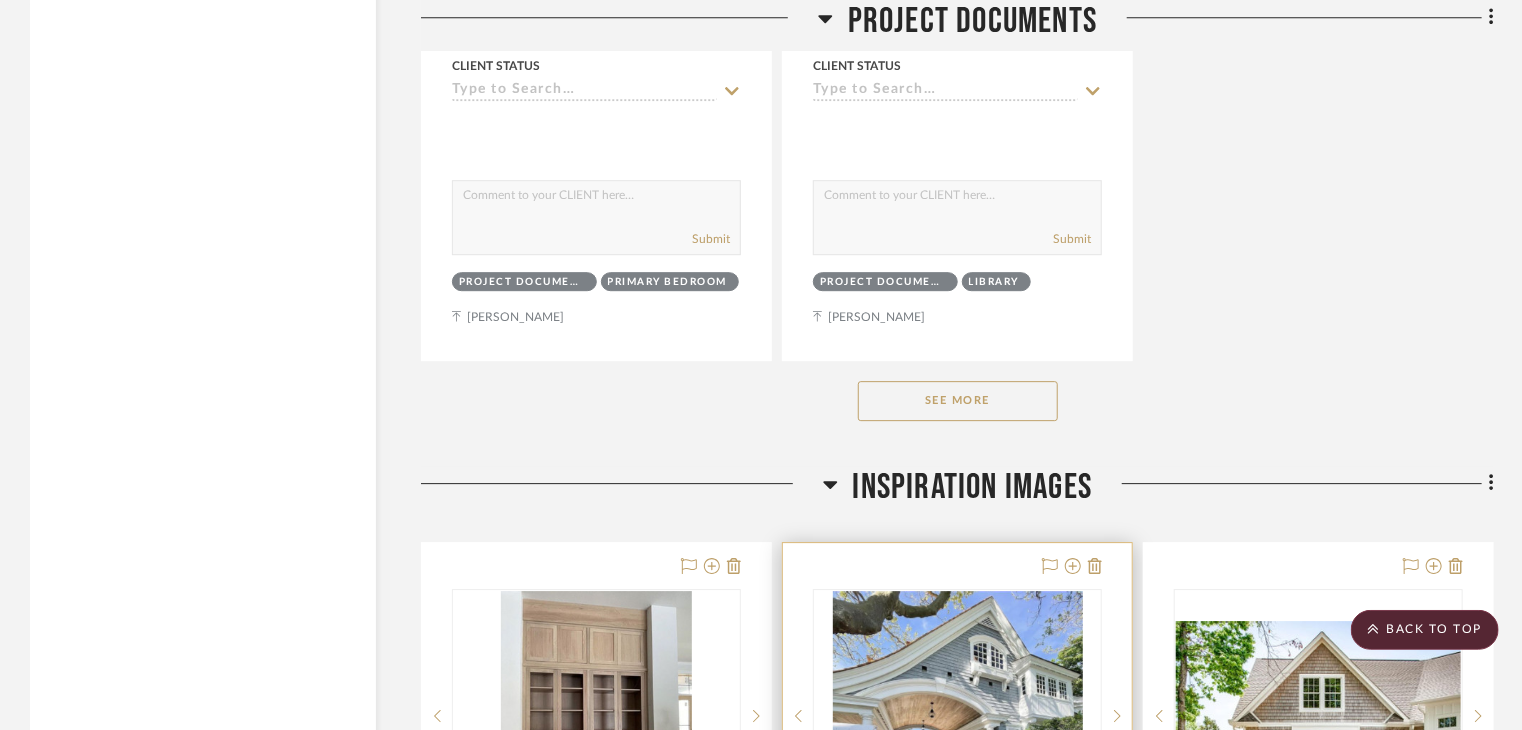scroll, scrollTop: 2700, scrollLeft: 0, axis: vertical 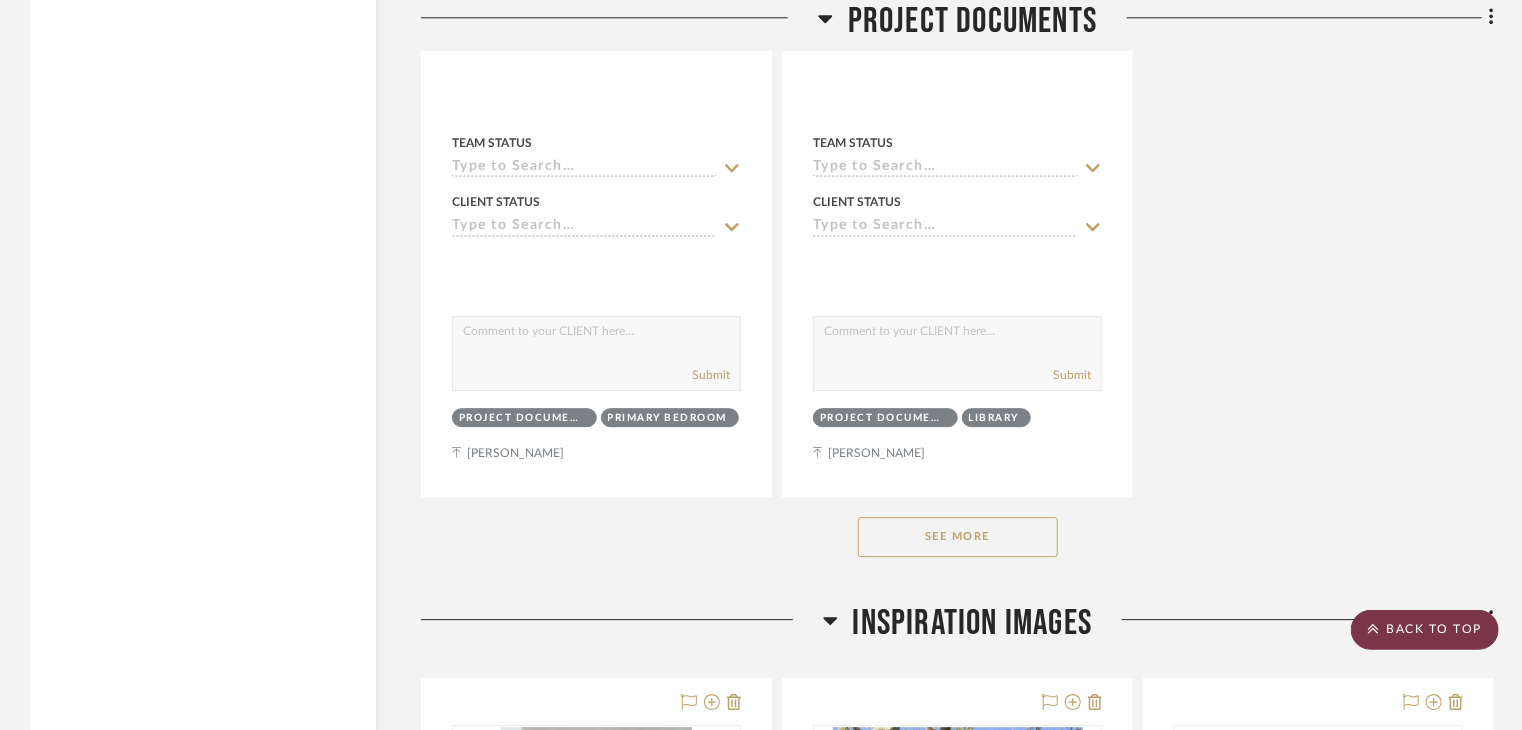 click on "BACK TO TOP" 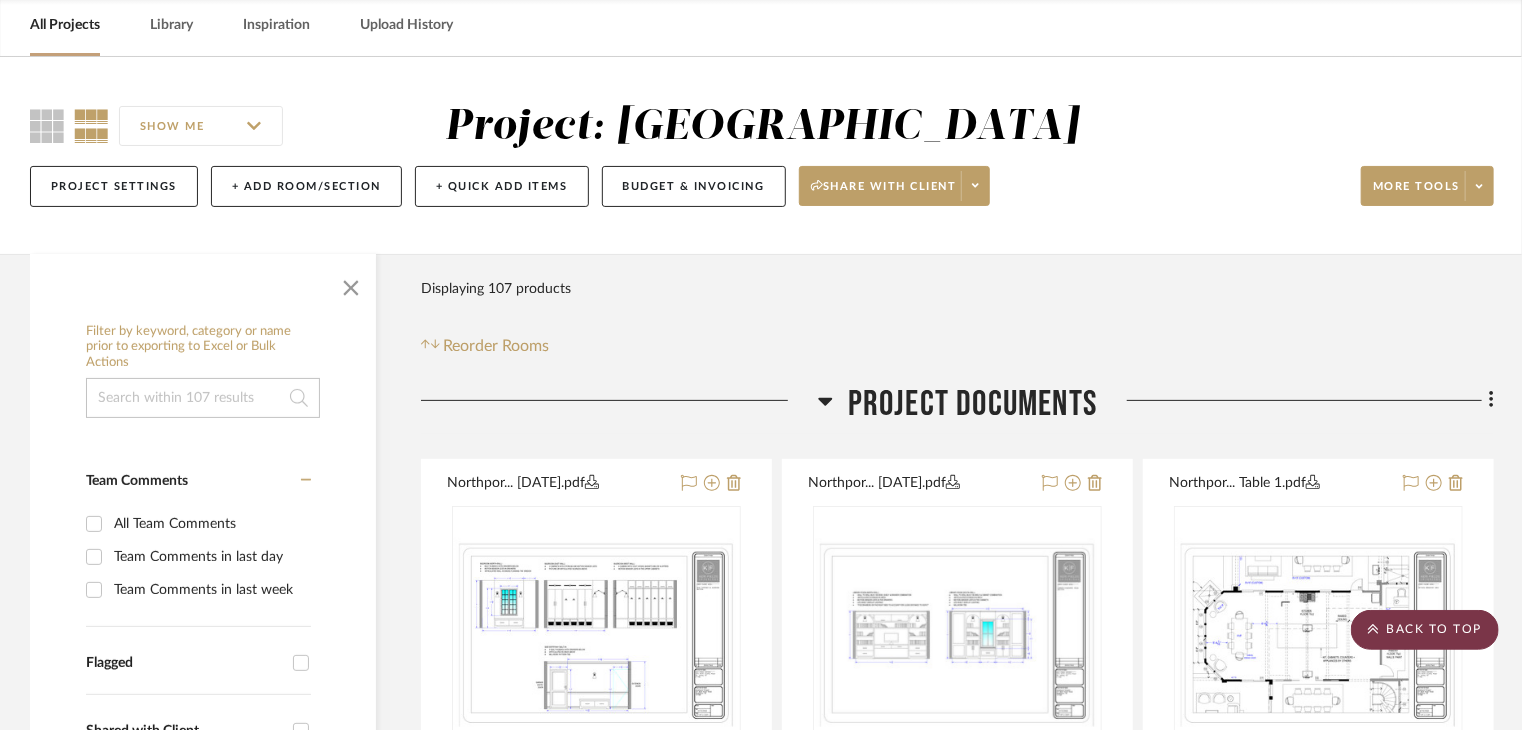 scroll, scrollTop: 0, scrollLeft: 0, axis: both 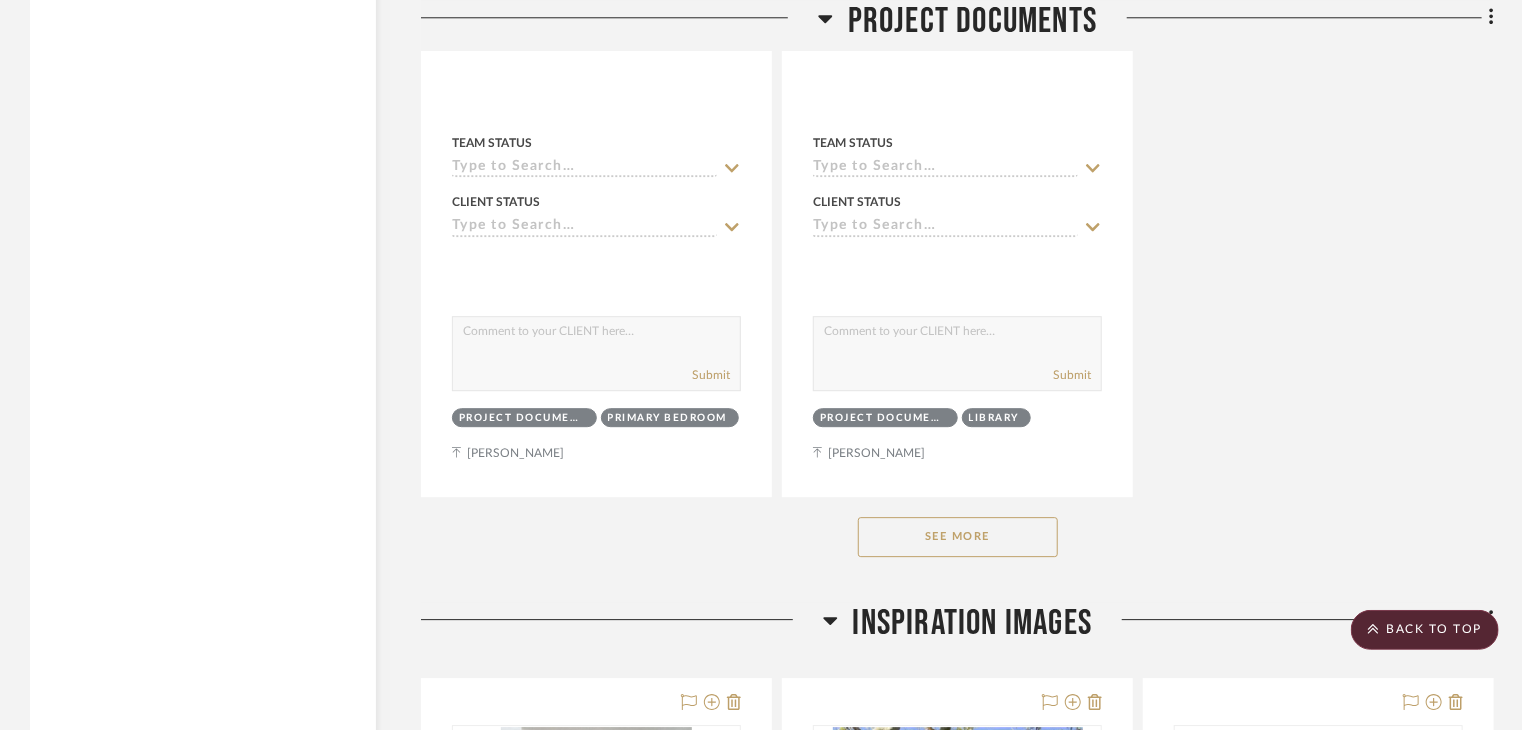 click on "See More" 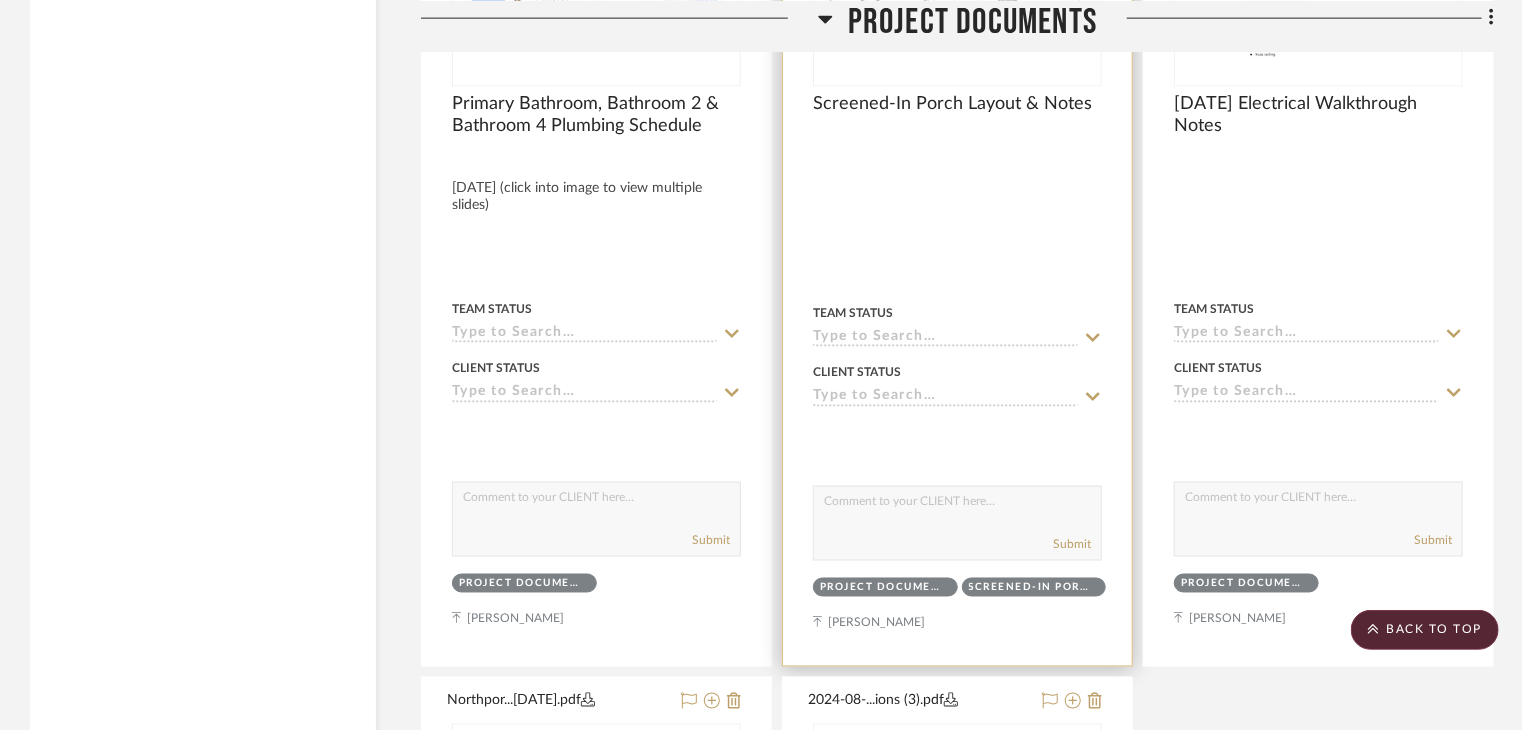 scroll, scrollTop: 5200, scrollLeft: 0, axis: vertical 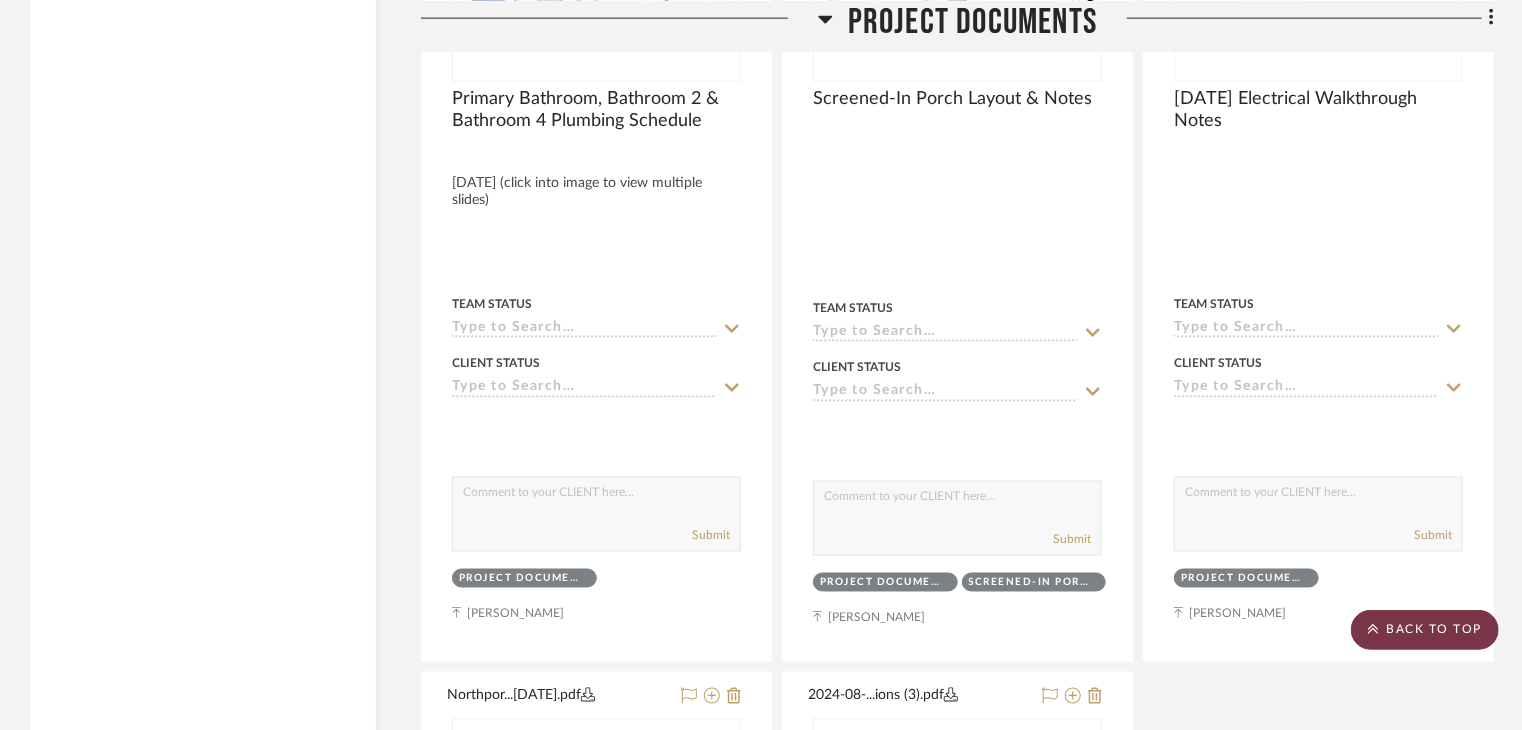 click on "BACK TO TOP" 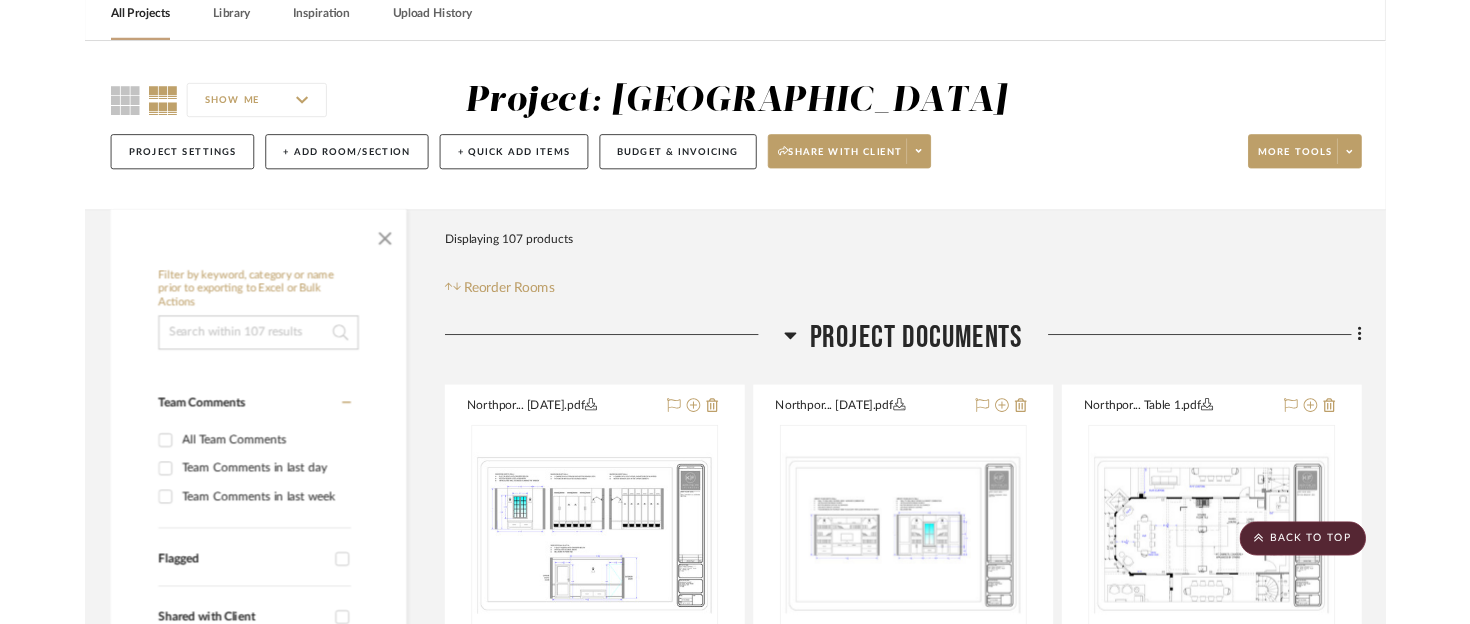 scroll, scrollTop: 0, scrollLeft: 0, axis: both 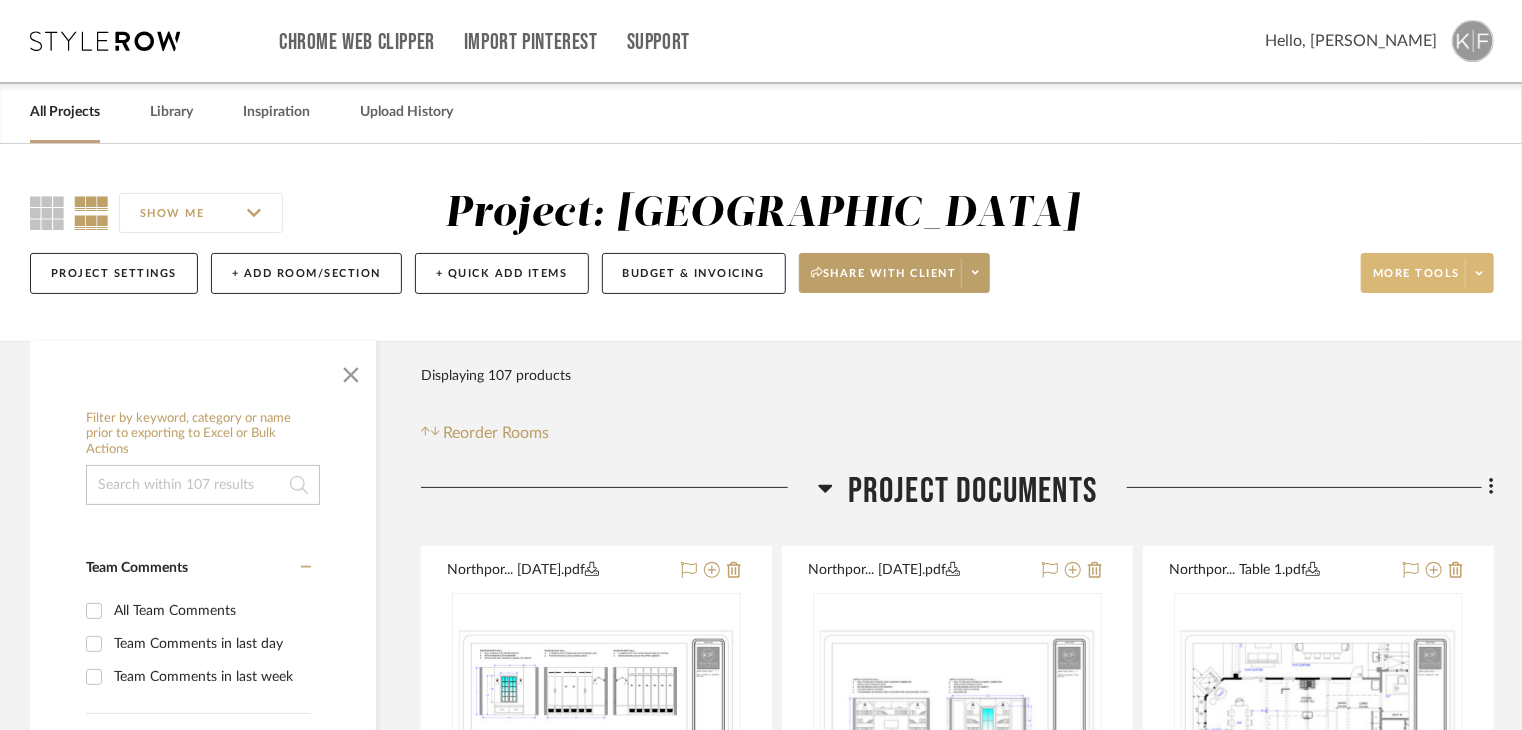 click 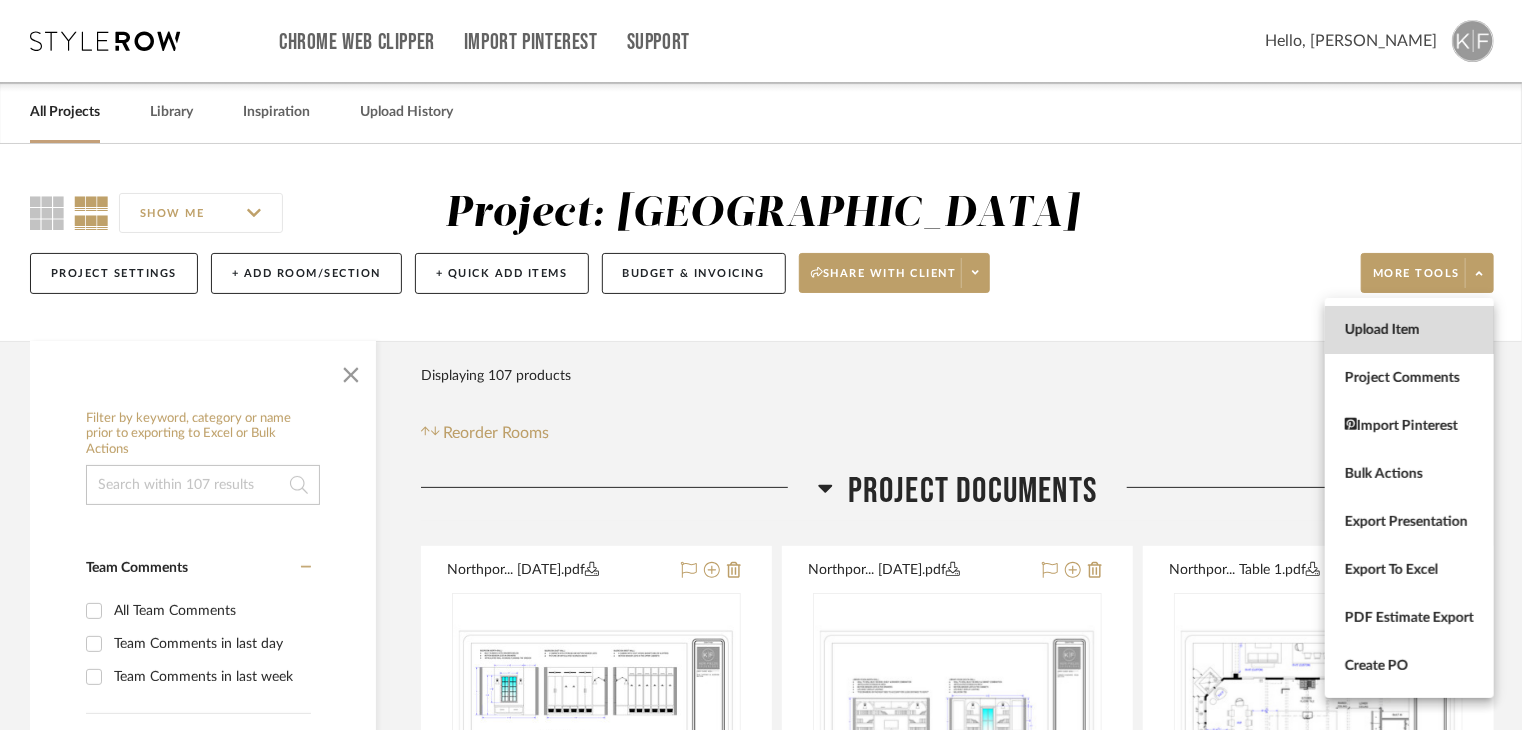 click on "Upload Item" at bounding box center [1409, 330] 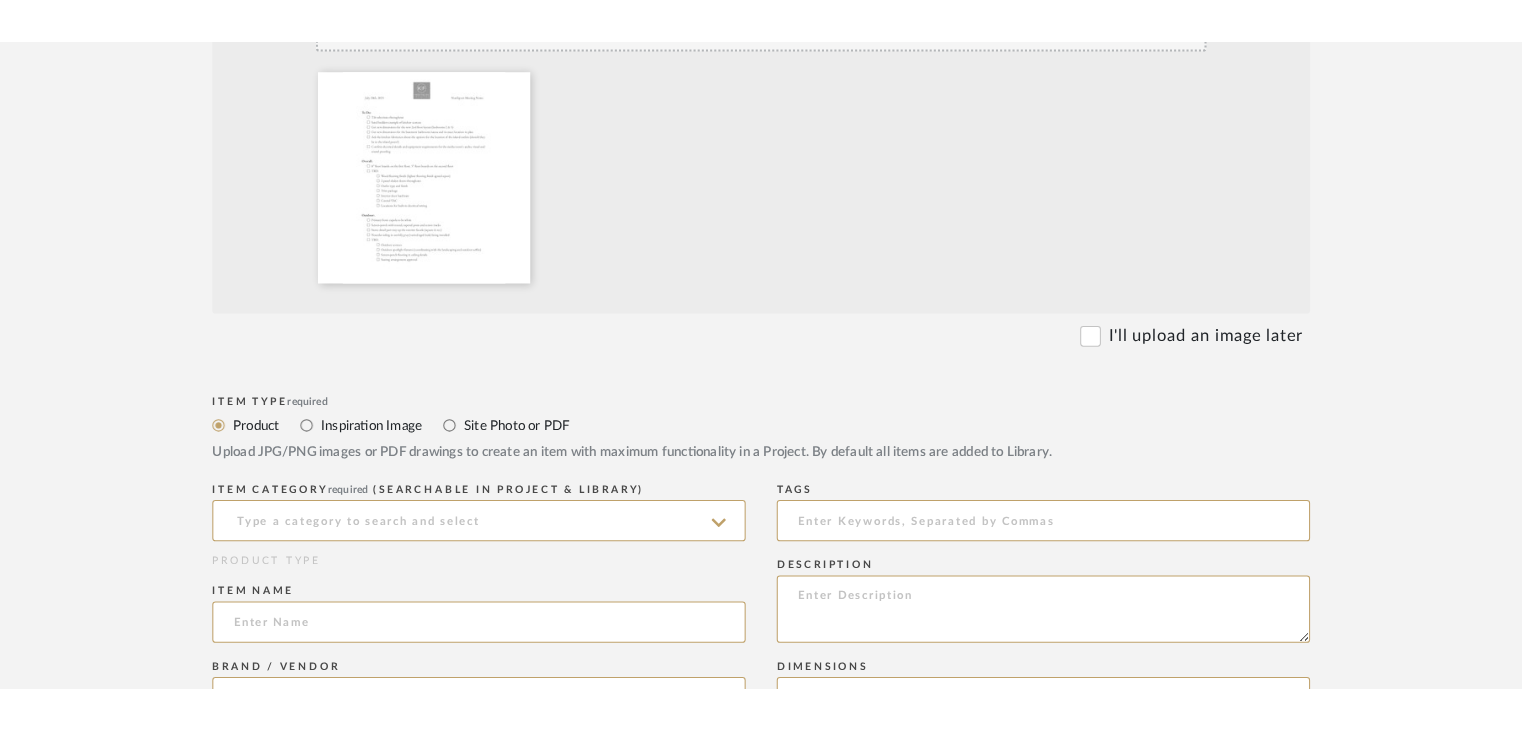 scroll, scrollTop: 600, scrollLeft: 0, axis: vertical 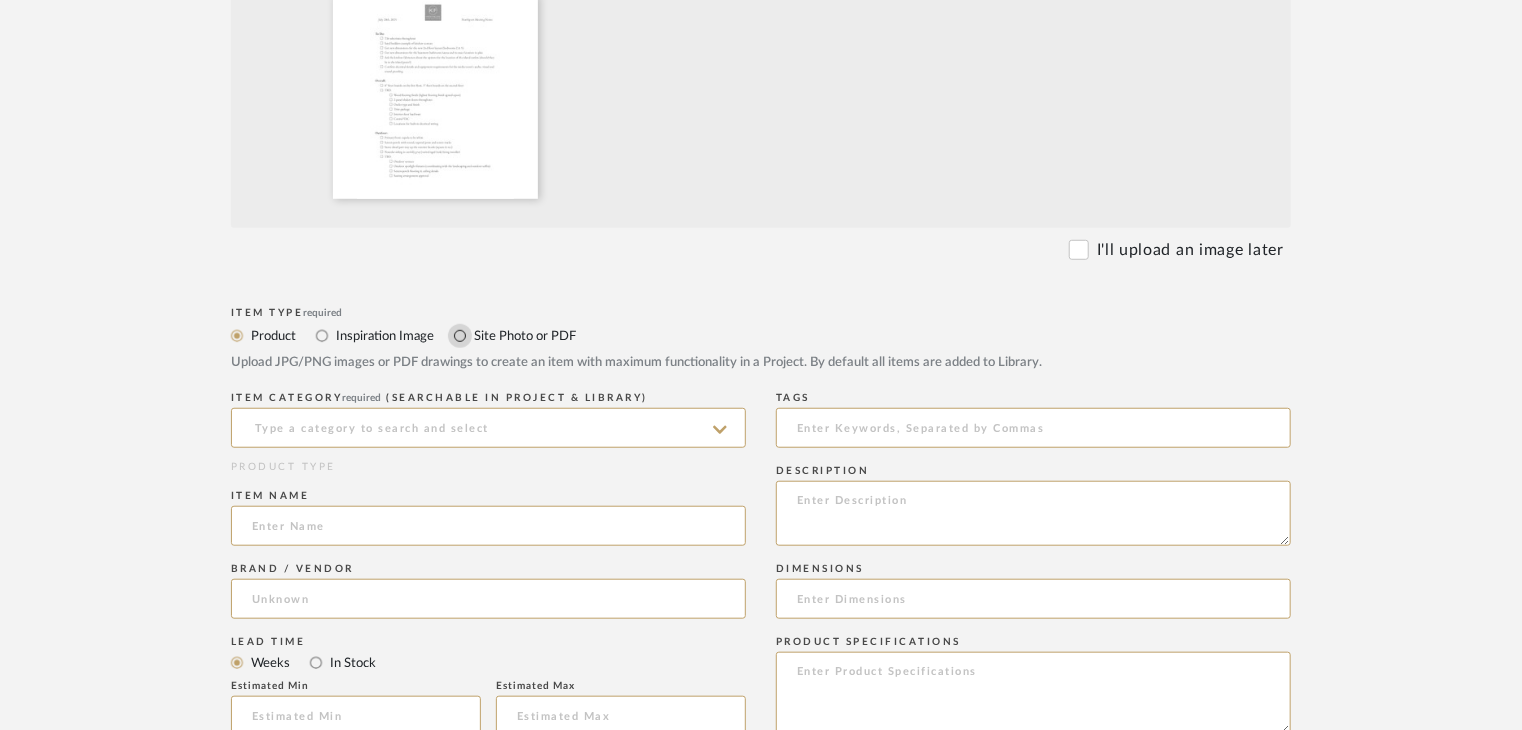 click on "Site Photo or PDF" at bounding box center (460, 336) 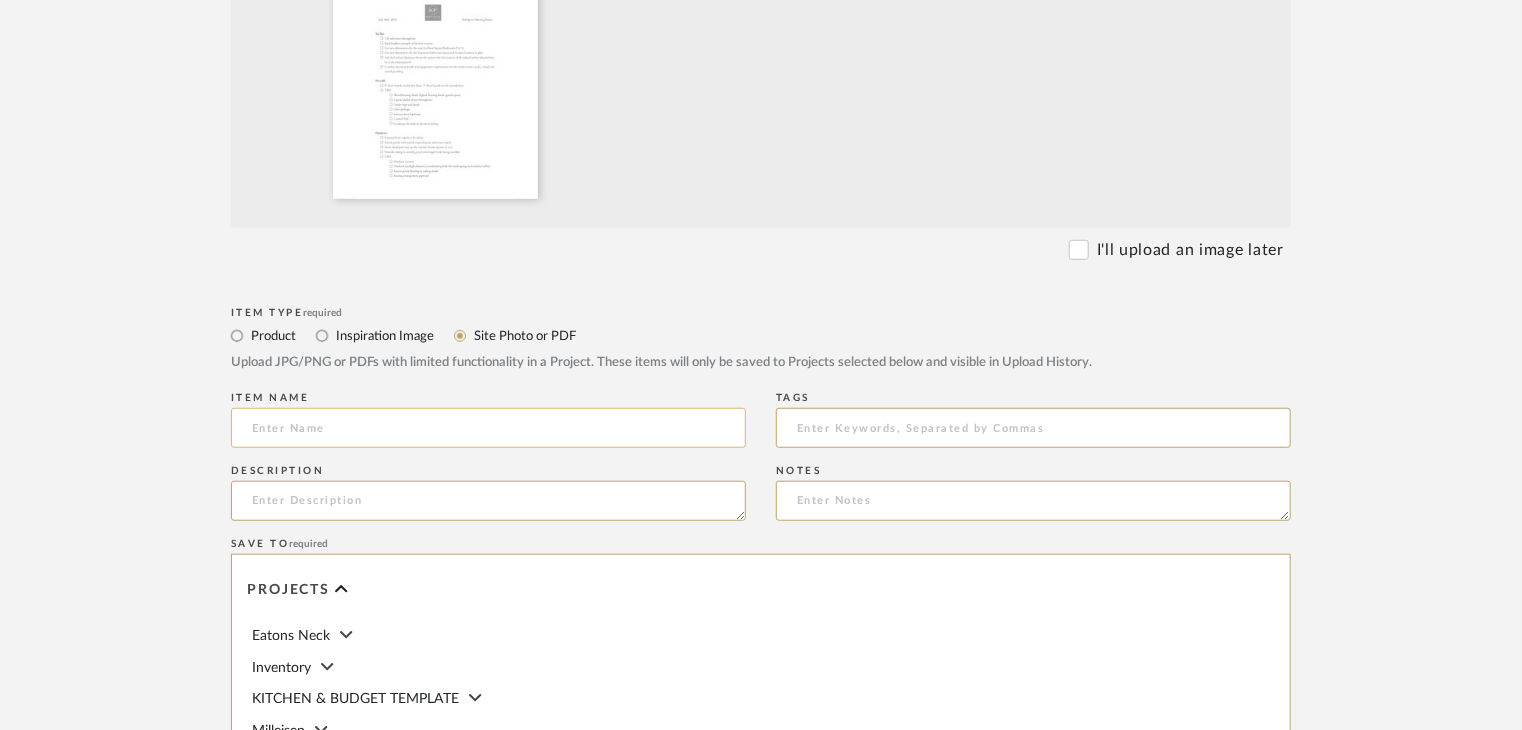 click 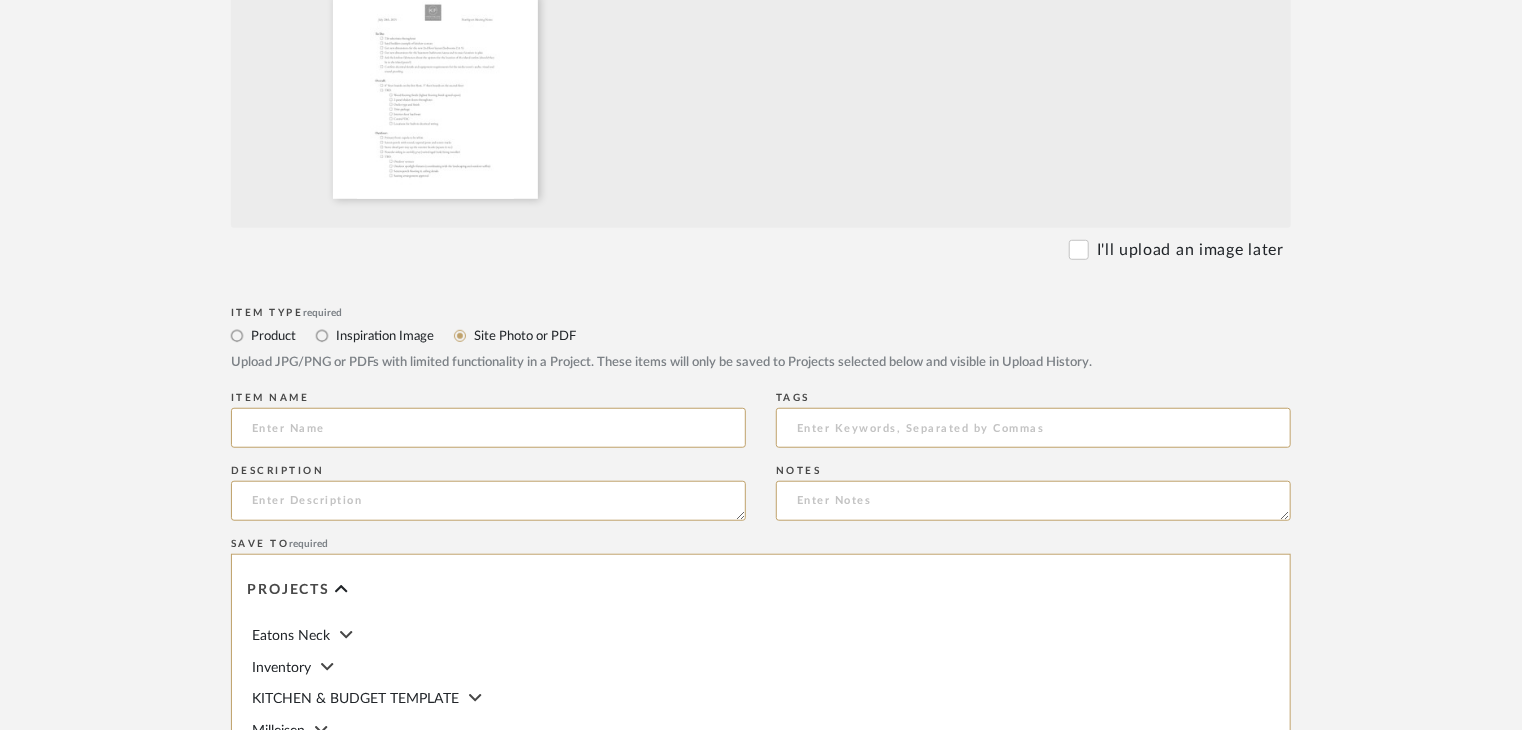 type on "7" 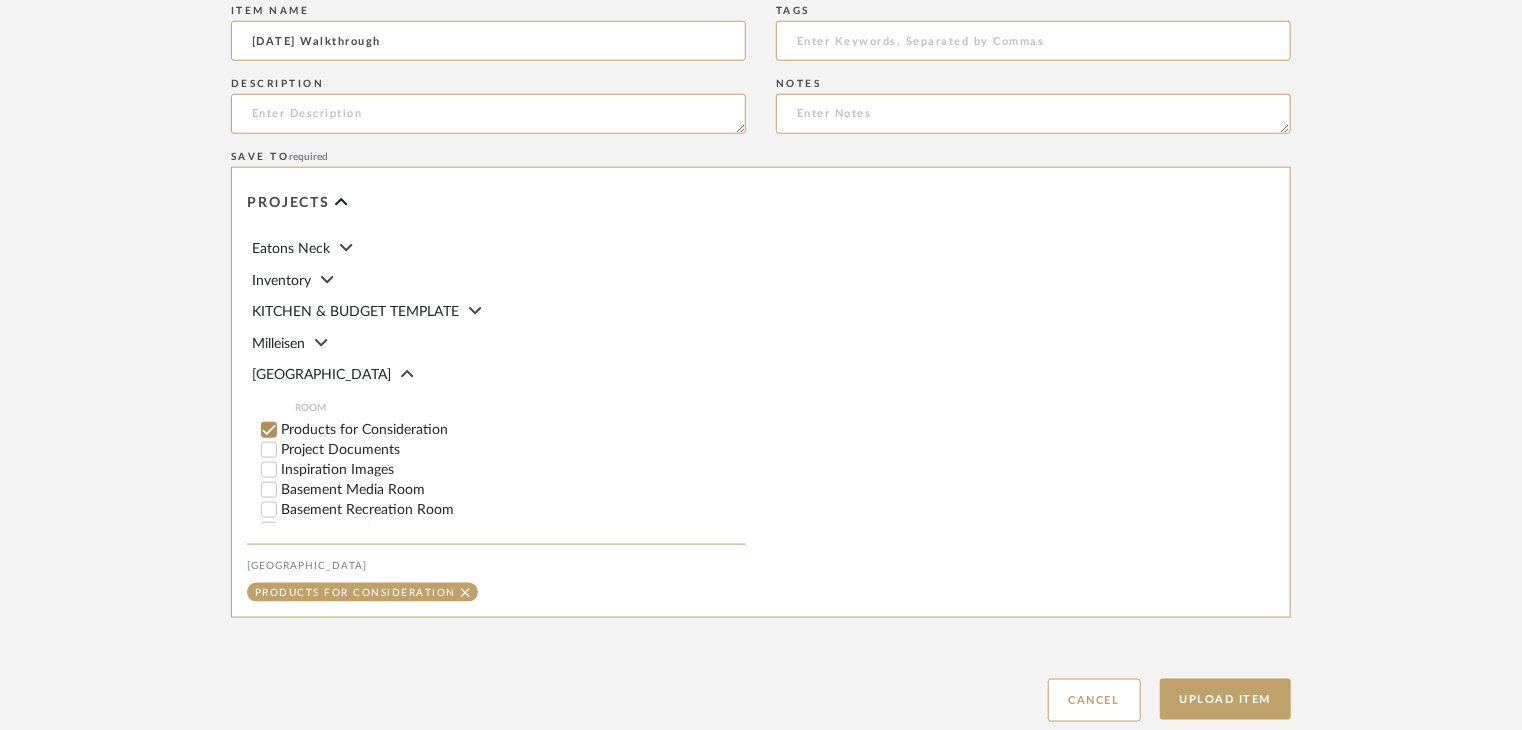 scroll, scrollTop: 1000, scrollLeft: 0, axis: vertical 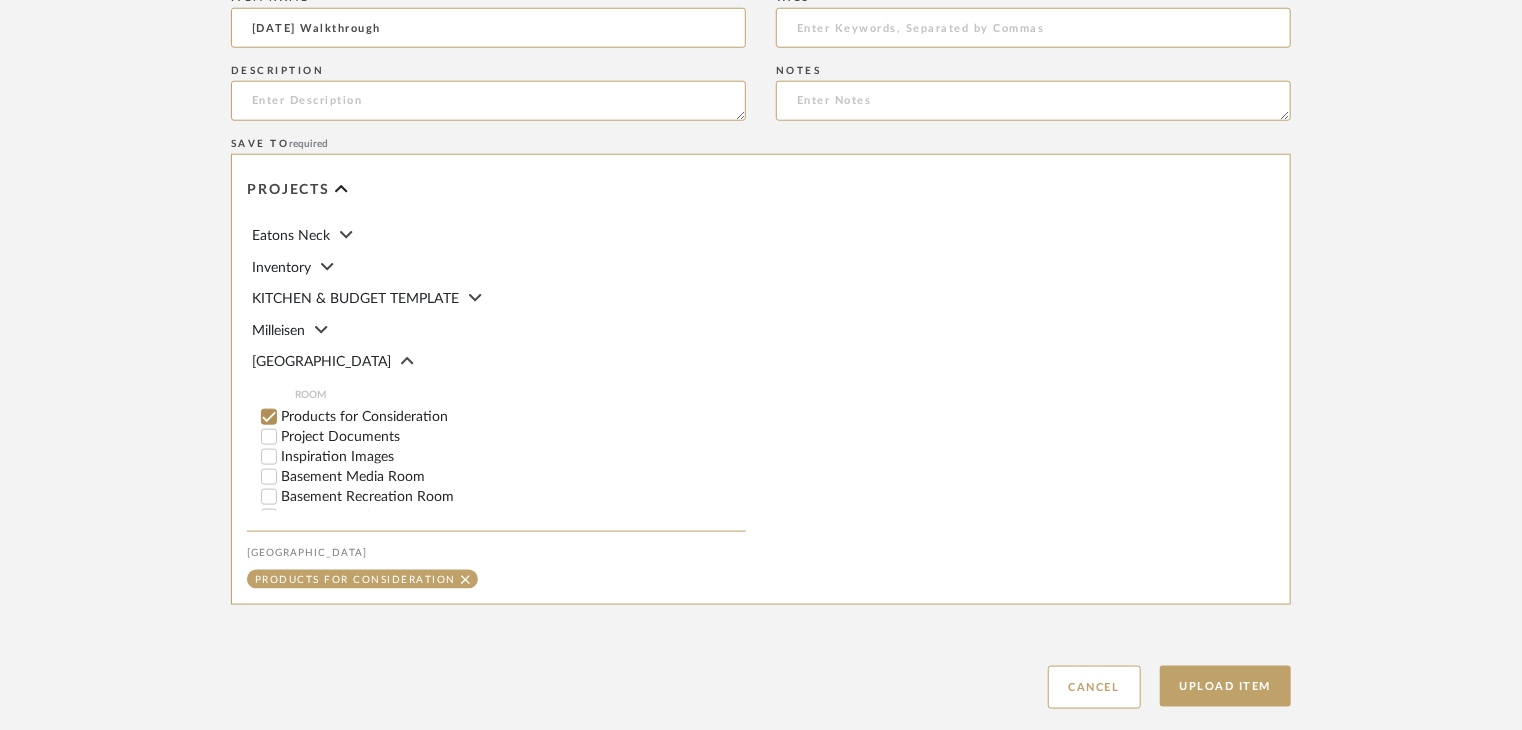 type on "Monday 7/28 Walkthrough" 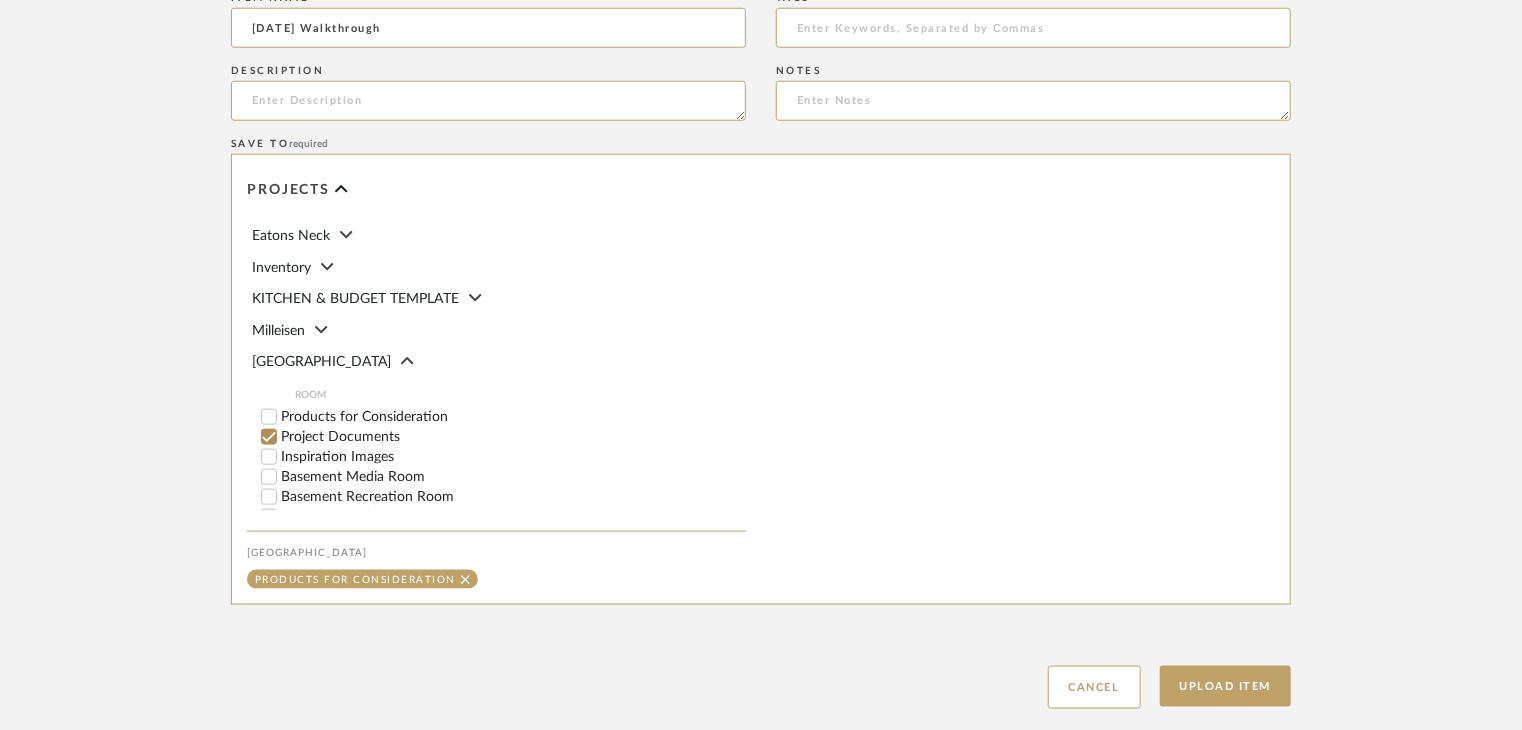 checkbox on "false" 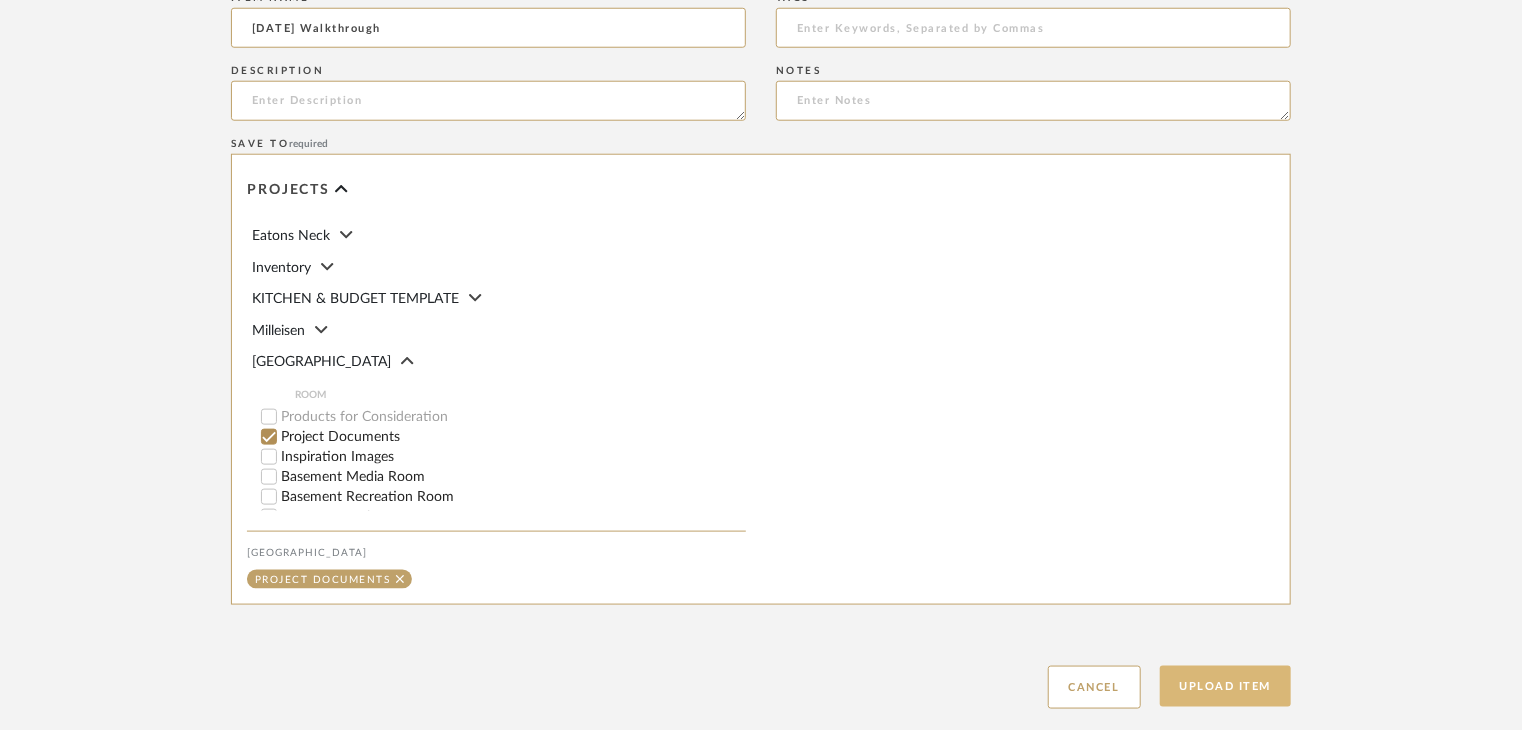 click on "Upload Item" 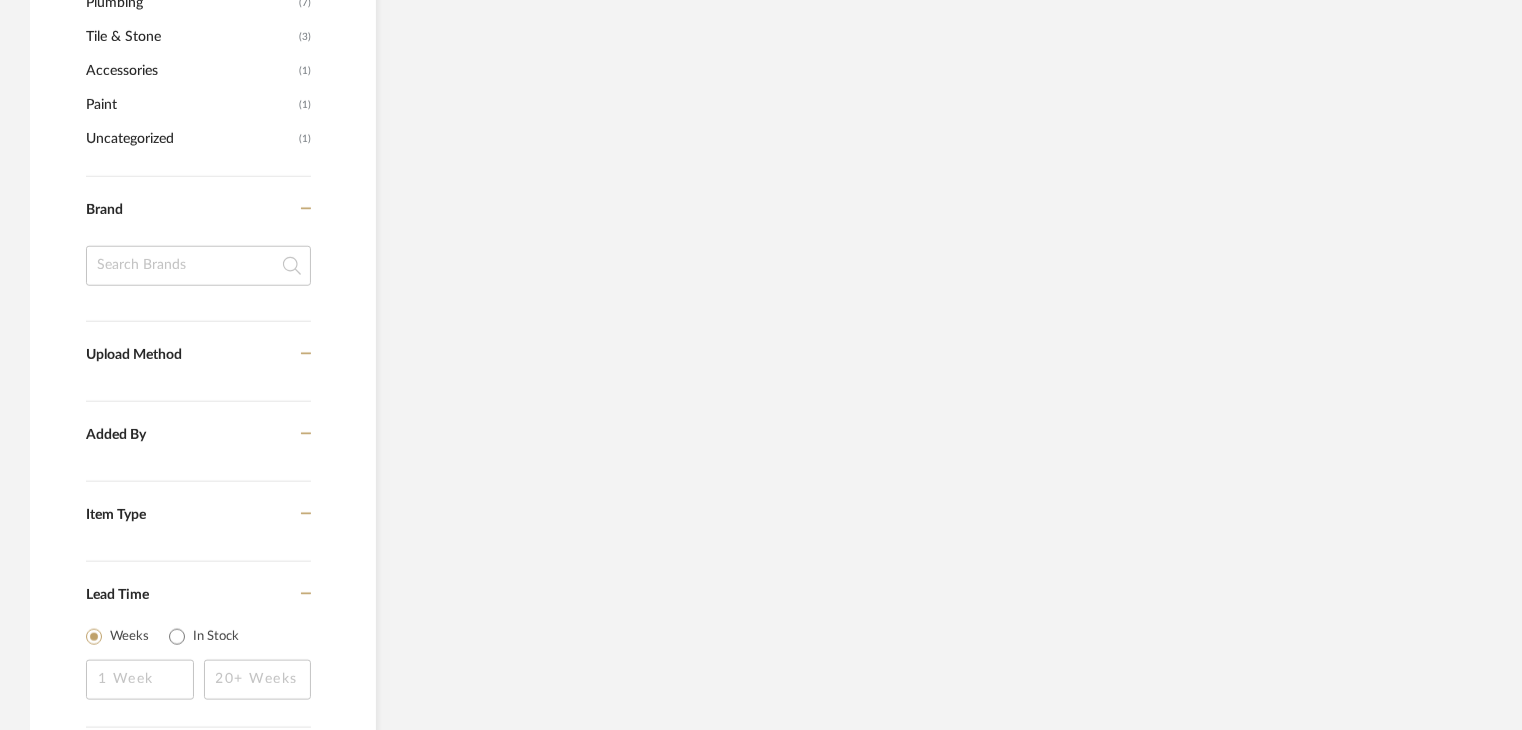scroll, scrollTop: 1135, scrollLeft: 0, axis: vertical 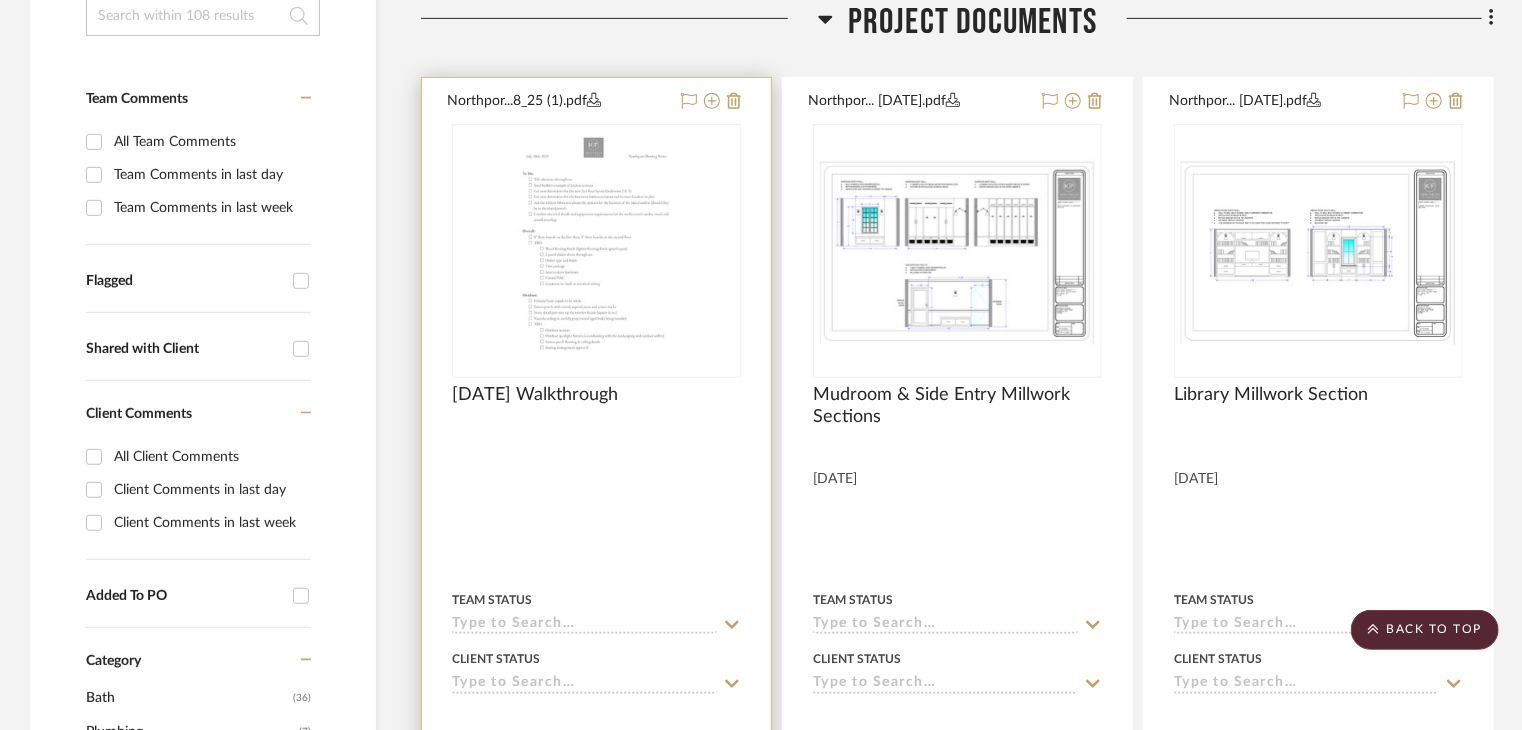 click at bounding box center [596, 251] 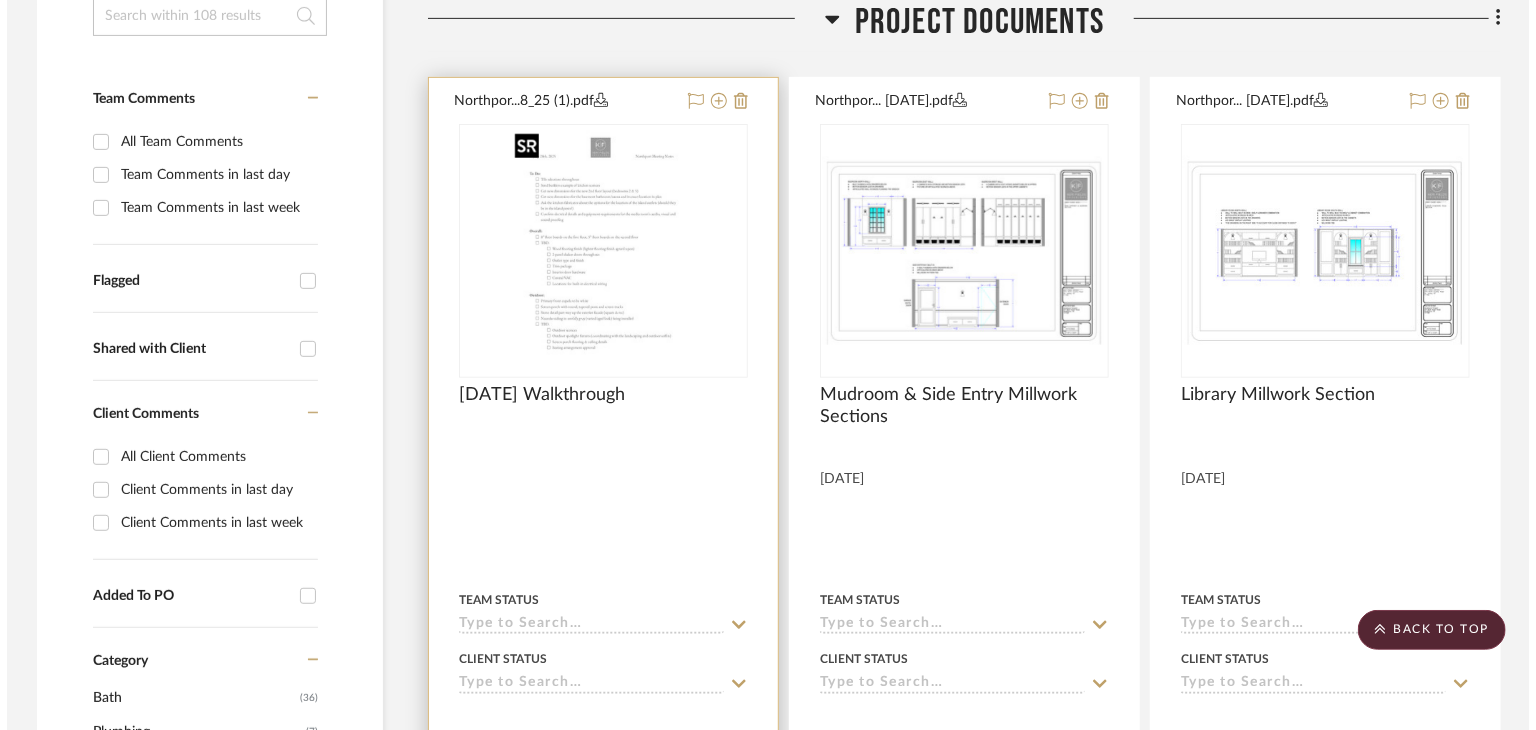 scroll, scrollTop: 0, scrollLeft: 0, axis: both 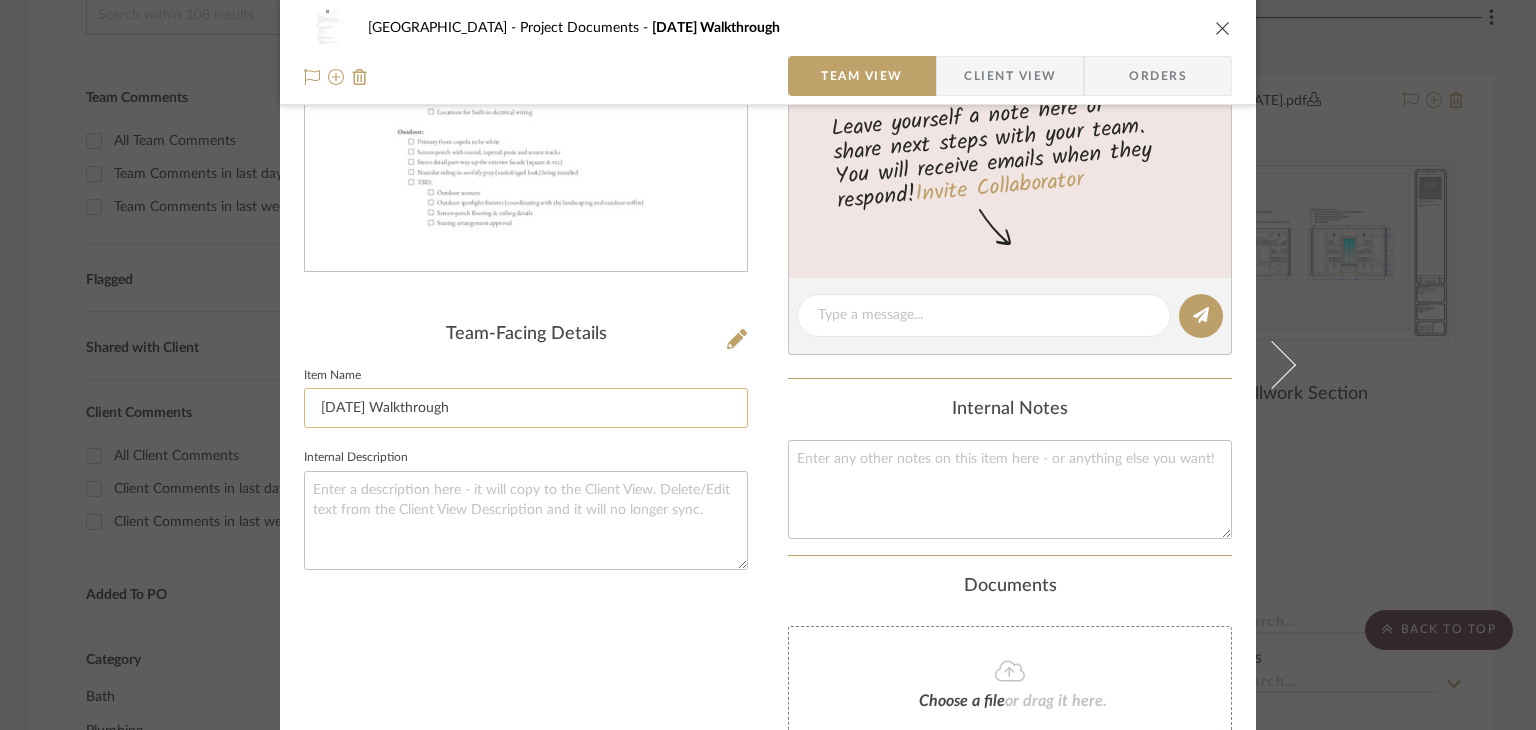 click on "Monday 7/28 Walkthrough" 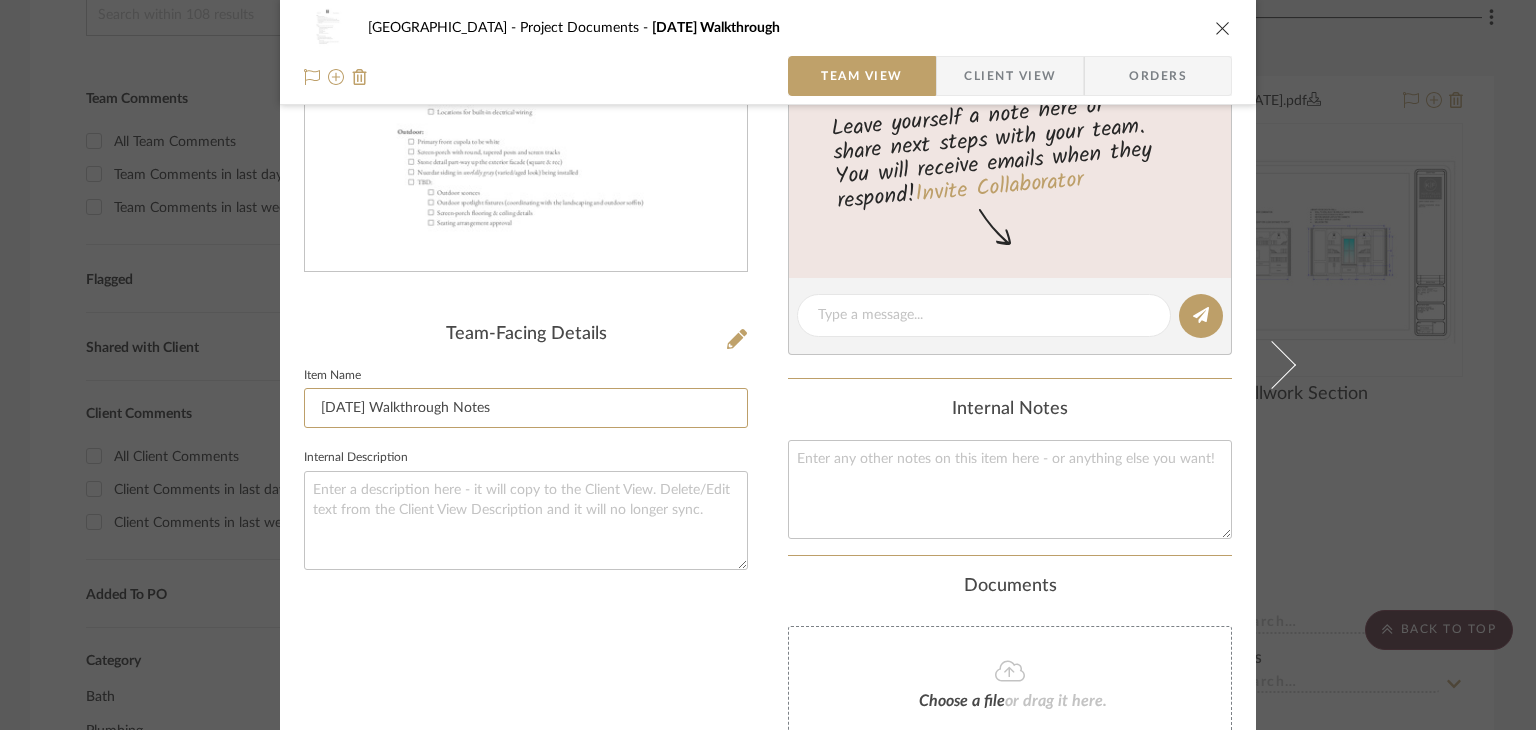 drag, startPoint x: 368, startPoint y: 405, endPoint x: 240, endPoint y: 405, distance: 128 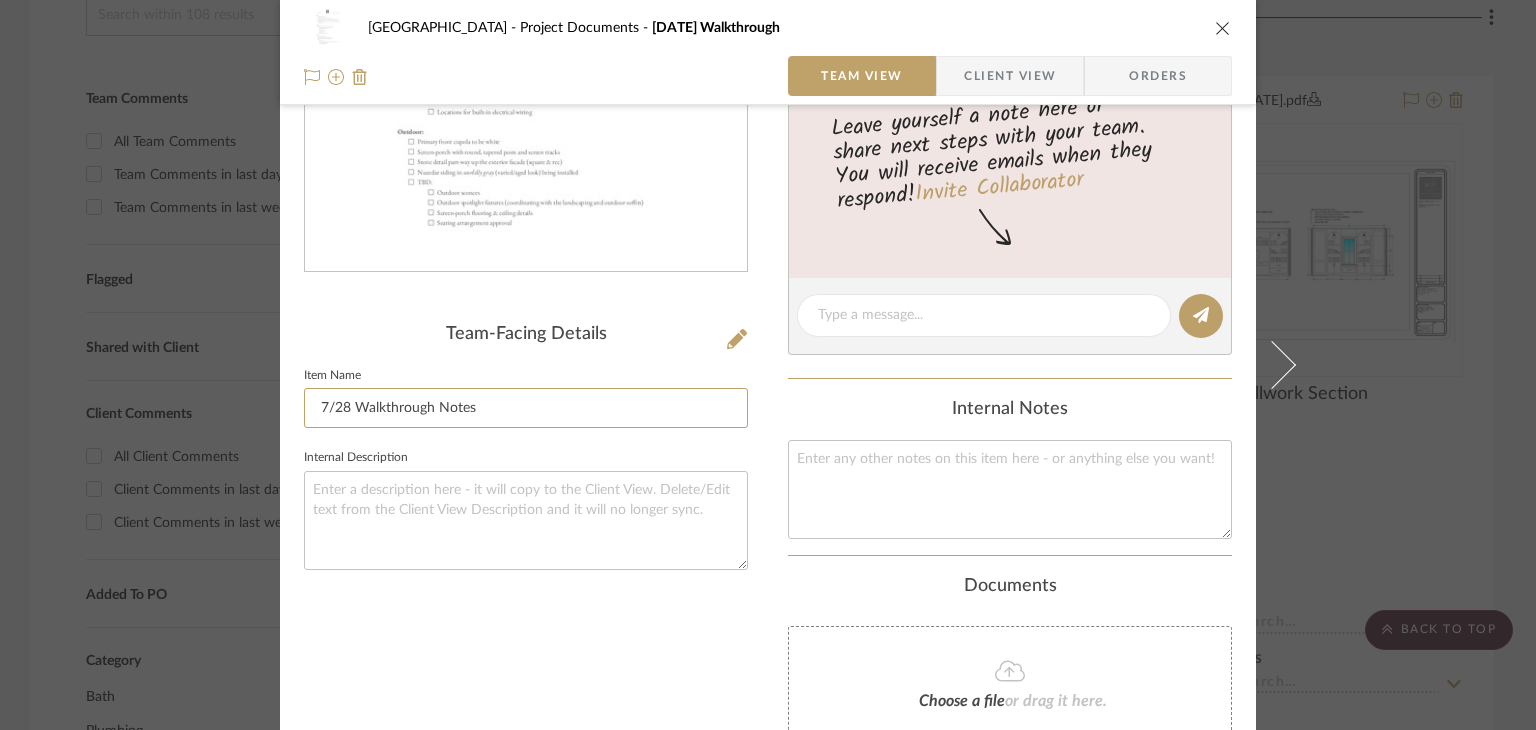 type on "7/28 Walkthrough Notes" 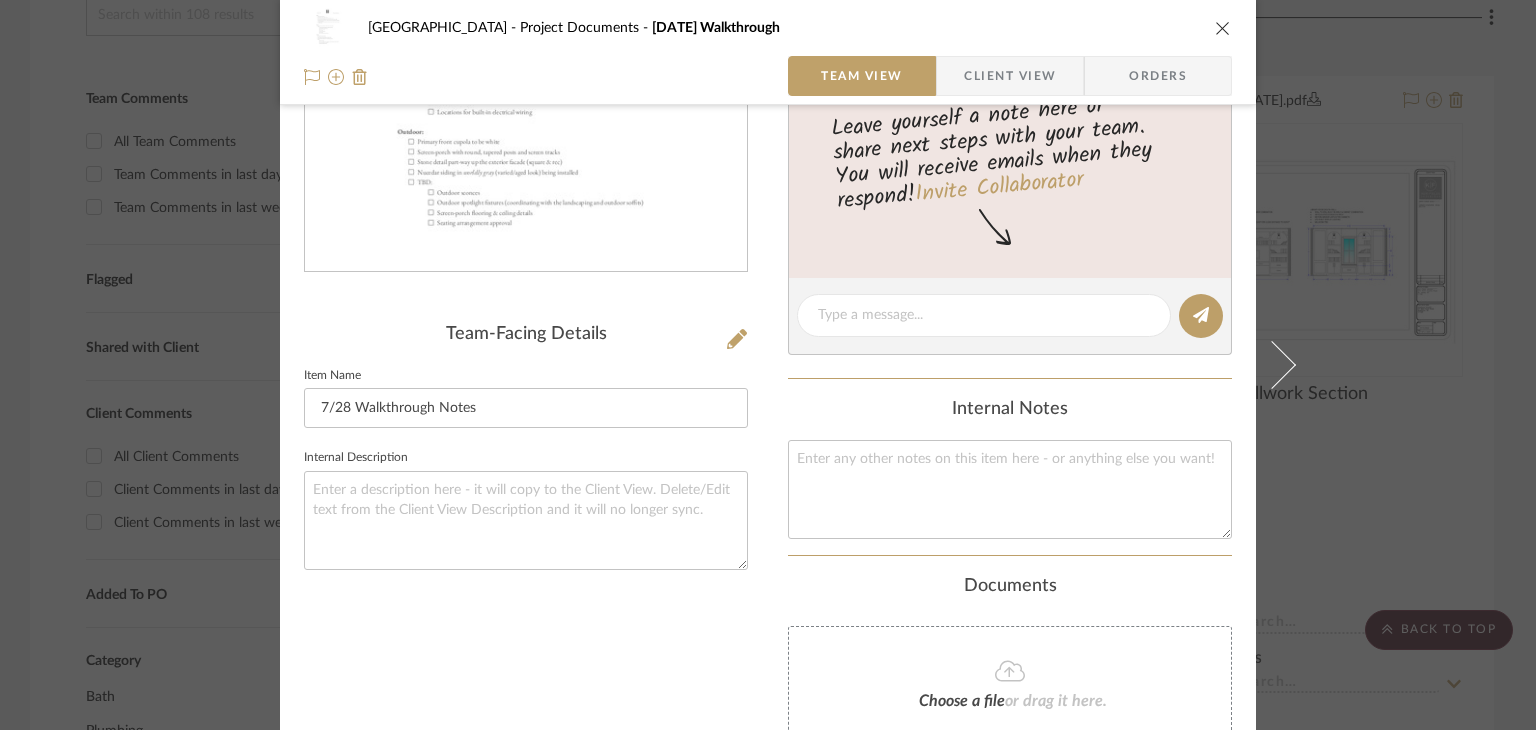 click at bounding box center (1223, 28) 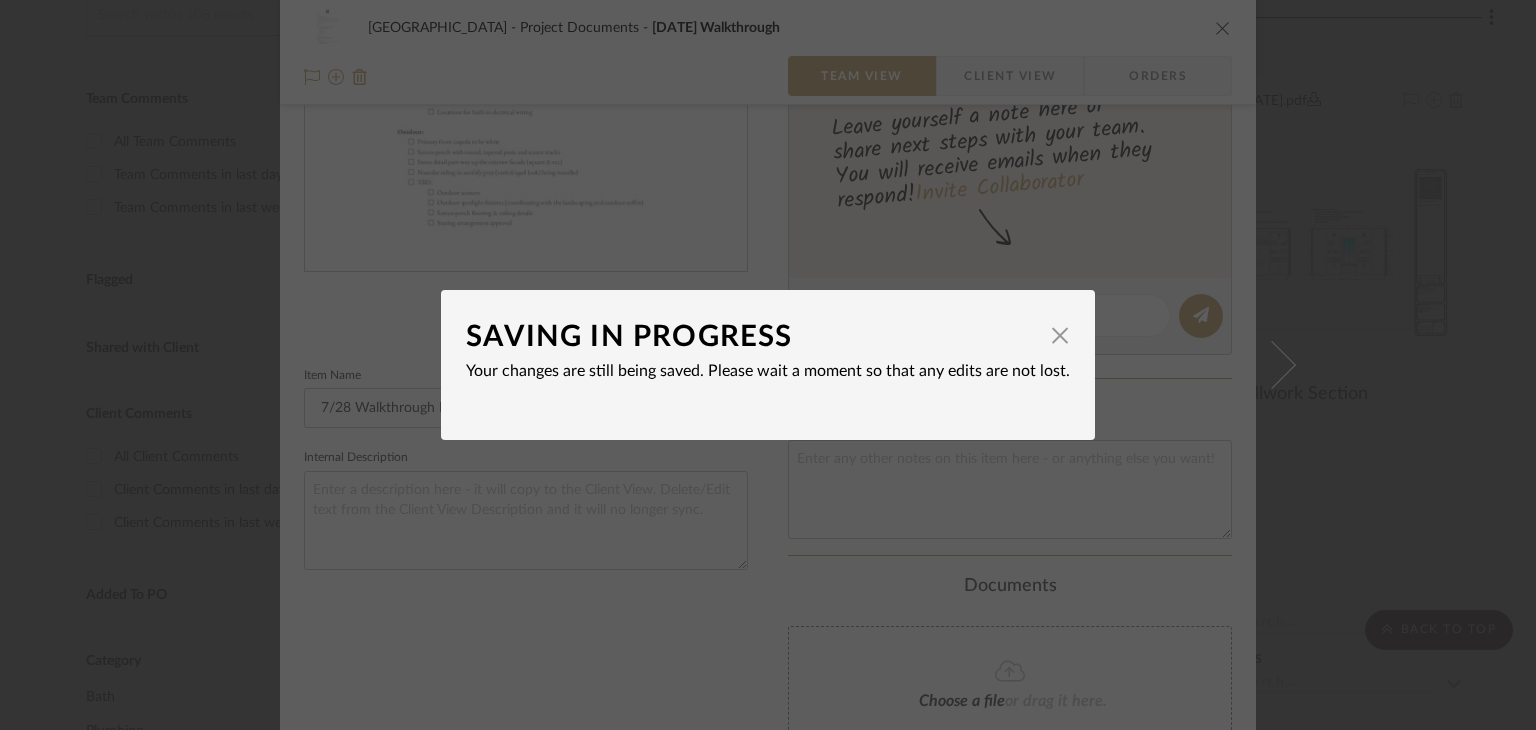 type 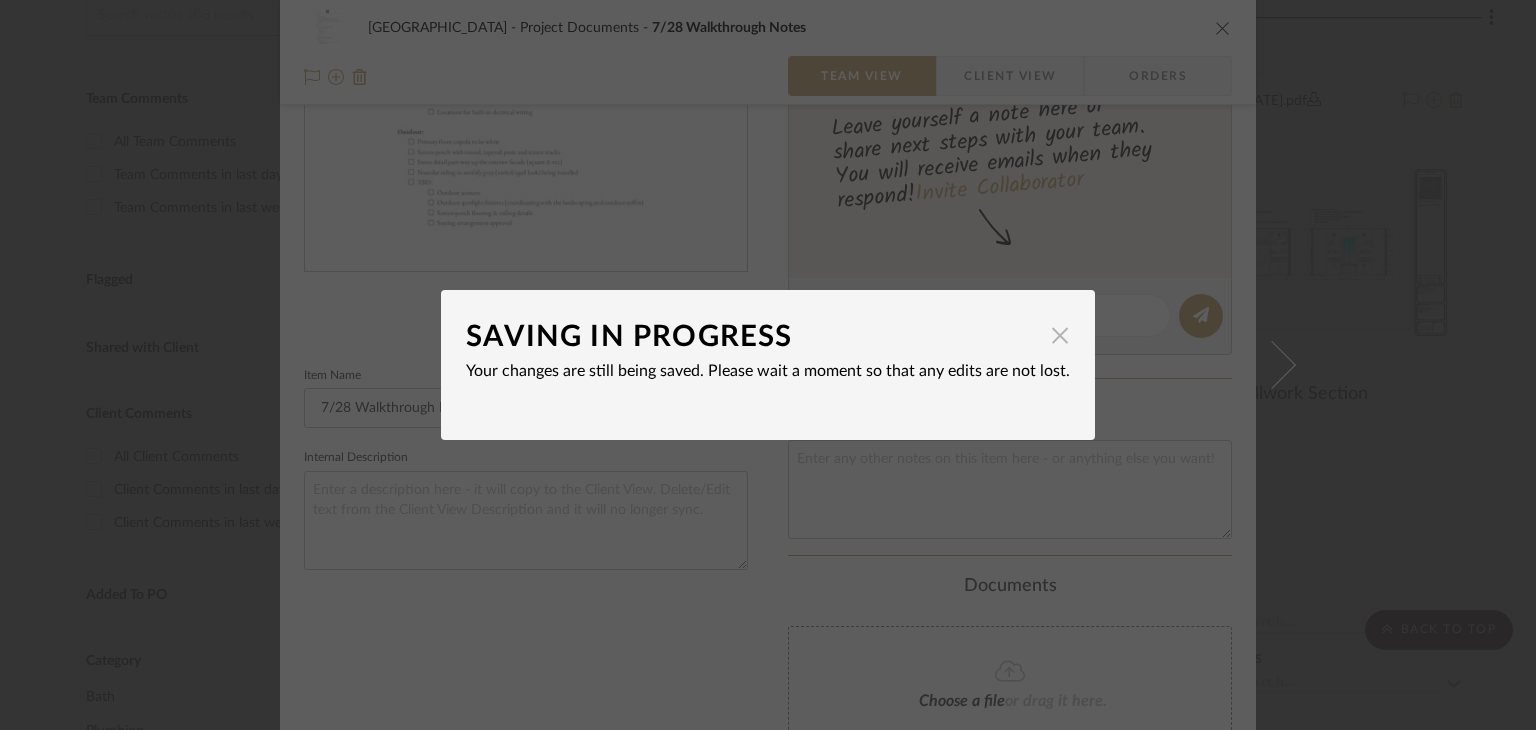 click at bounding box center [1060, 335] 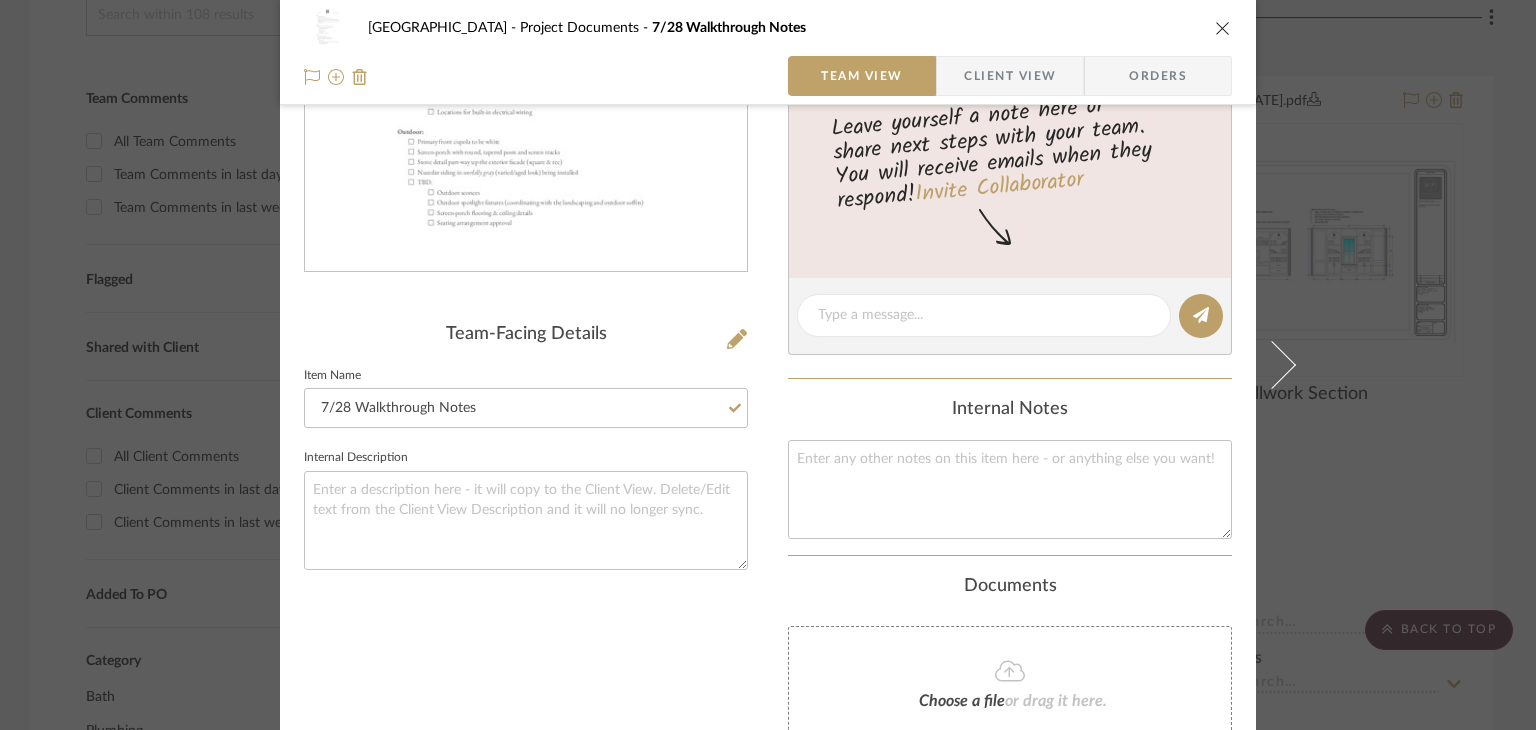 click at bounding box center (1223, 28) 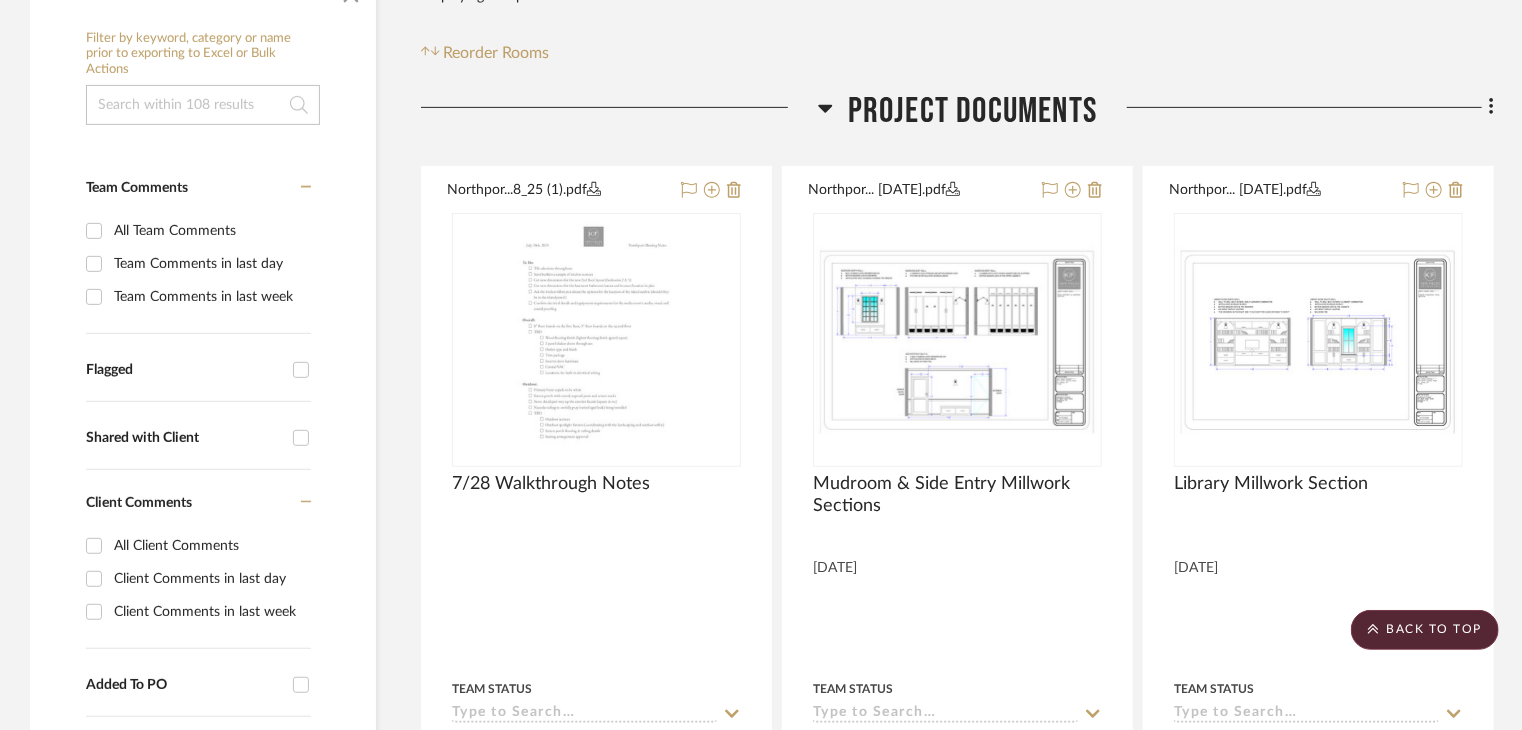 scroll, scrollTop: 369, scrollLeft: 0, axis: vertical 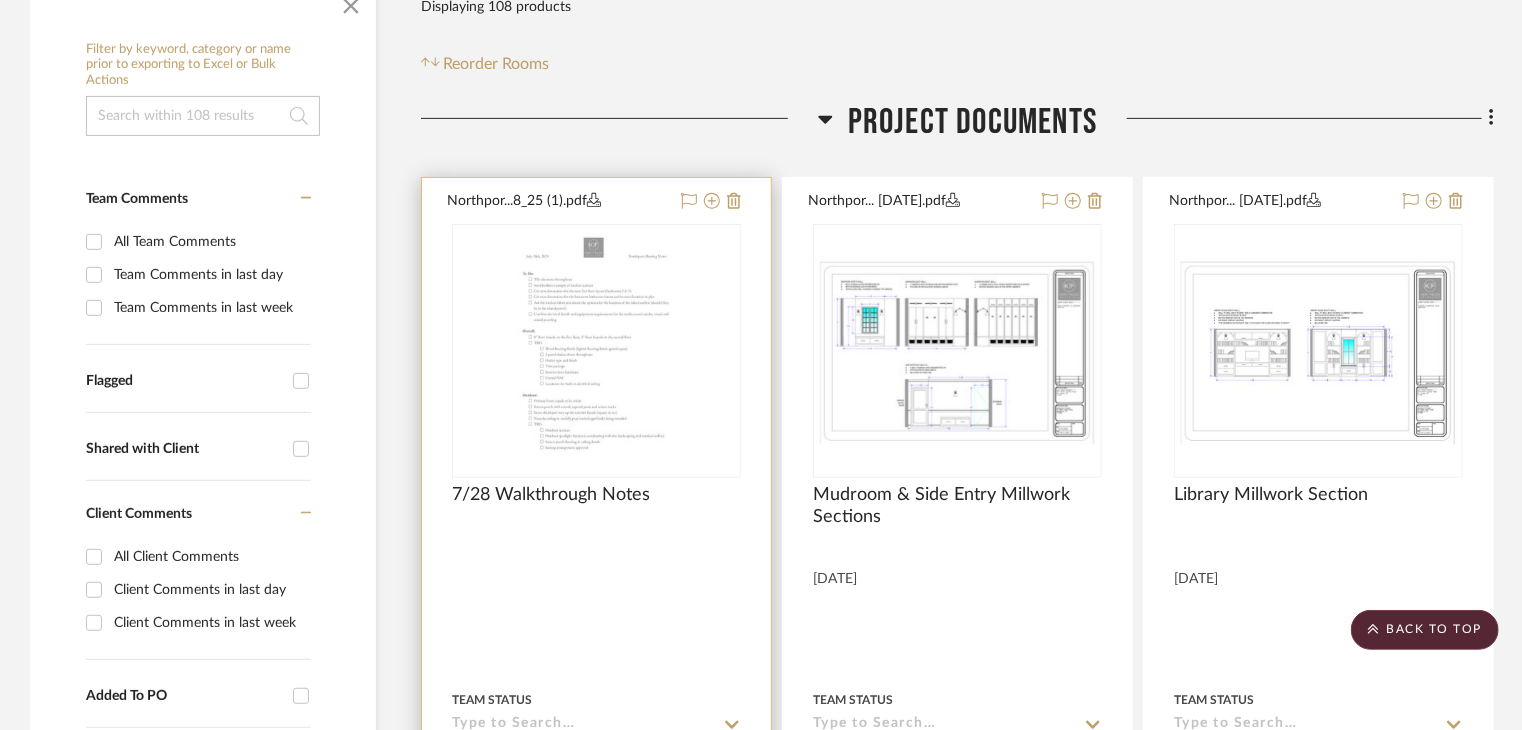 click at bounding box center [596, 537] 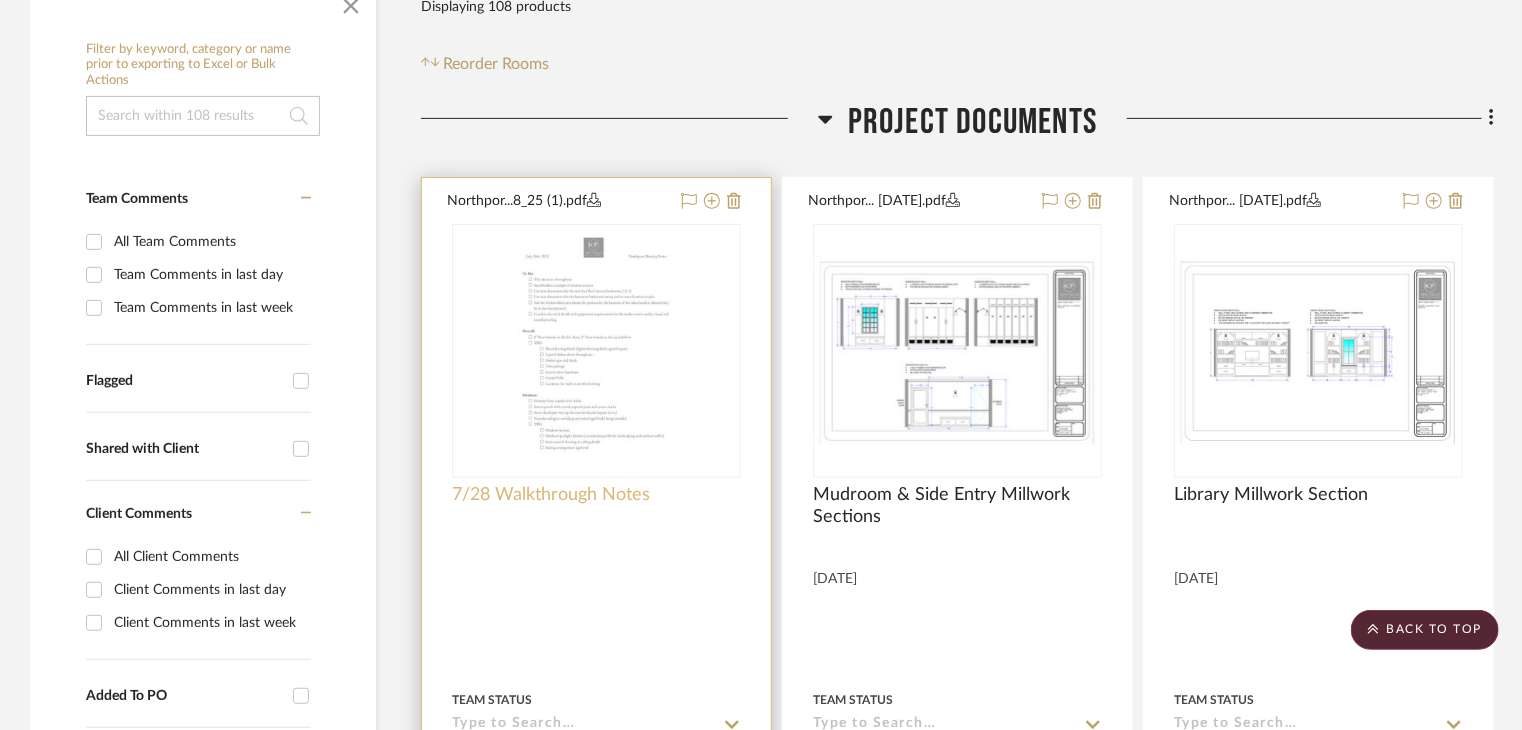 click on "7/28 Walkthrough Notes" at bounding box center [551, 495] 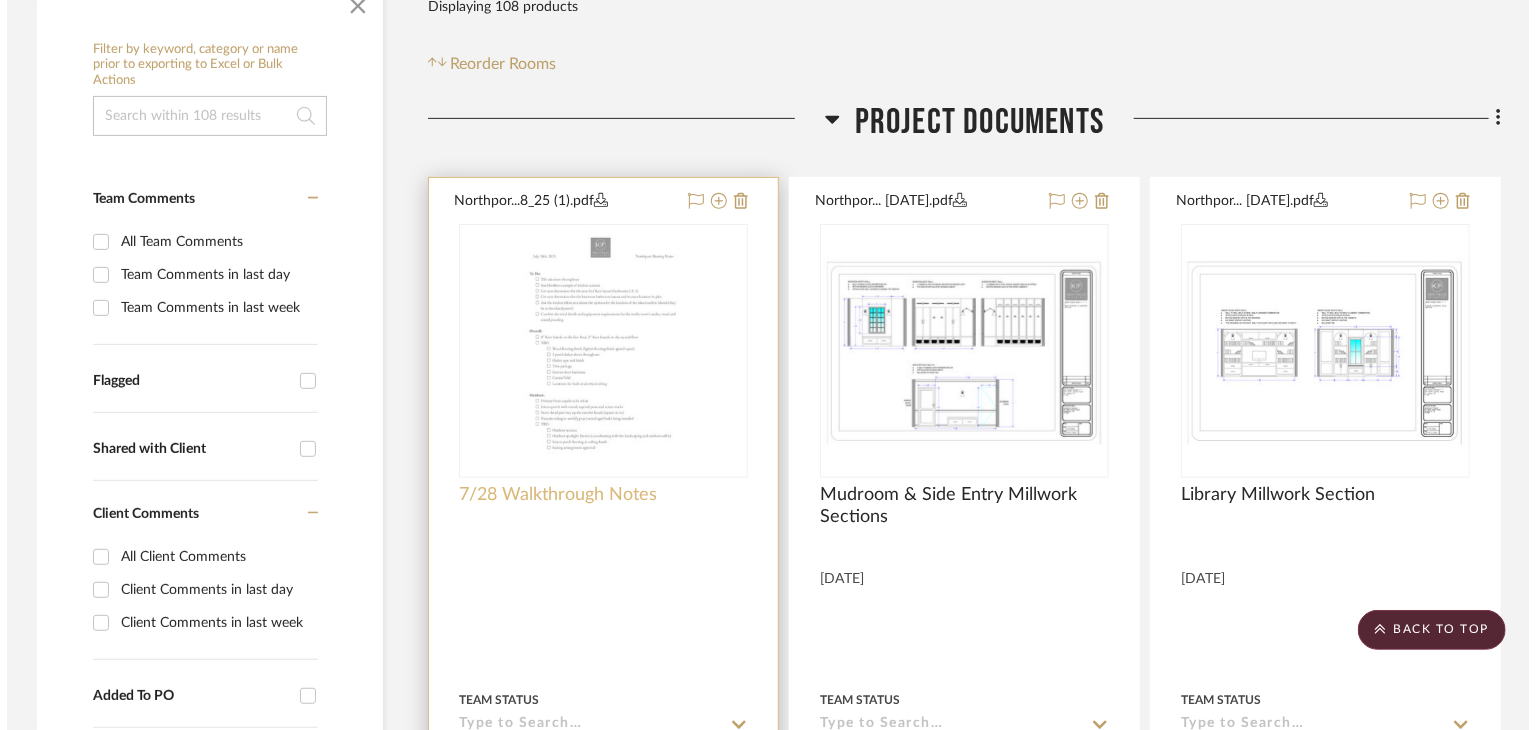 scroll, scrollTop: 0, scrollLeft: 0, axis: both 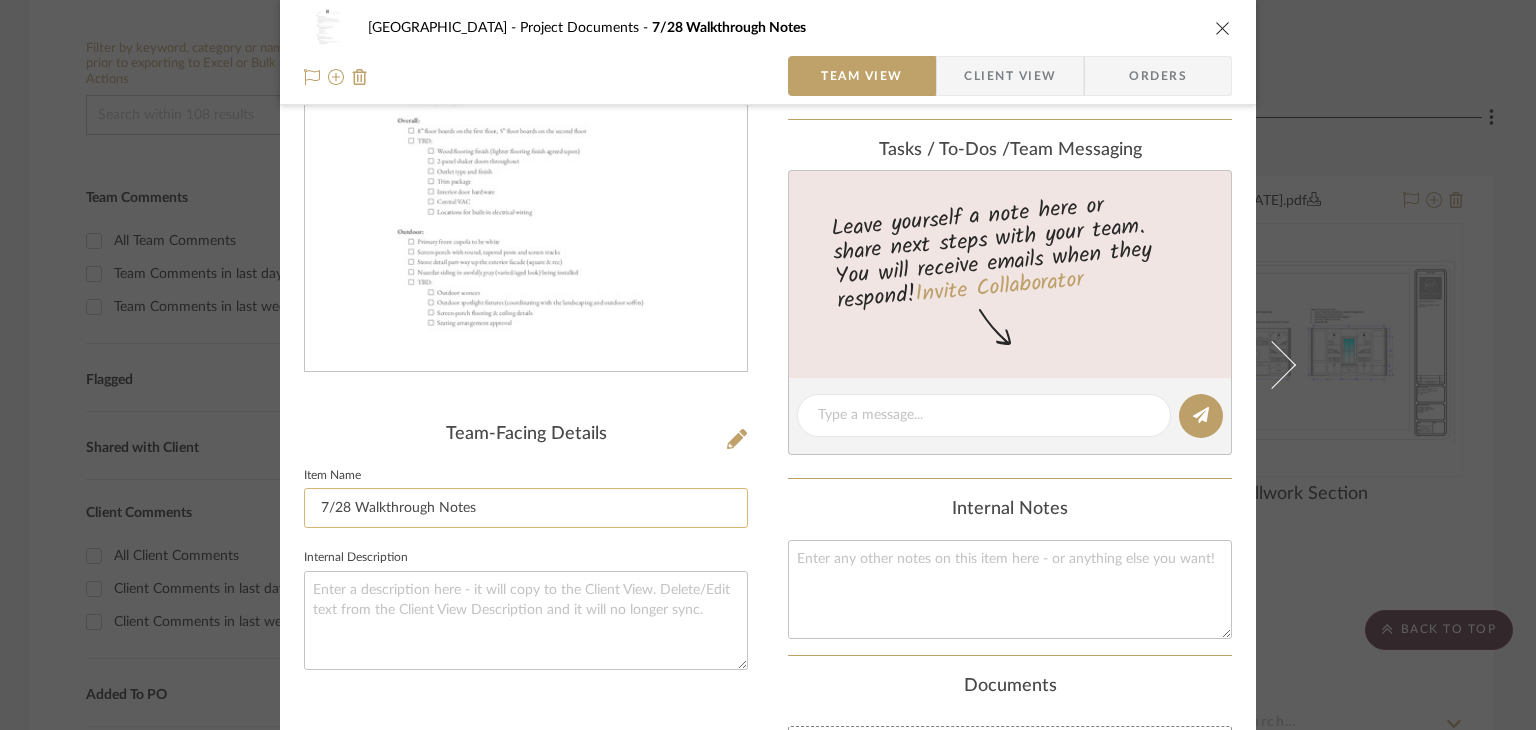 click on "7/28 Walkthrough Notes" 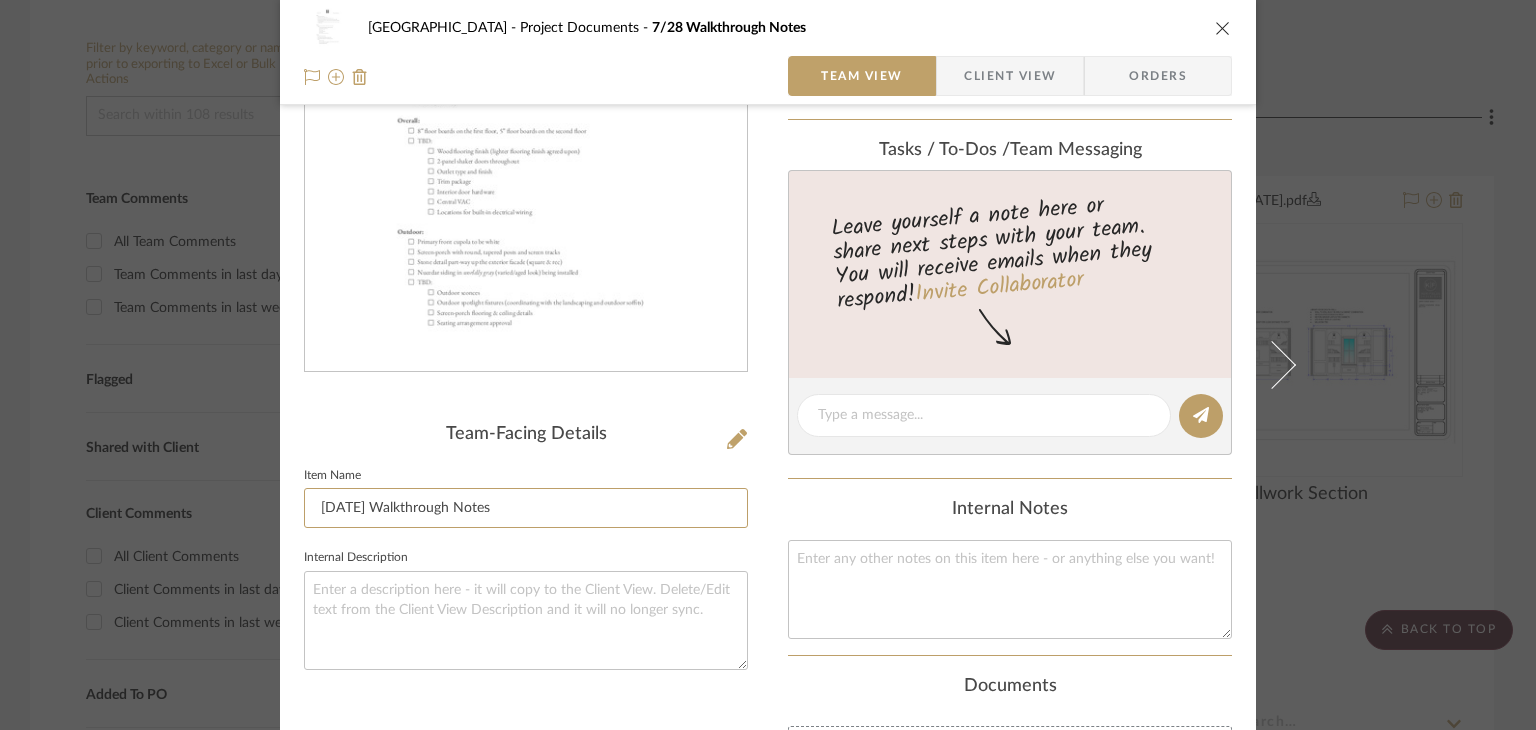 type on "7/28/25 Walkthrough Notes" 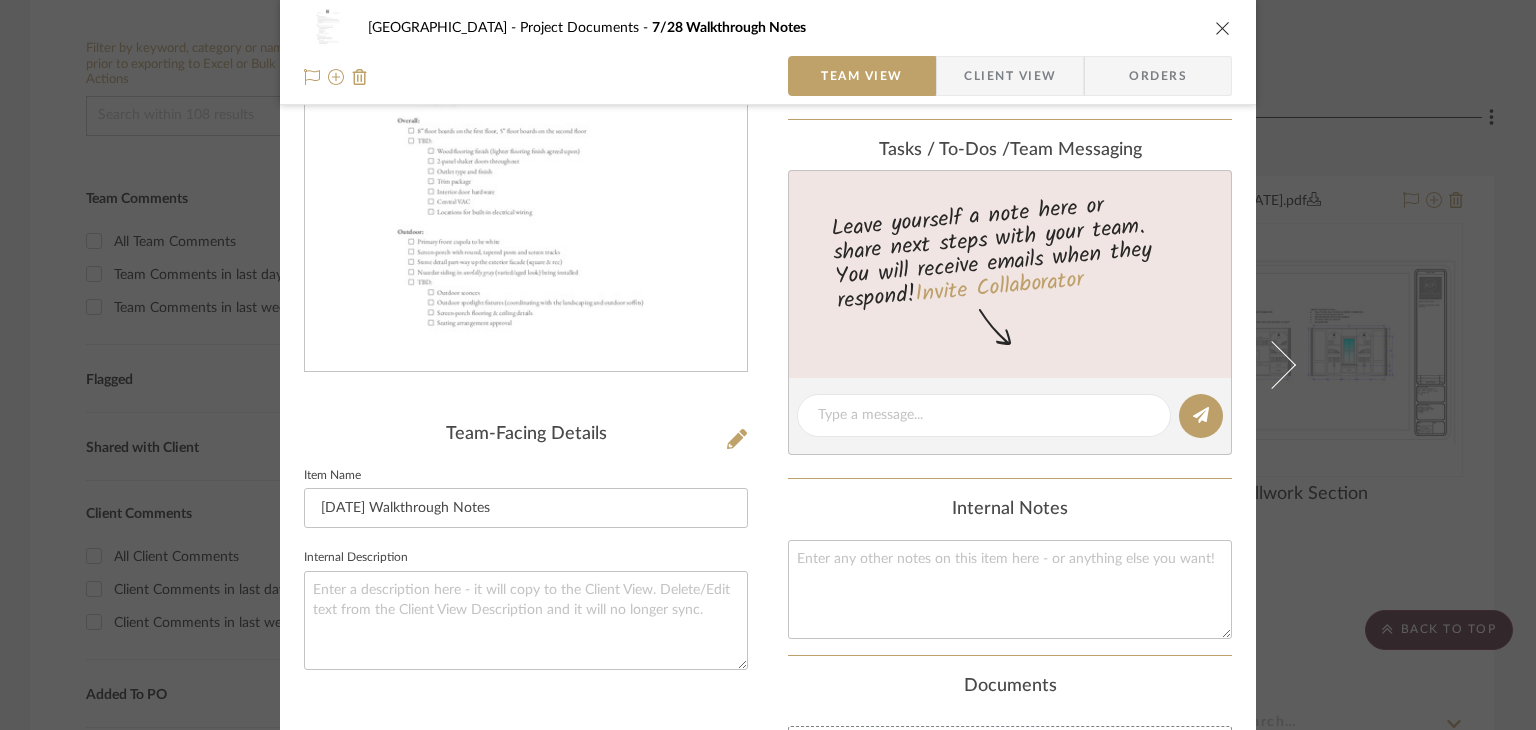 click at bounding box center [1223, 28] 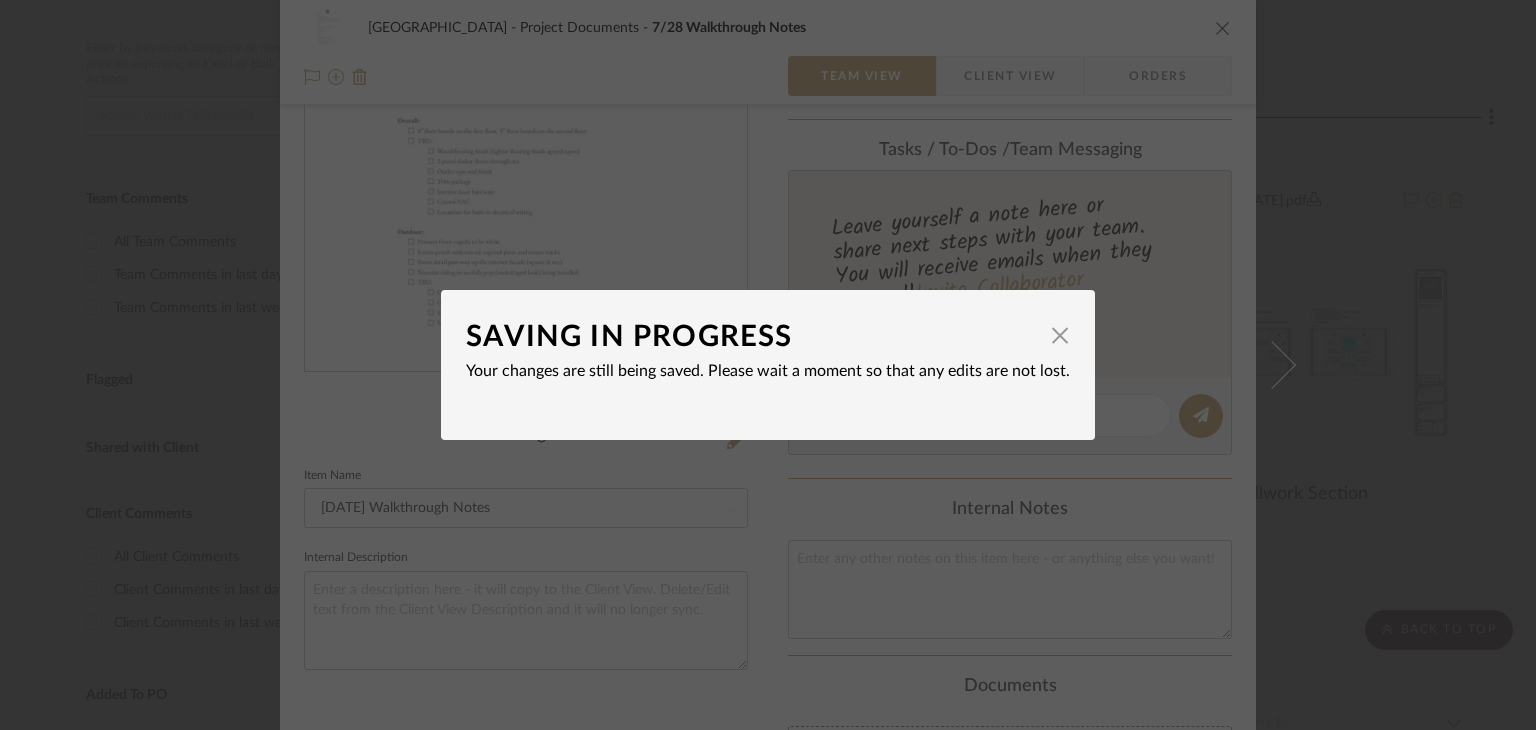 type 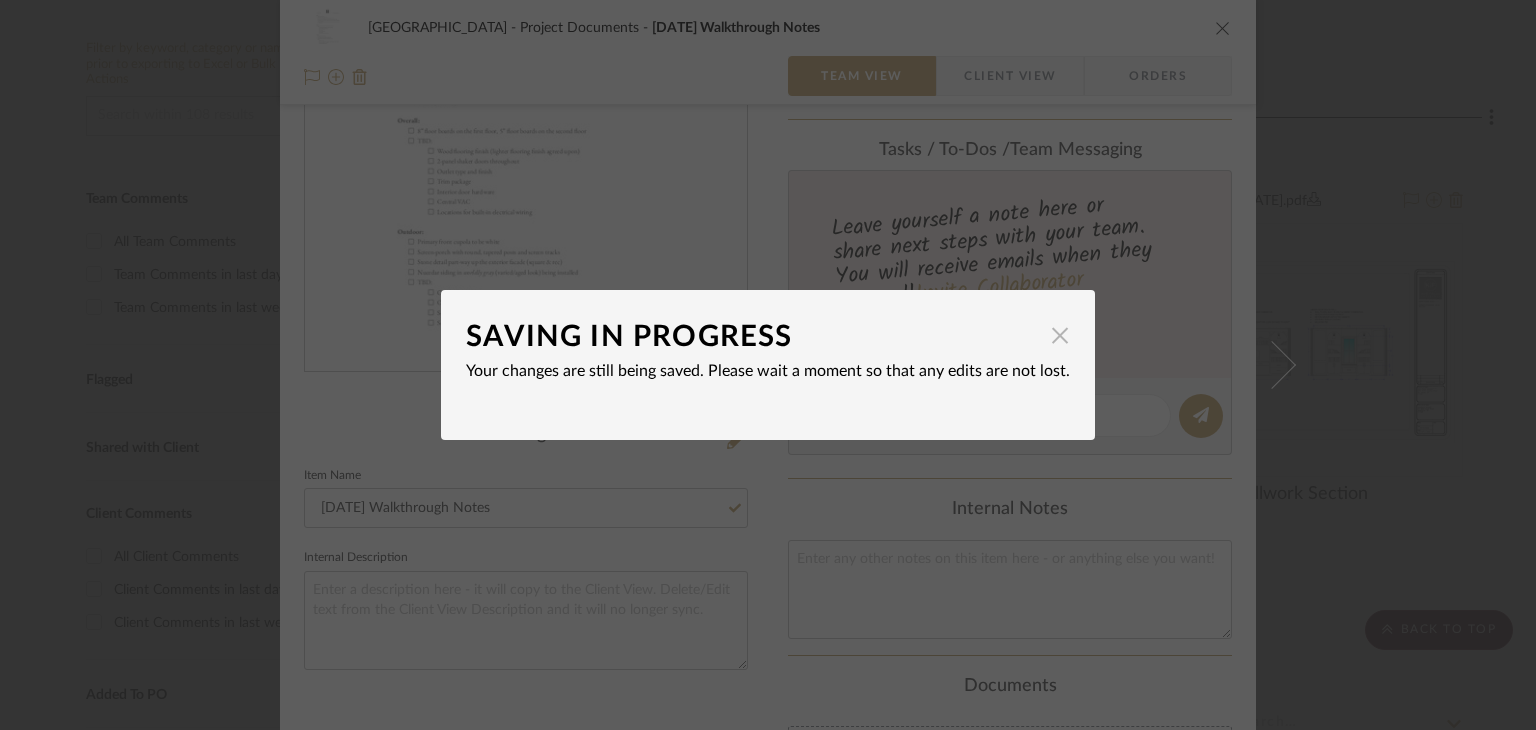 click at bounding box center (1060, 335) 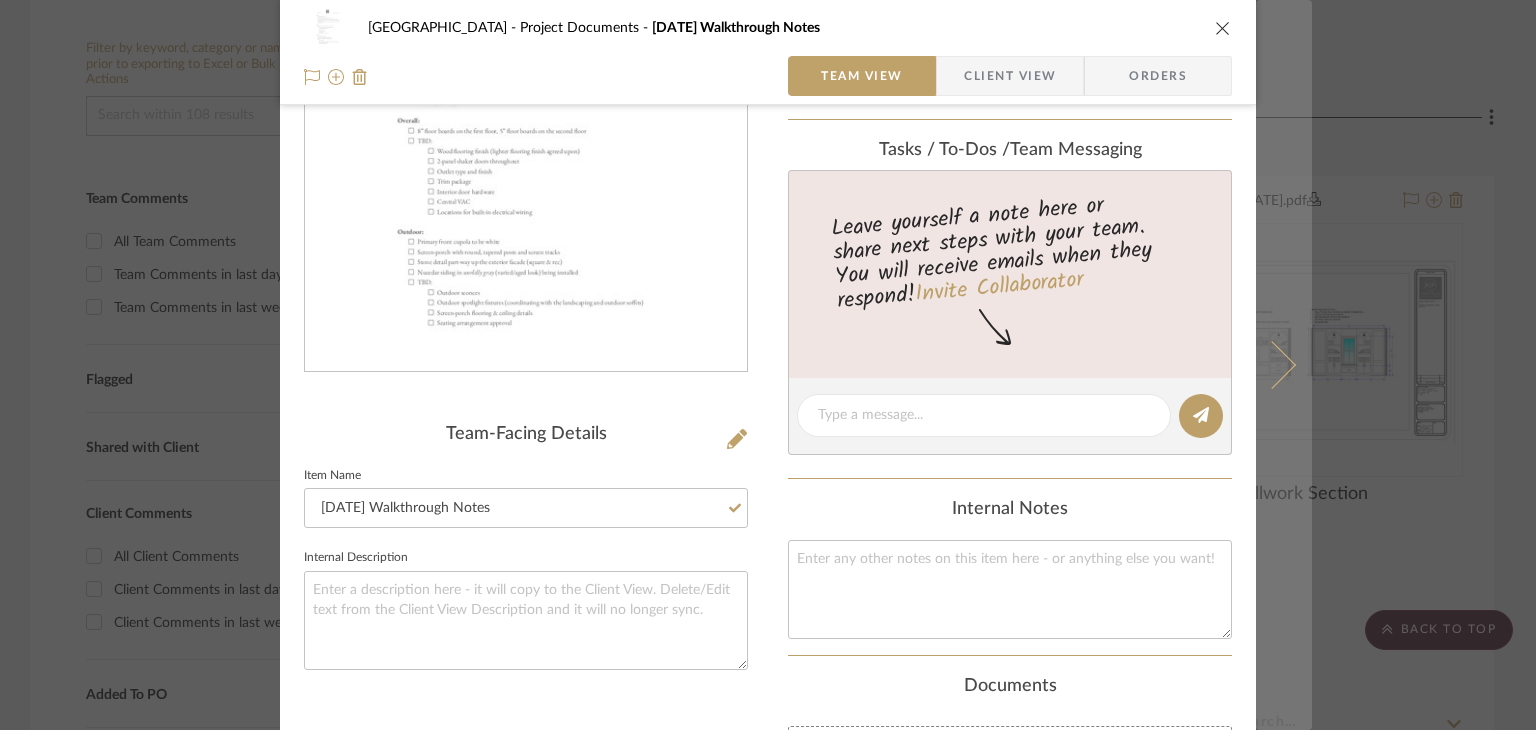 click at bounding box center (1272, 365) 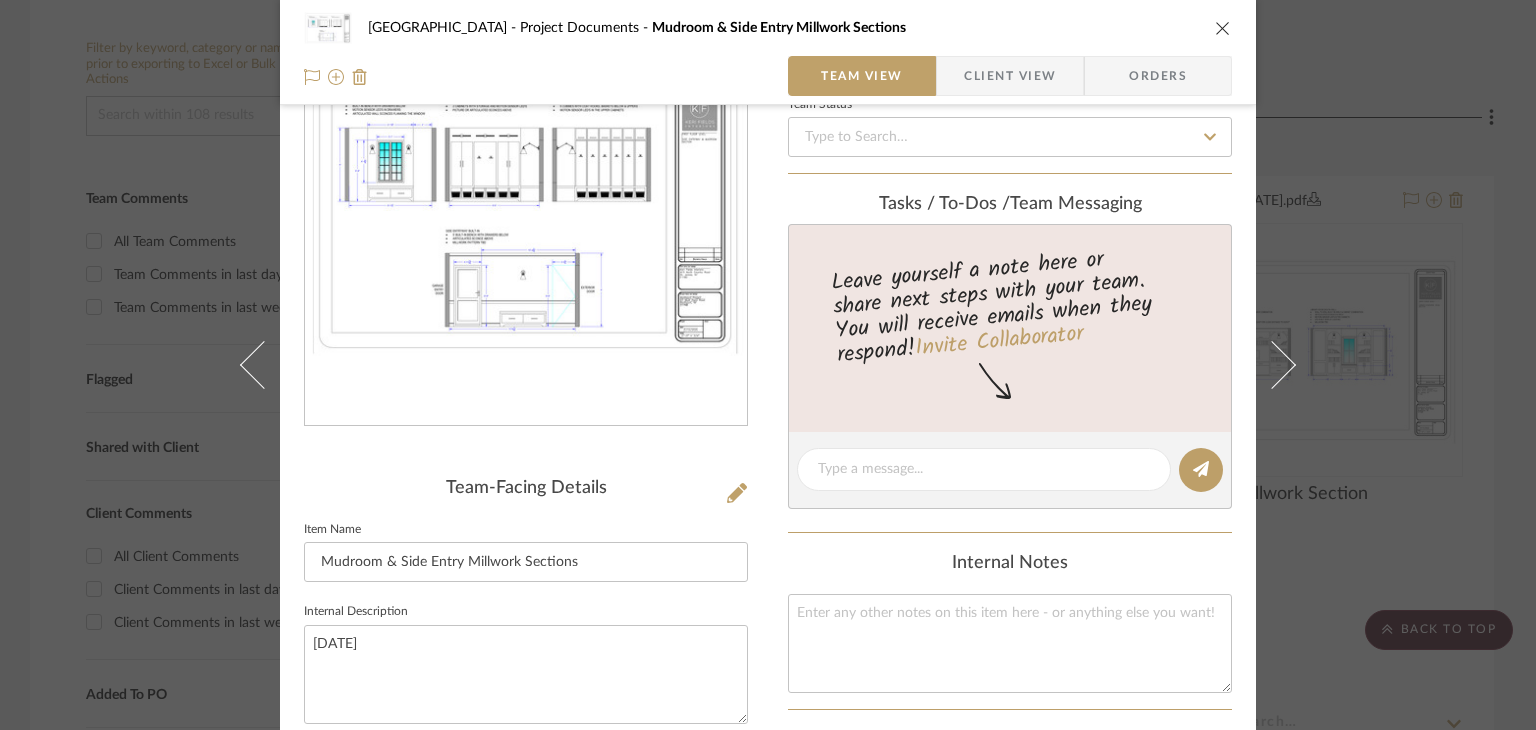 scroll, scrollTop: 200, scrollLeft: 0, axis: vertical 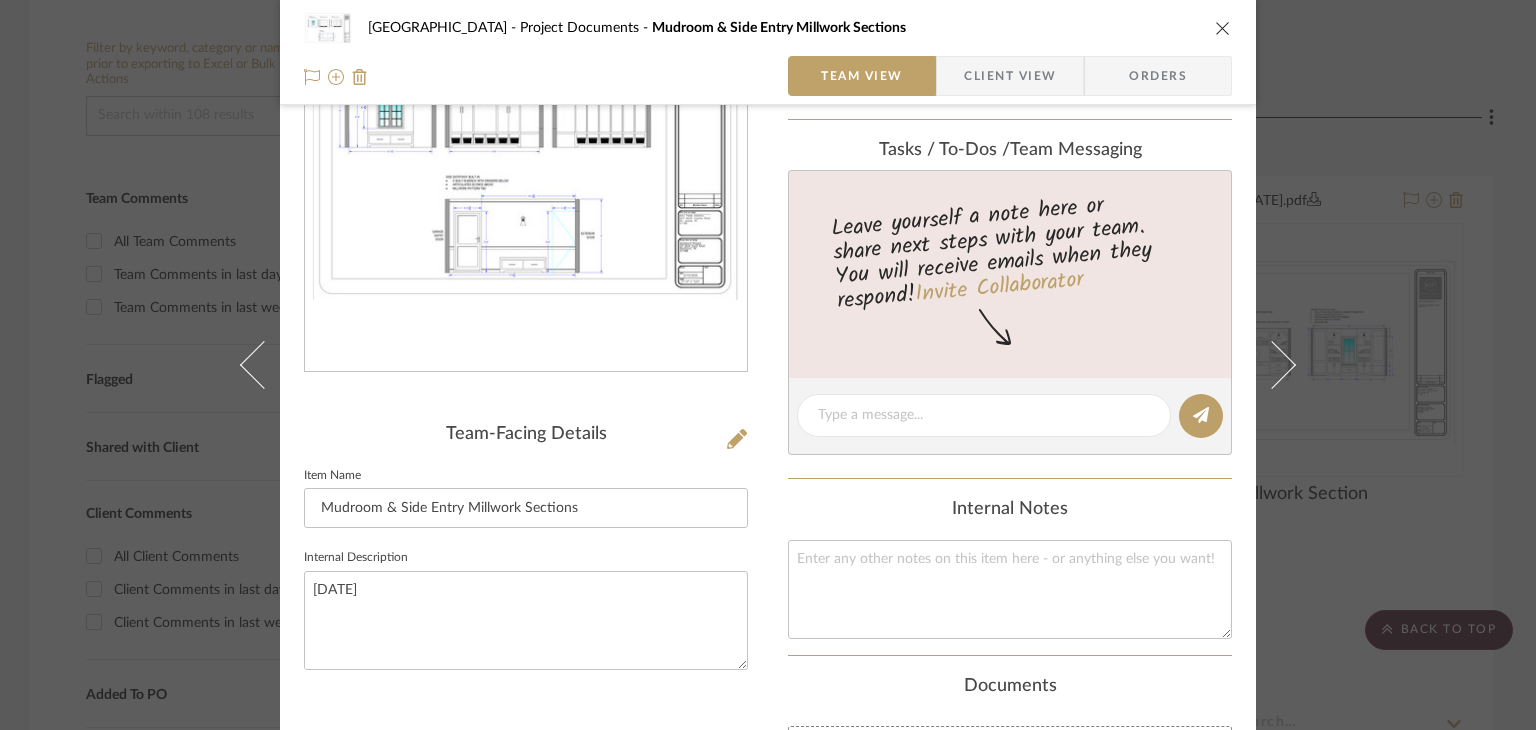 click on "Northport Project Documents Mudroom & Side Entry Millwork Sections Team View Client View Orders  Northpor... 7.10.25.pdf   Team-Facing Details   Item Name  Mudroom & Side Entry Millwork Sections  Internal Description  7/10/25 Content here copies to Client View - confirm visibility there.  Show in Client Dashboard  Team Status Tasks / To-Dos /  team Messaging  Leave yourself a note here or share next steps with your team. You will receive emails when they
respond!  Invite Collaborator Internal Notes  Documents  Choose a file  or drag it here. Change Room/Update Quantity  Project Documents   Mudroom  *To create a new room/section do that from main project page    Keri Fields" at bounding box center [768, 365] 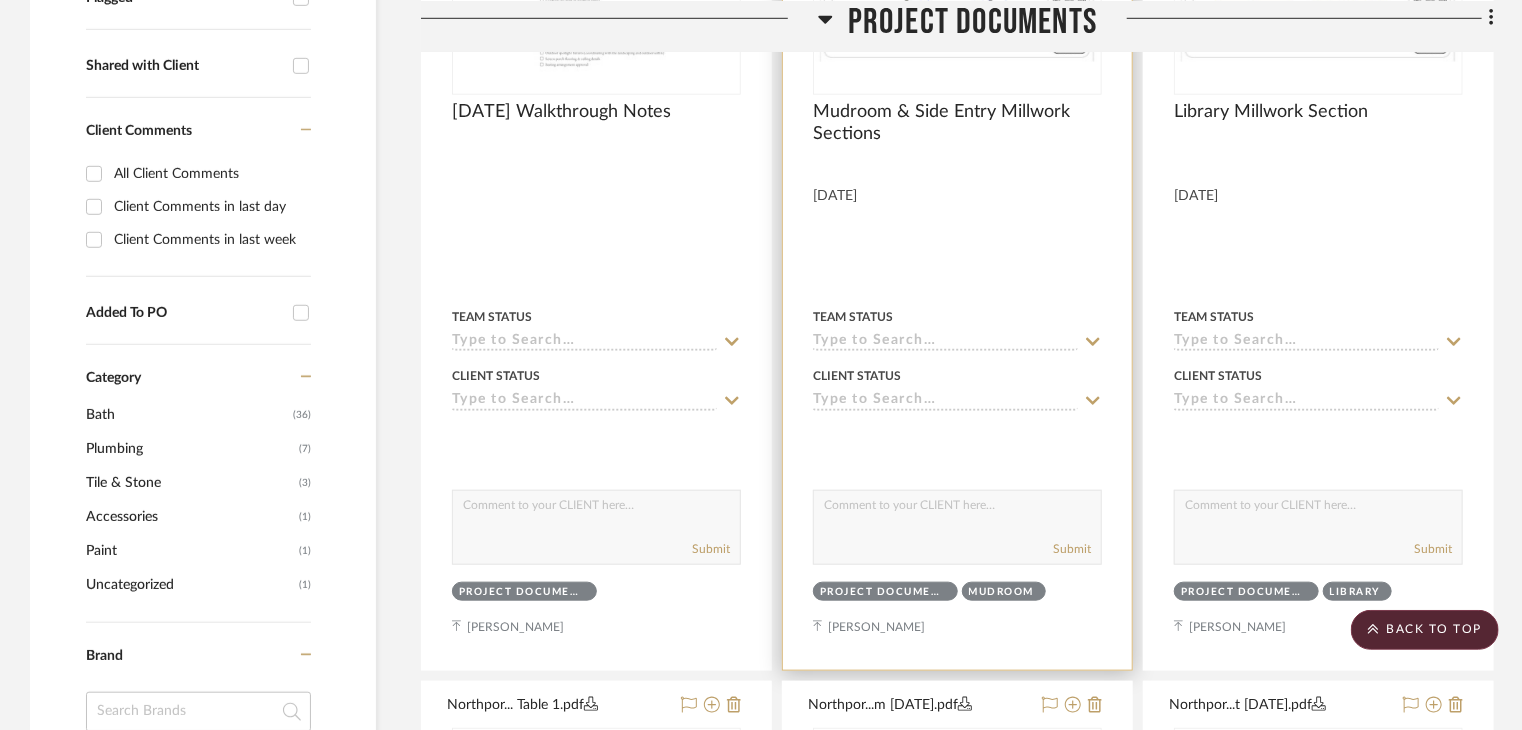 scroll, scrollTop: 569, scrollLeft: 0, axis: vertical 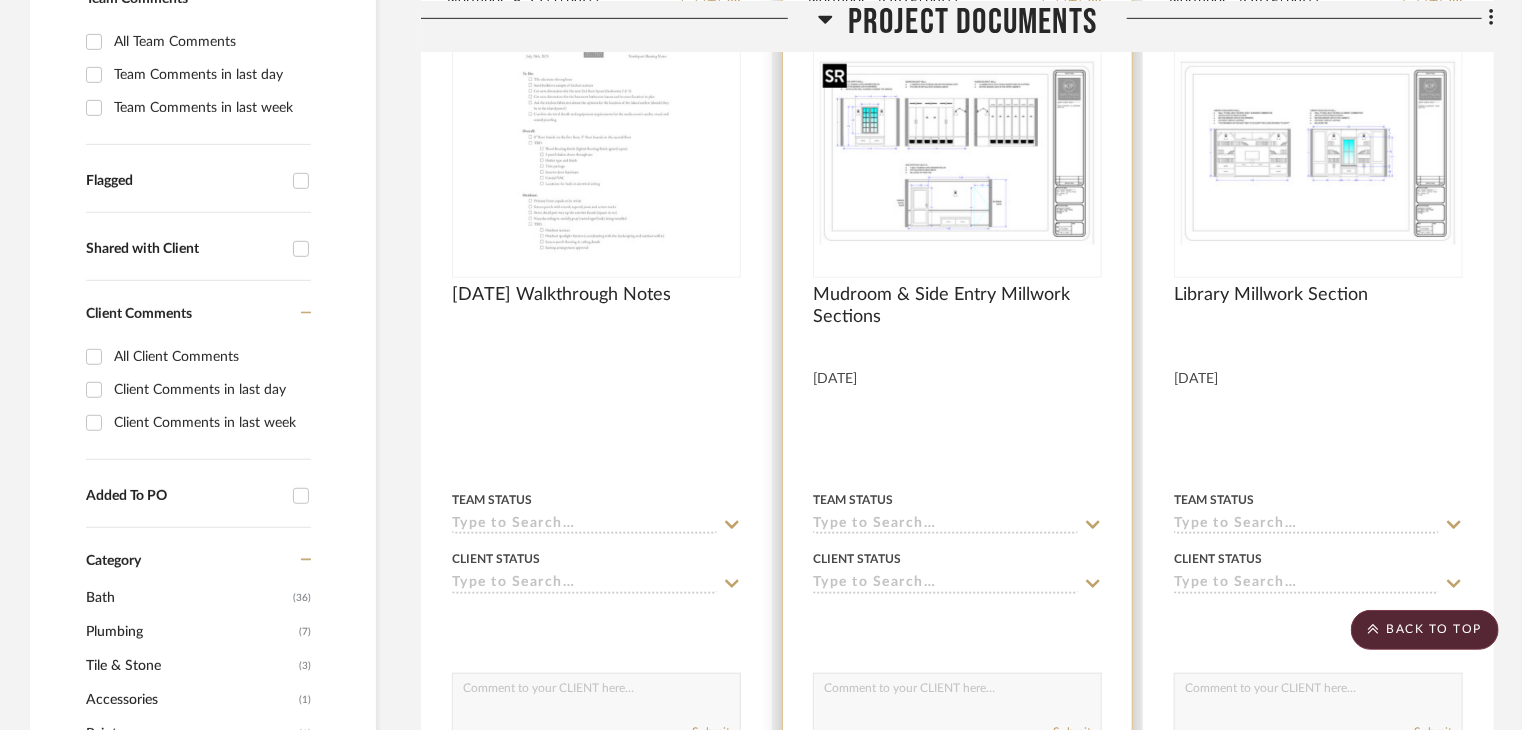 click at bounding box center [957, 151] 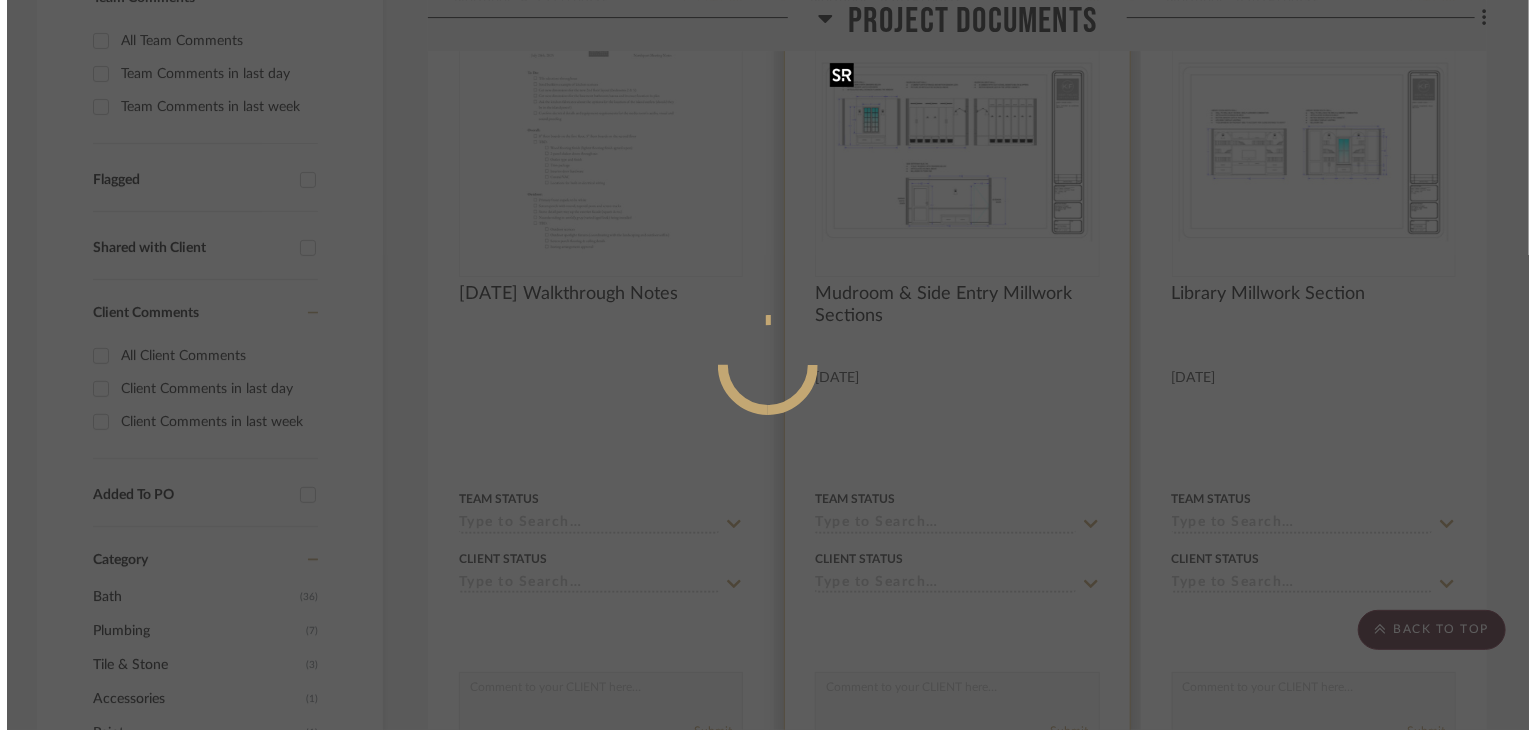 scroll, scrollTop: 0, scrollLeft: 0, axis: both 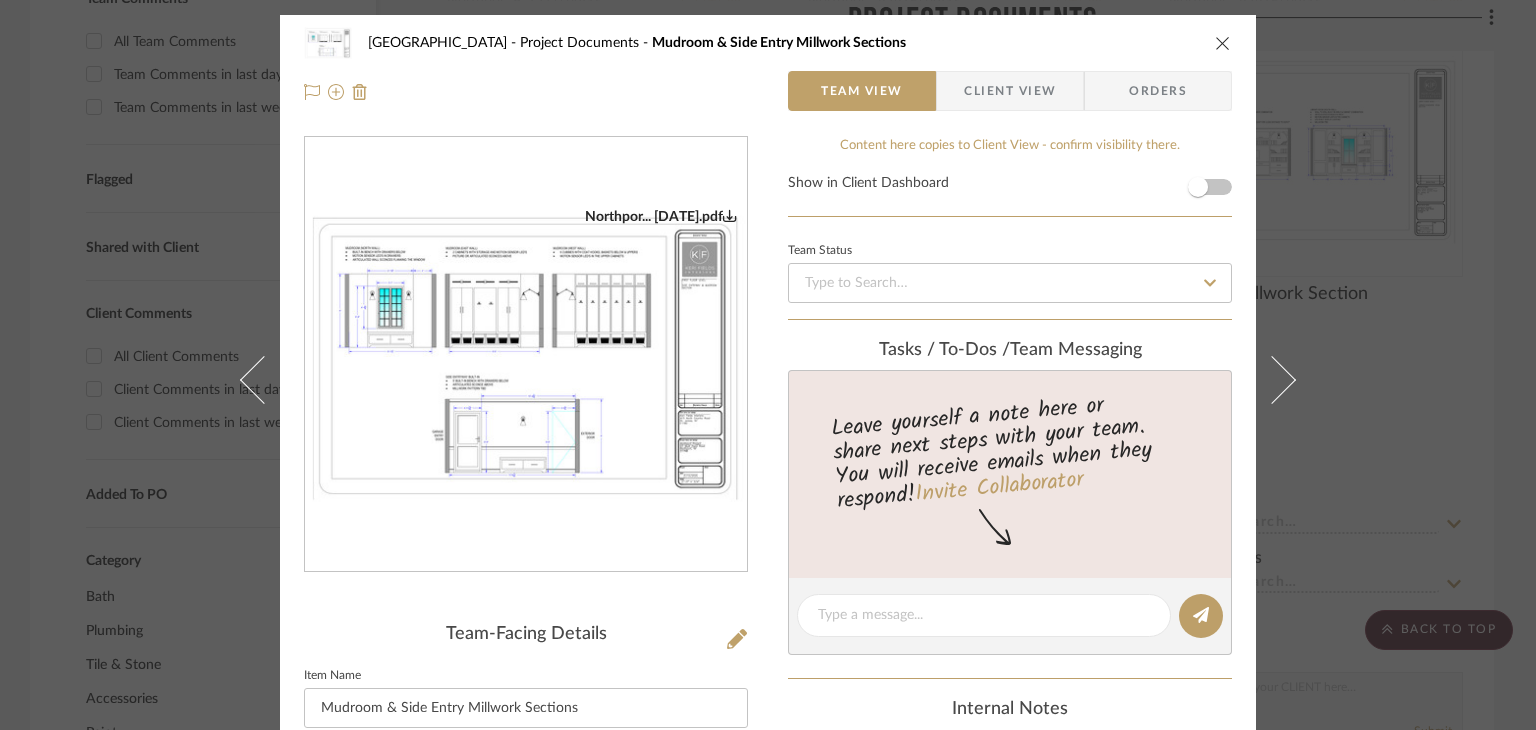 click on "Northport Project Documents Mudroom & Side Entry Millwork Sections Team View Client View Orders  Northpor... 7.10.25.pdf   Team-Facing Details   Item Name  Mudroom & Side Entry Millwork Sections  Internal Description  7/10/25 Content here copies to Client View - confirm visibility there.  Show in Client Dashboard  Team Status Tasks / To-Dos /  team Messaging  Leave yourself a note here or share next steps with your team. You will receive emails when they
respond!  Invite Collaborator Internal Notes  Documents  Choose a file  or drag it here. Change Room/Update Quantity  Project Documents   Mudroom  *To create a new room/section do that from main project page    Keri Fields" at bounding box center [768, 365] 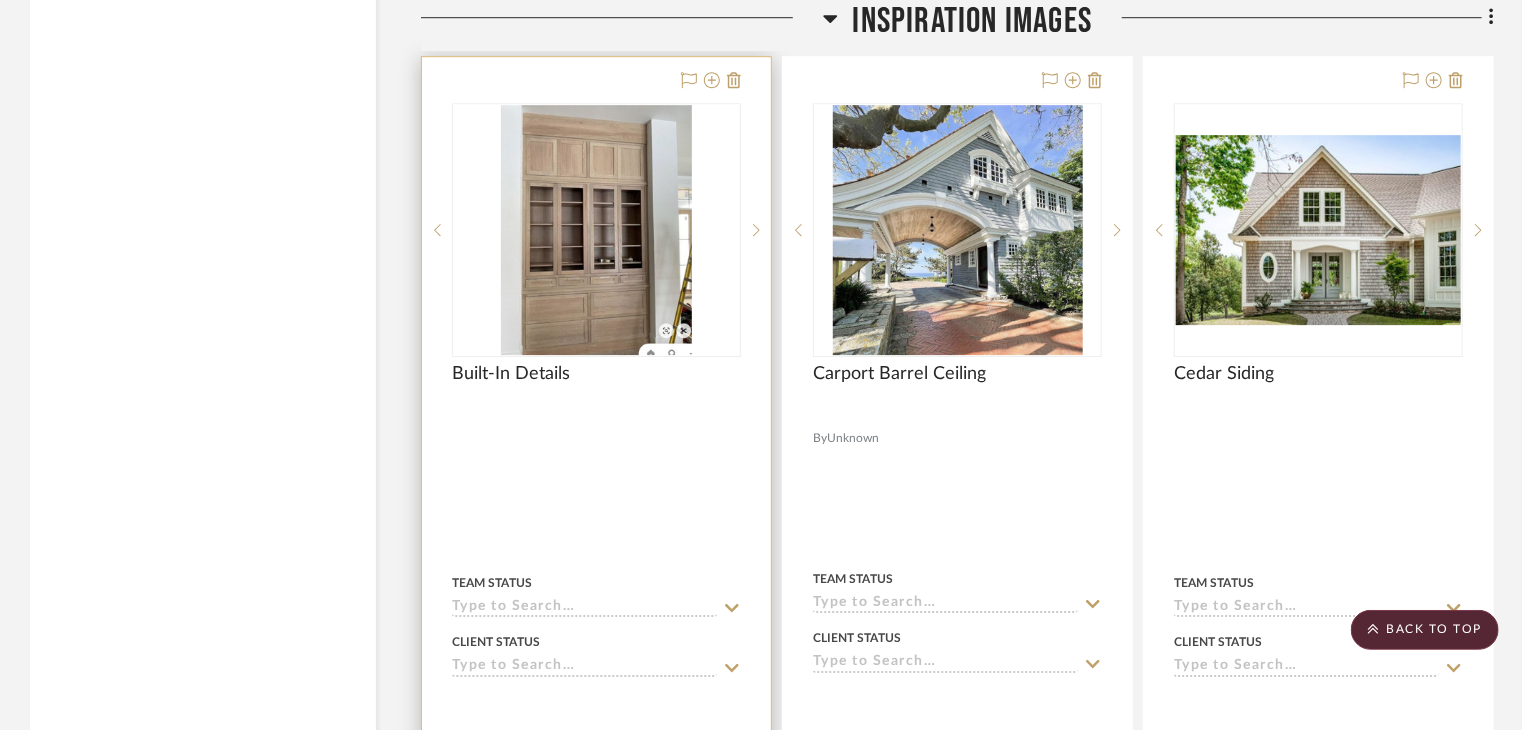 scroll, scrollTop: 6869, scrollLeft: 0, axis: vertical 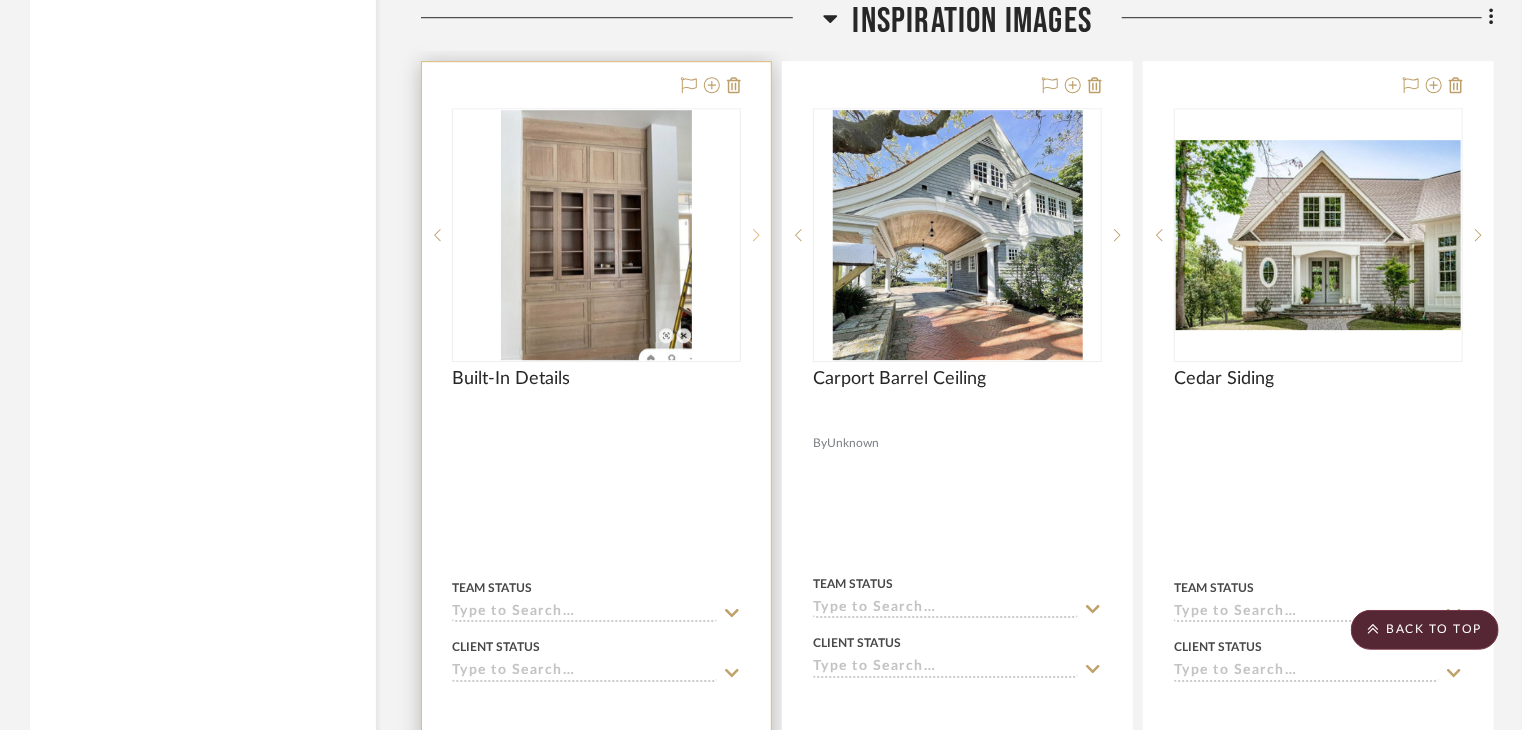 click 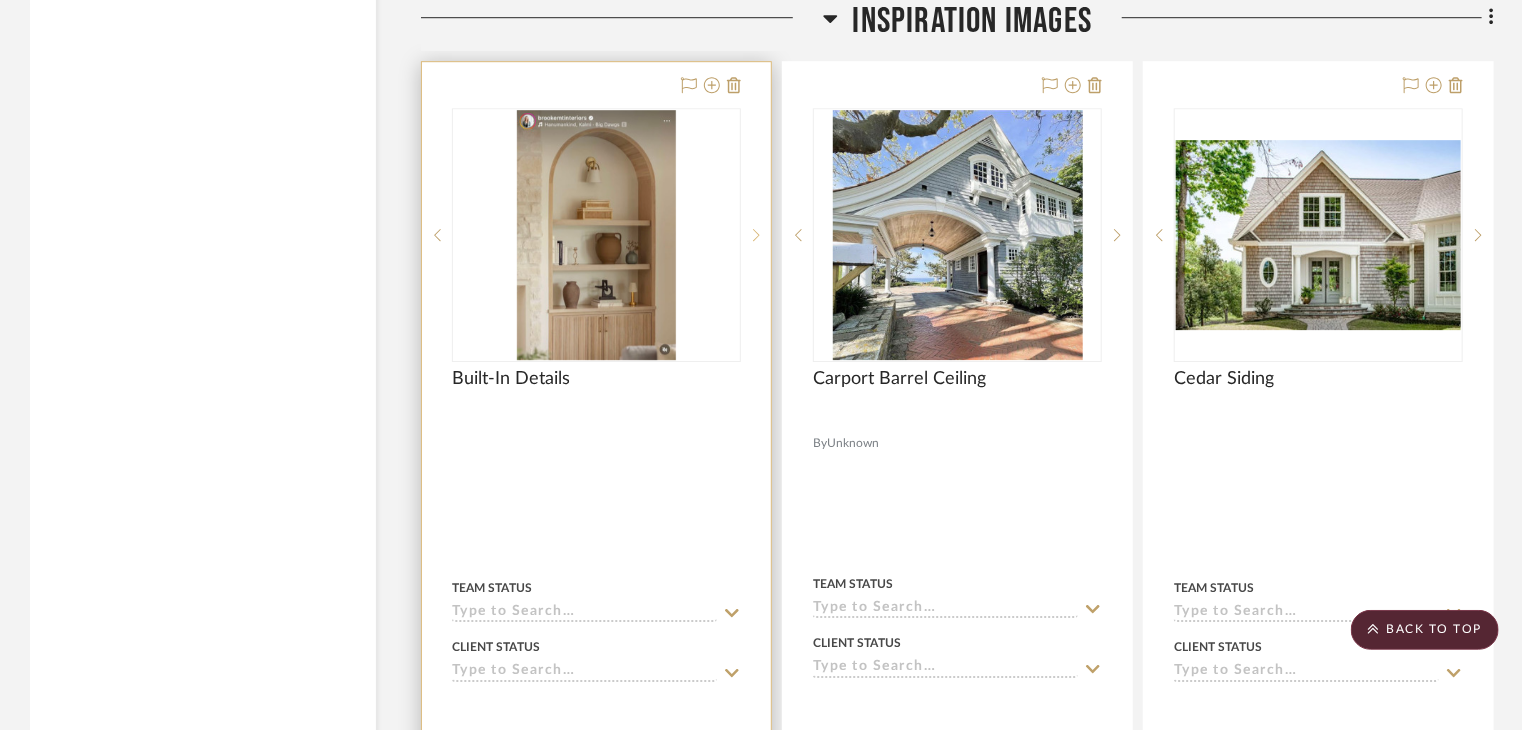 click 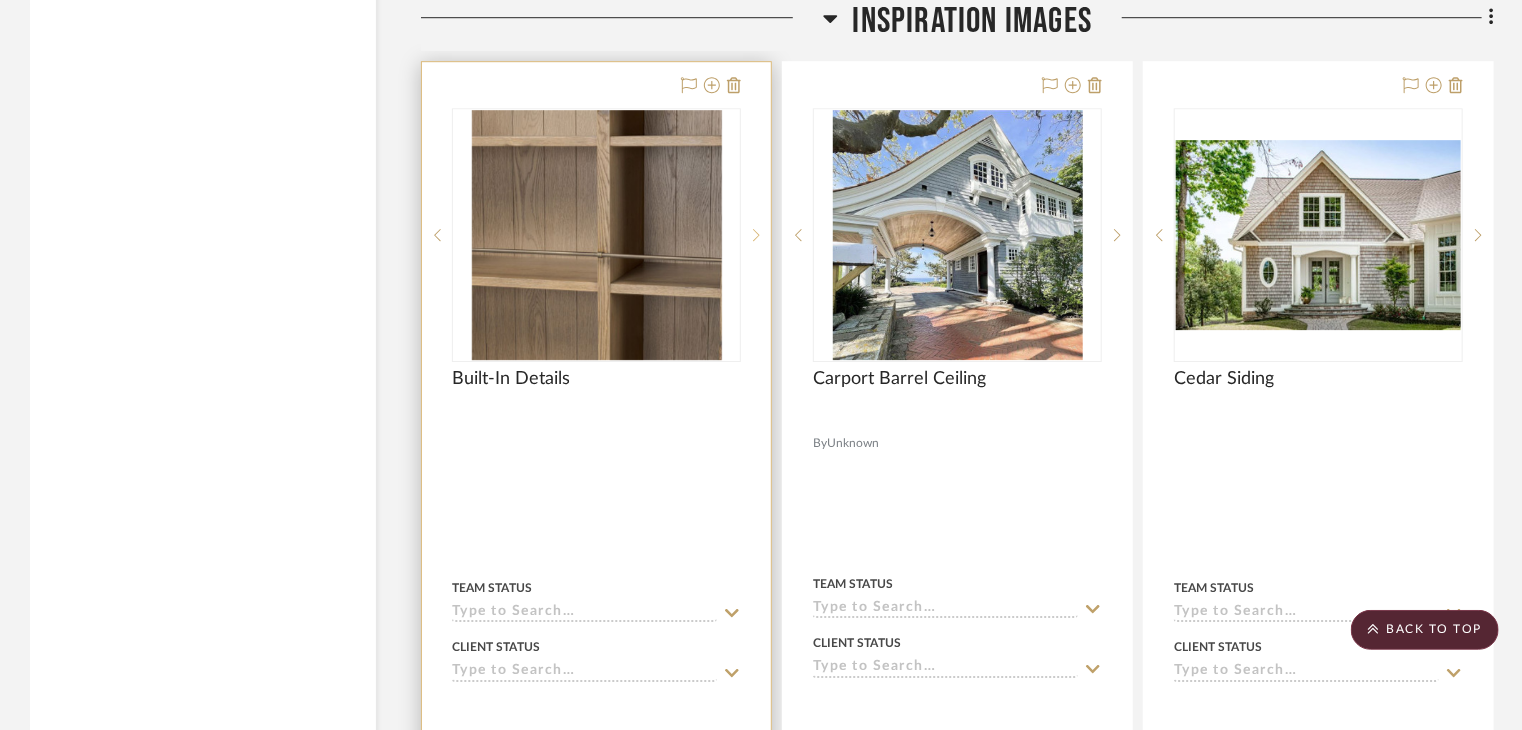 click 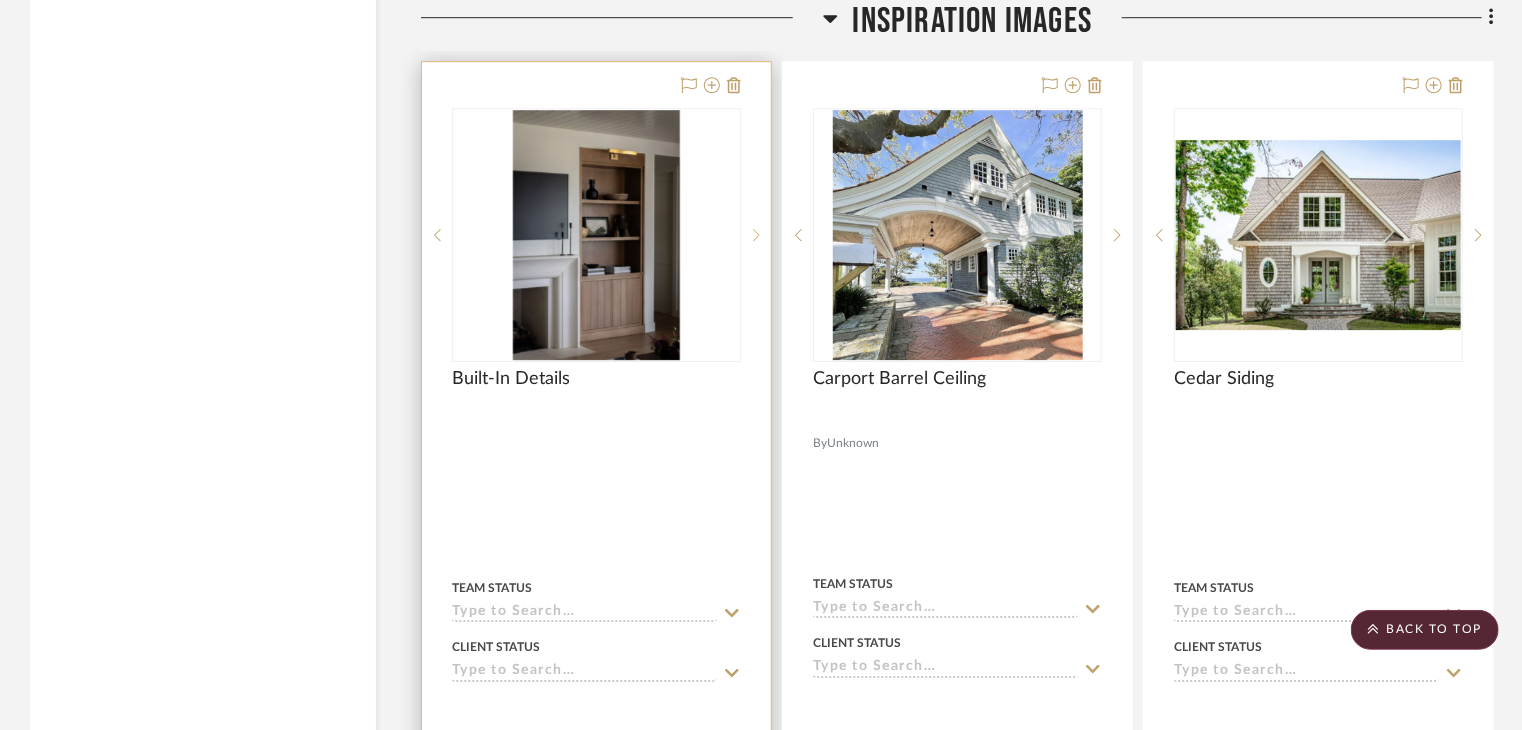 click 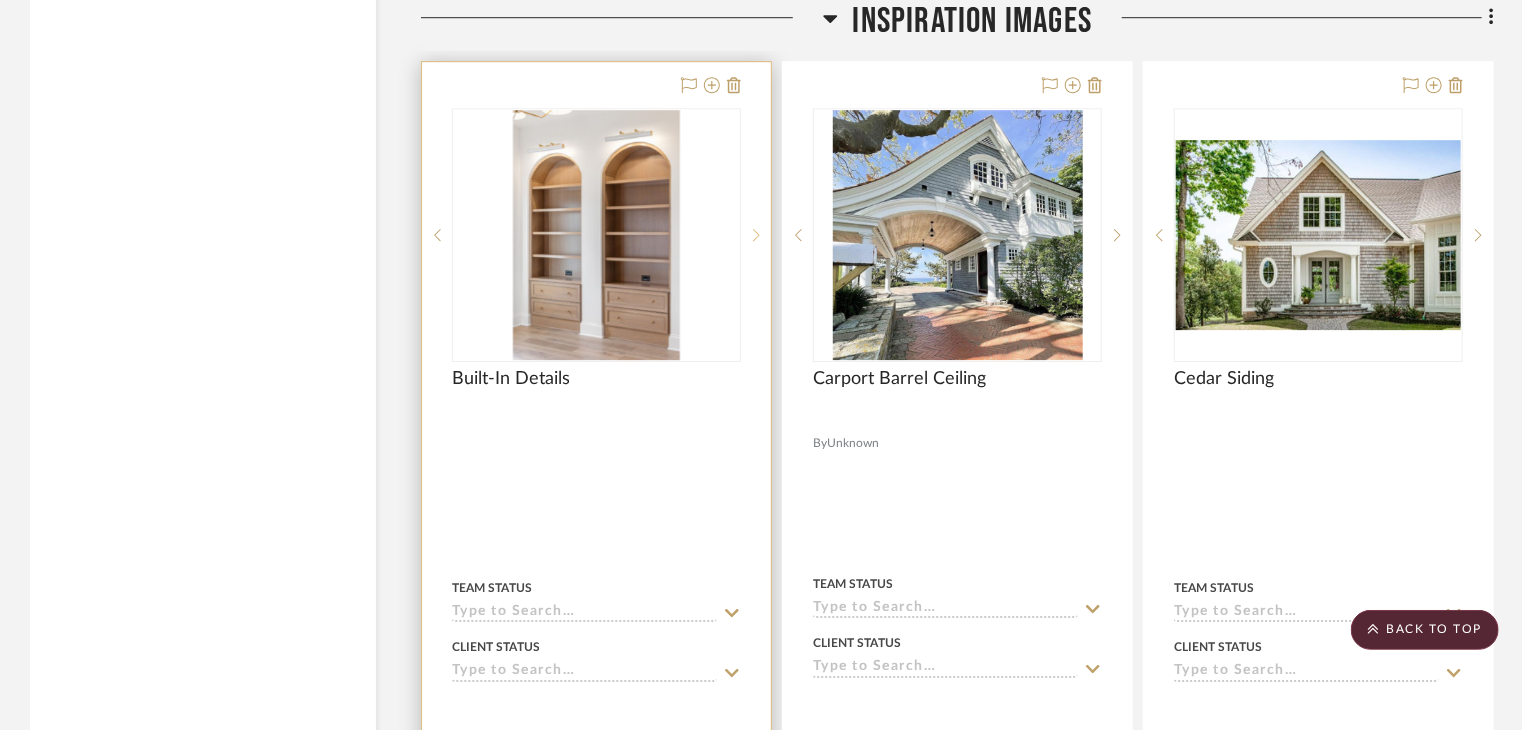 click 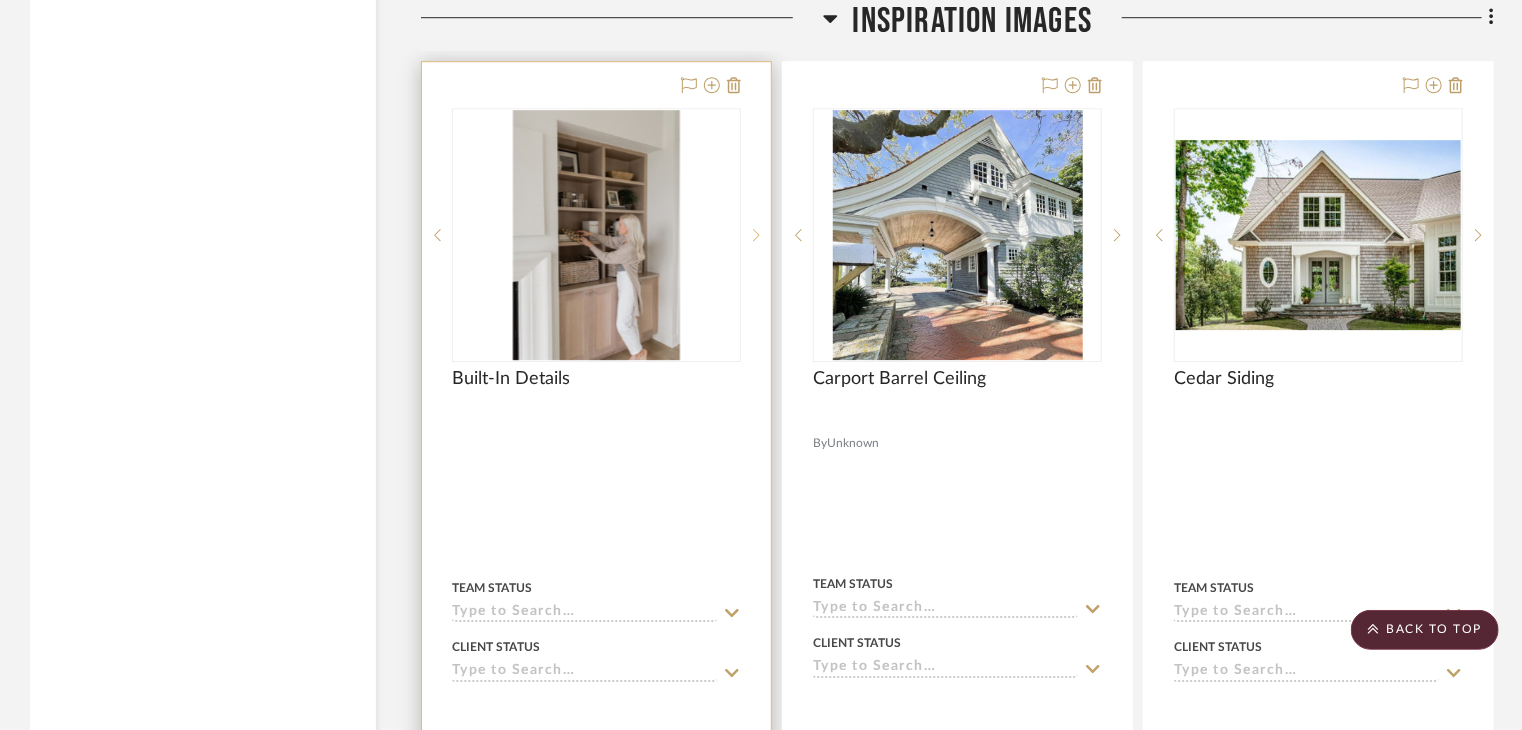 click at bounding box center (756, 235) 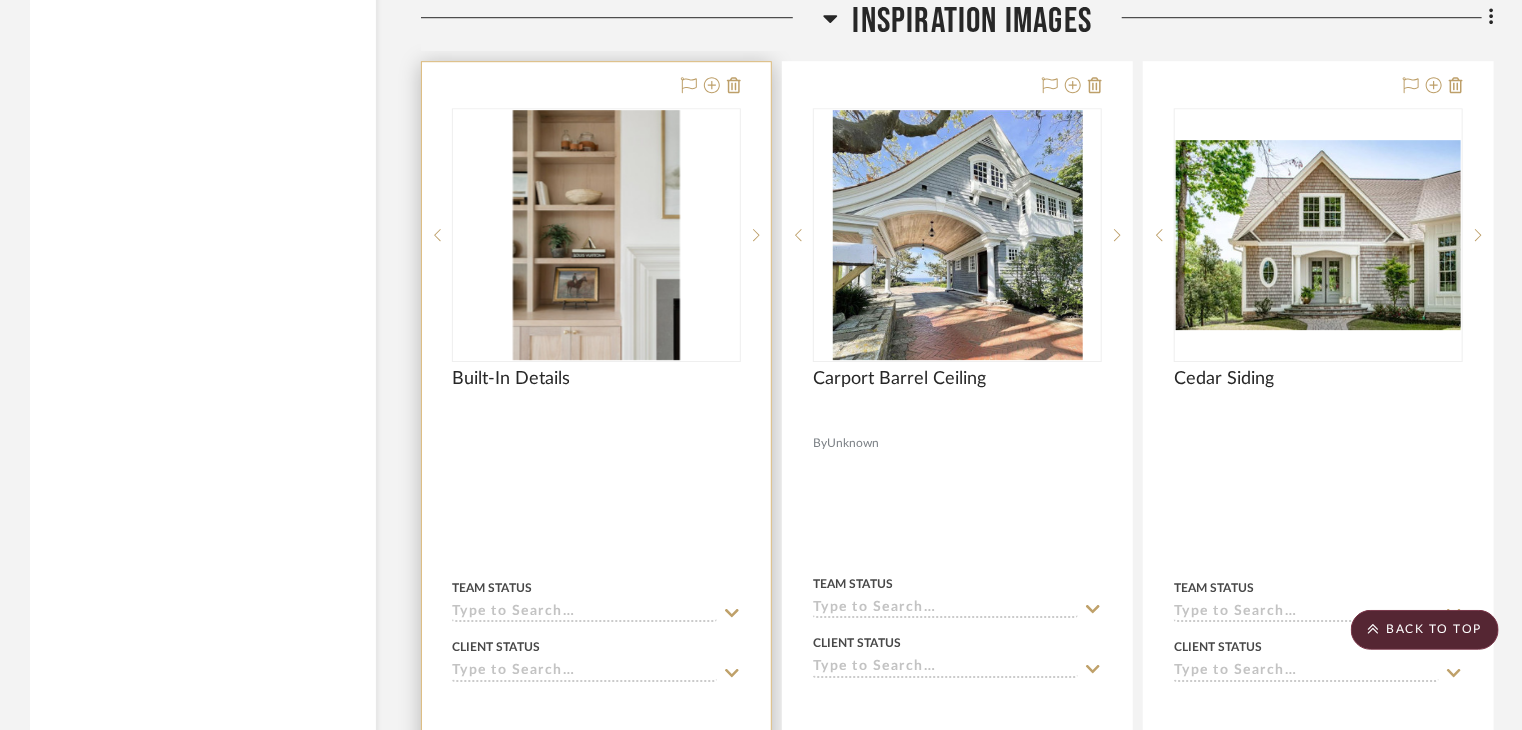 click at bounding box center [596, 421] 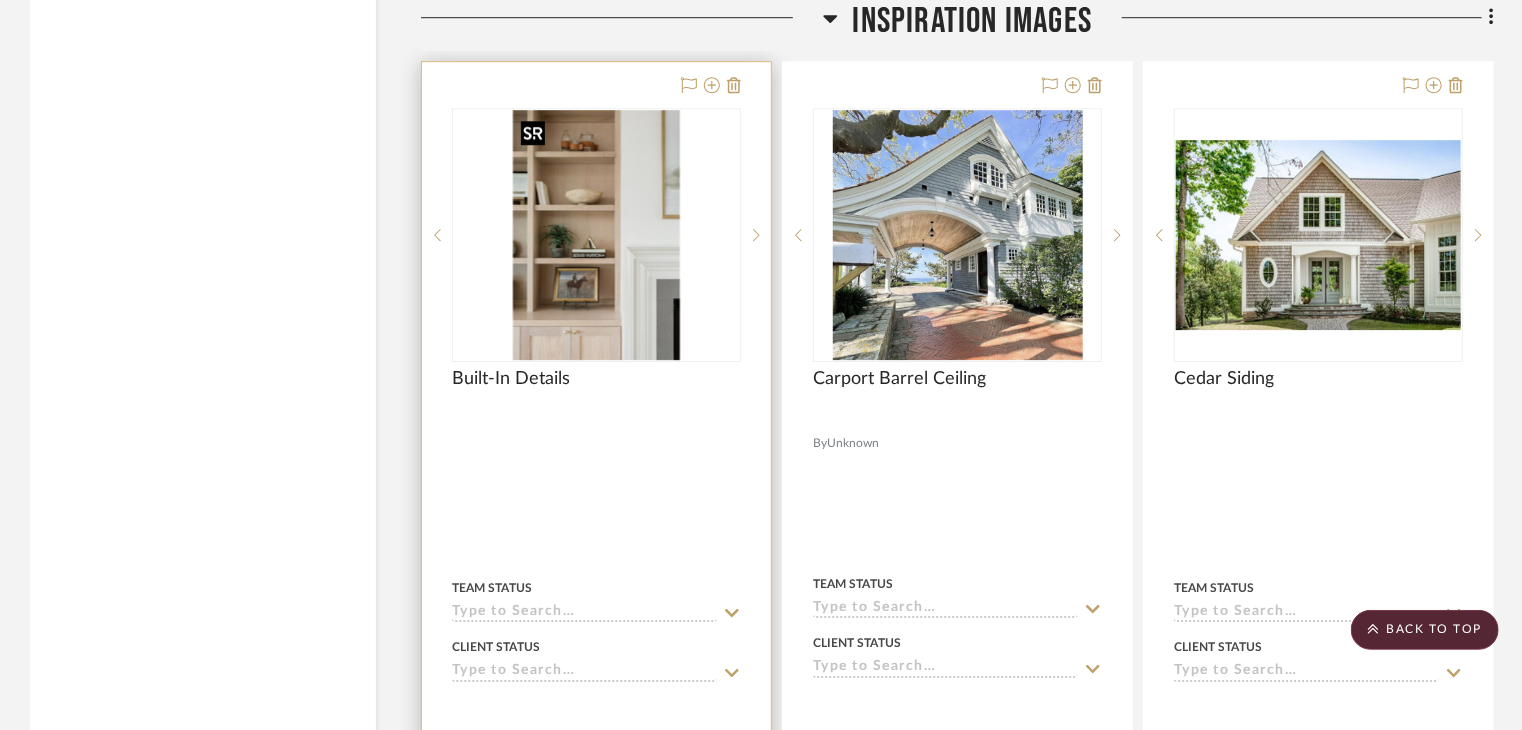 click at bounding box center (596, 235) 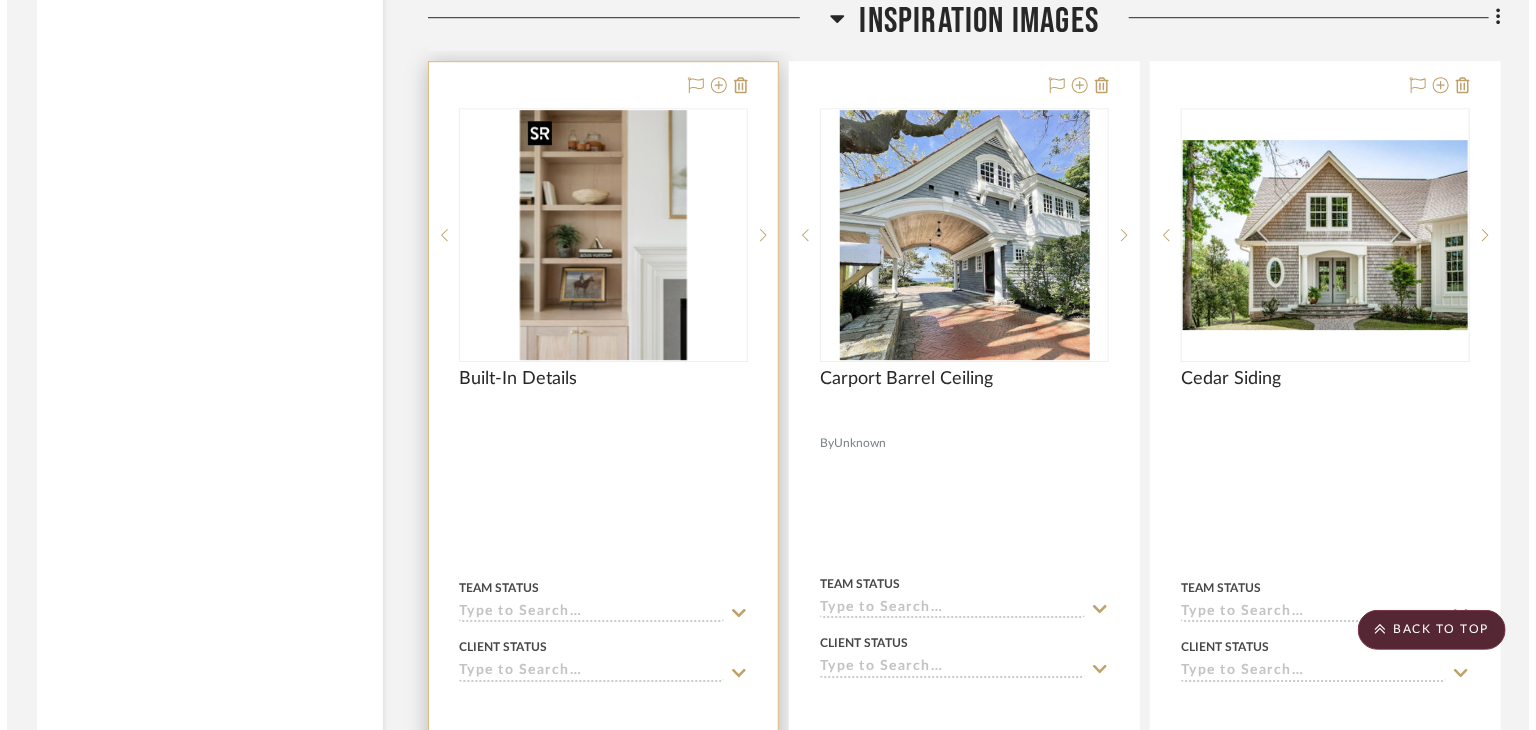 scroll, scrollTop: 0, scrollLeft: 0, axis: both 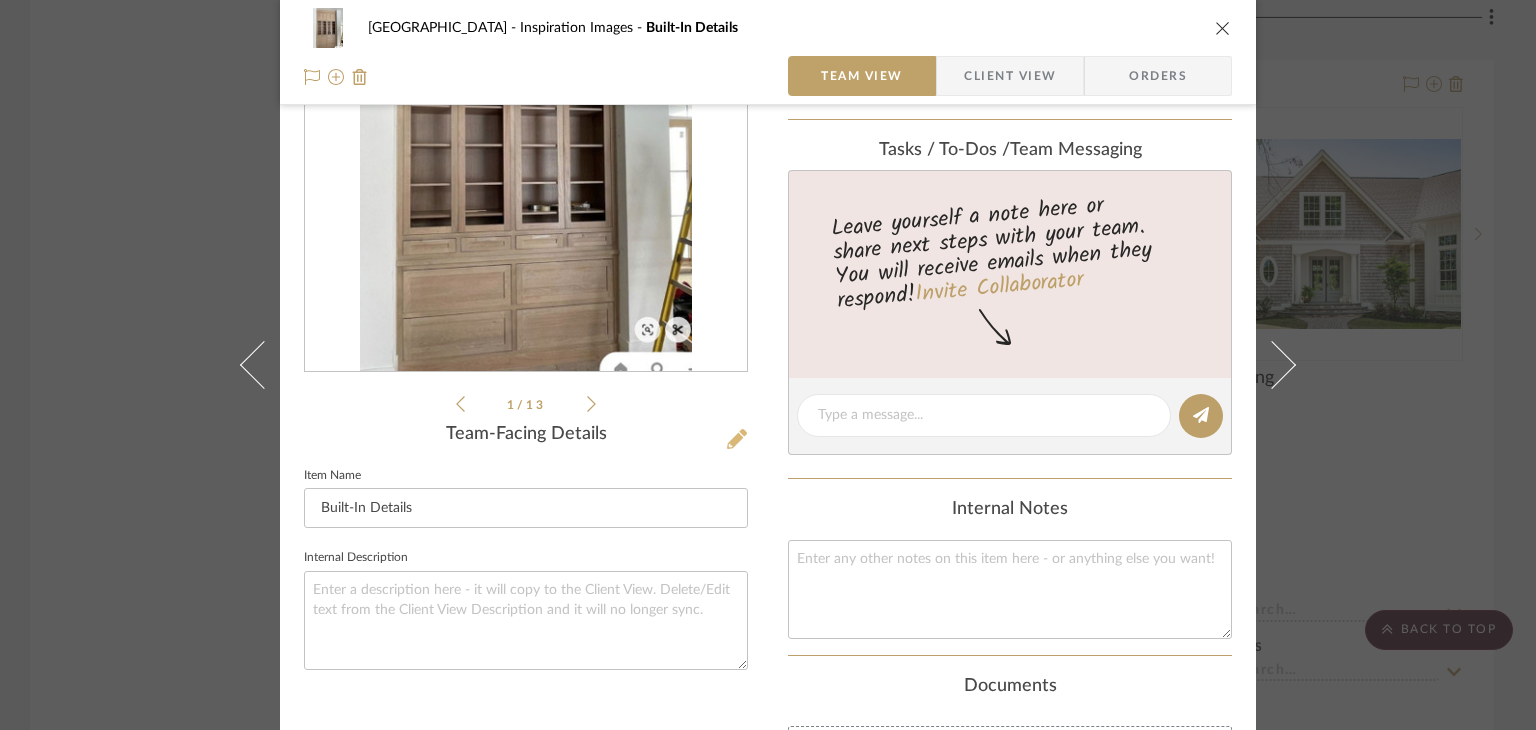 click 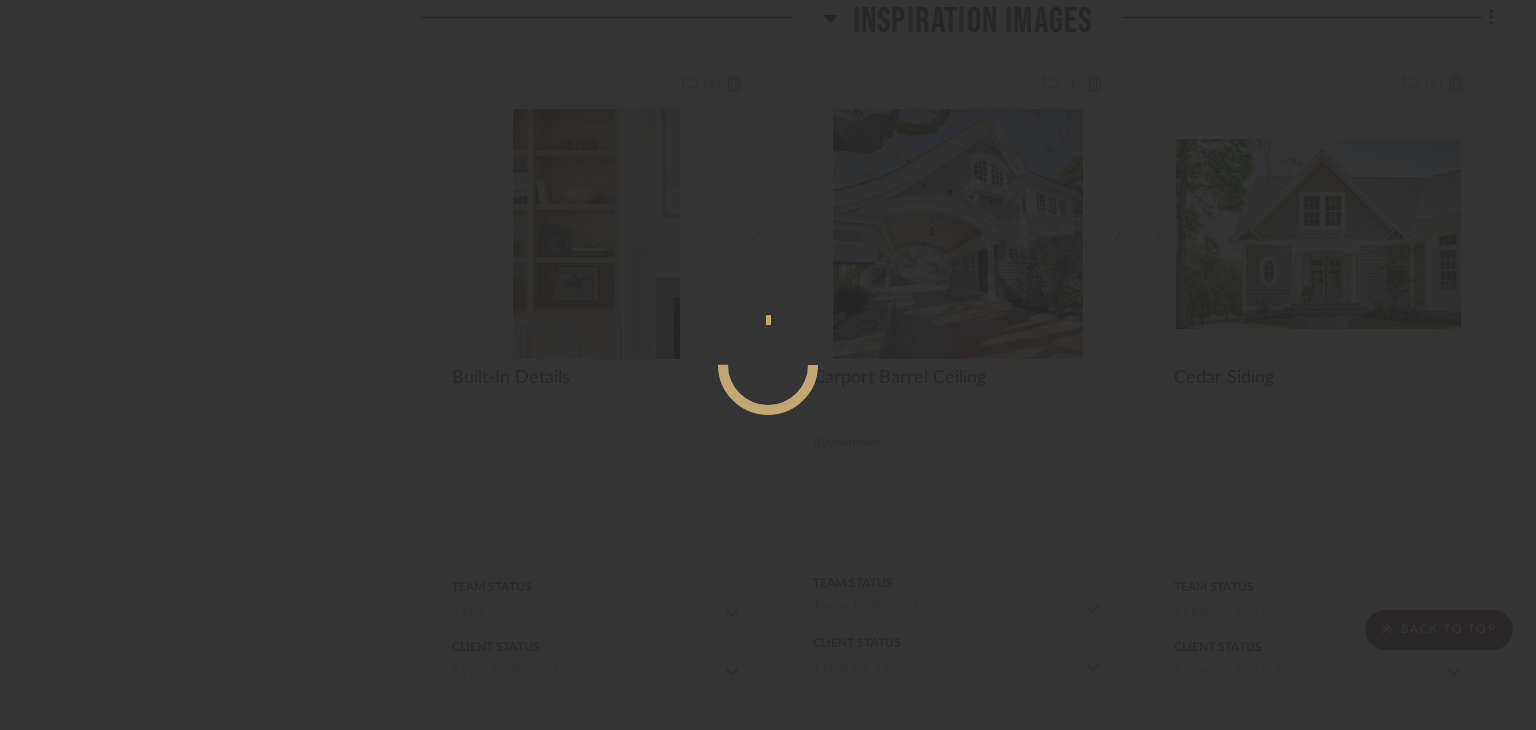 scroll, scrollTop: 0, scrollLeft: 0, axis: both 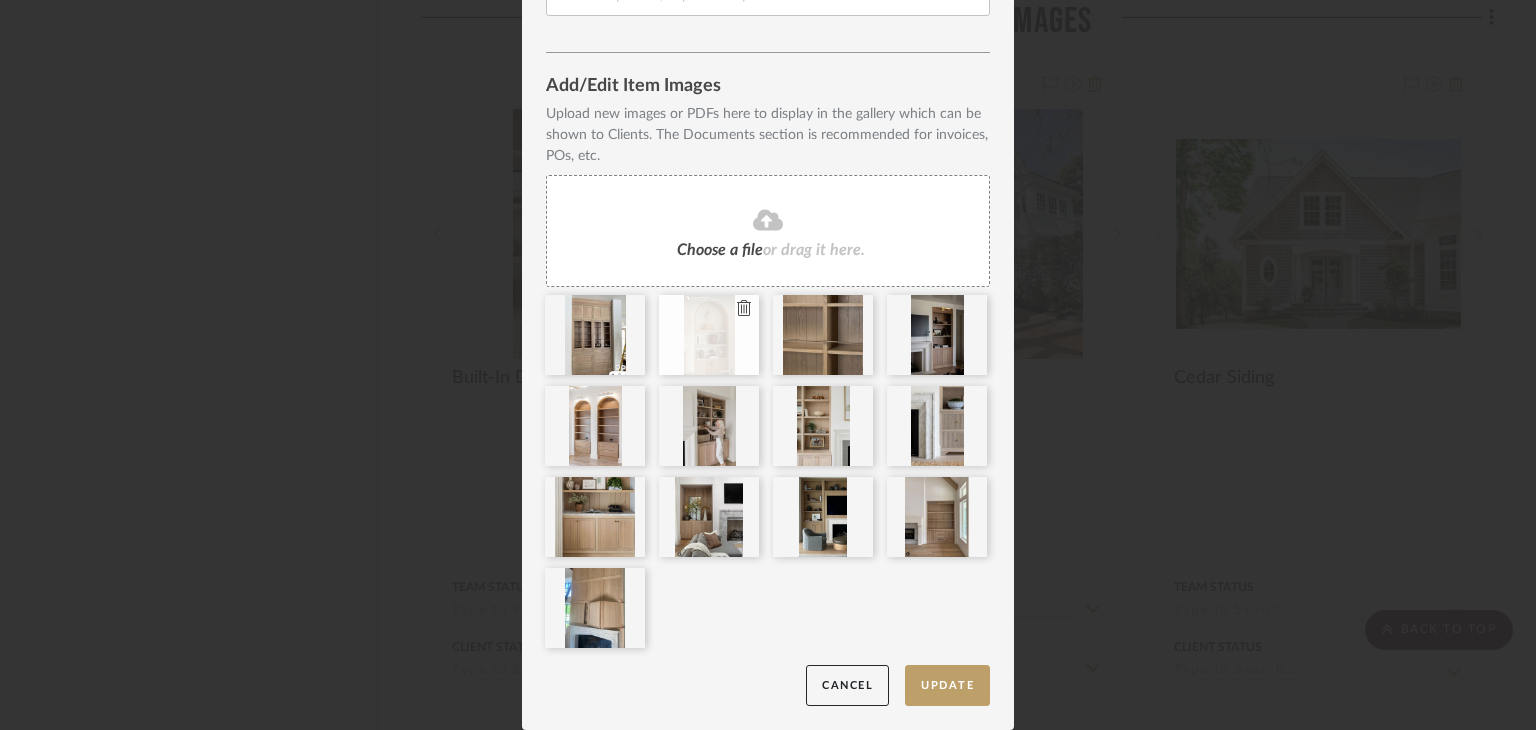 click 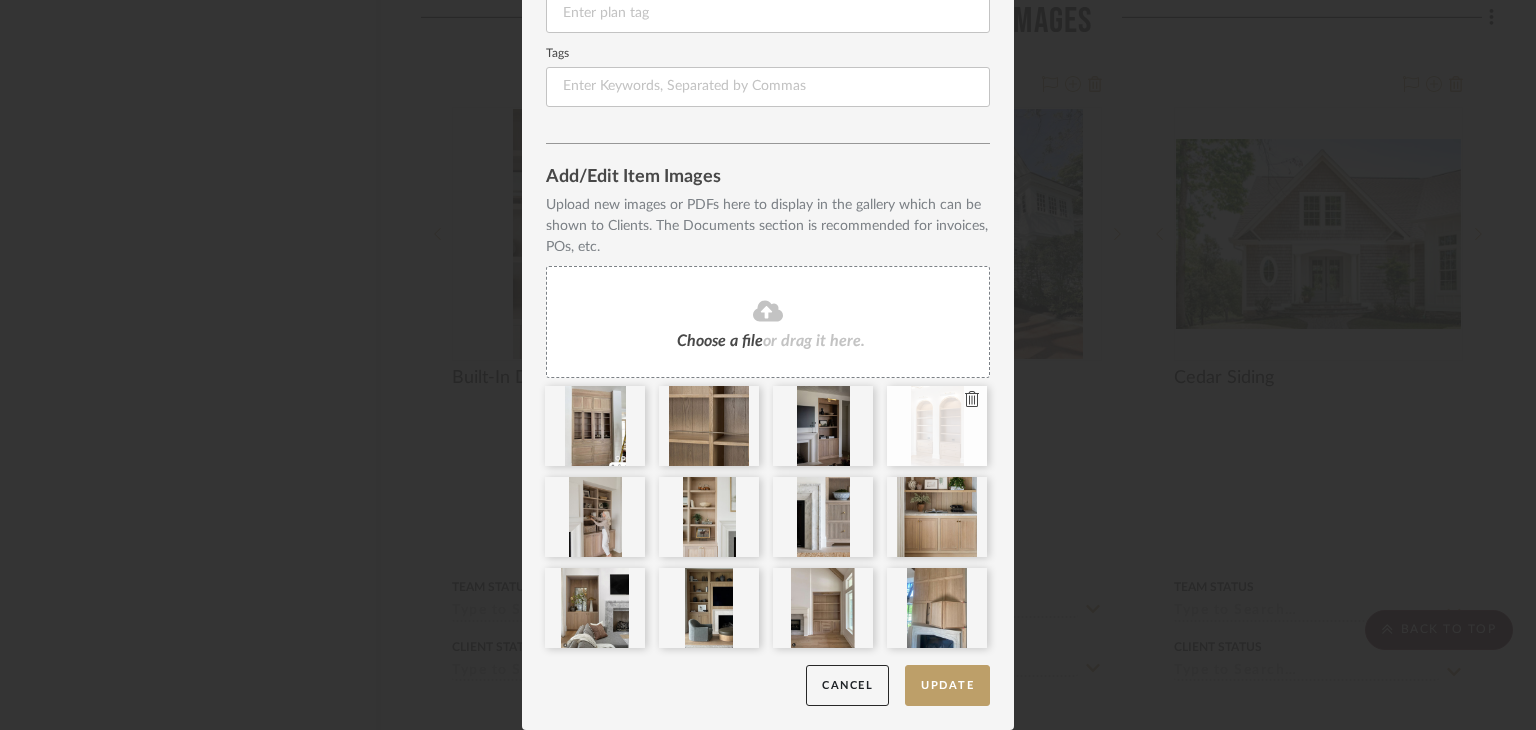 click 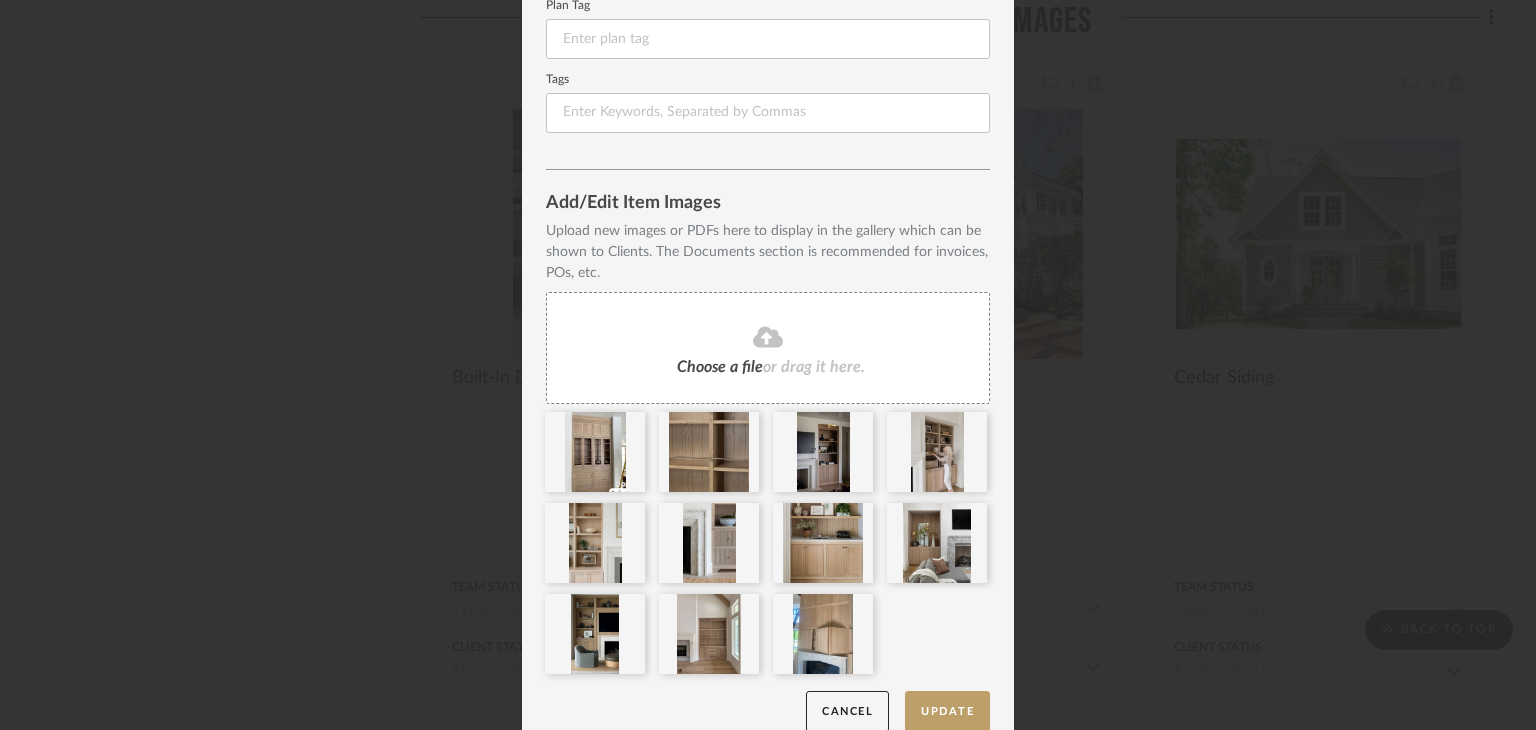 scroll, scrollTop: 204, scrollLeft: 0, axis: vertical 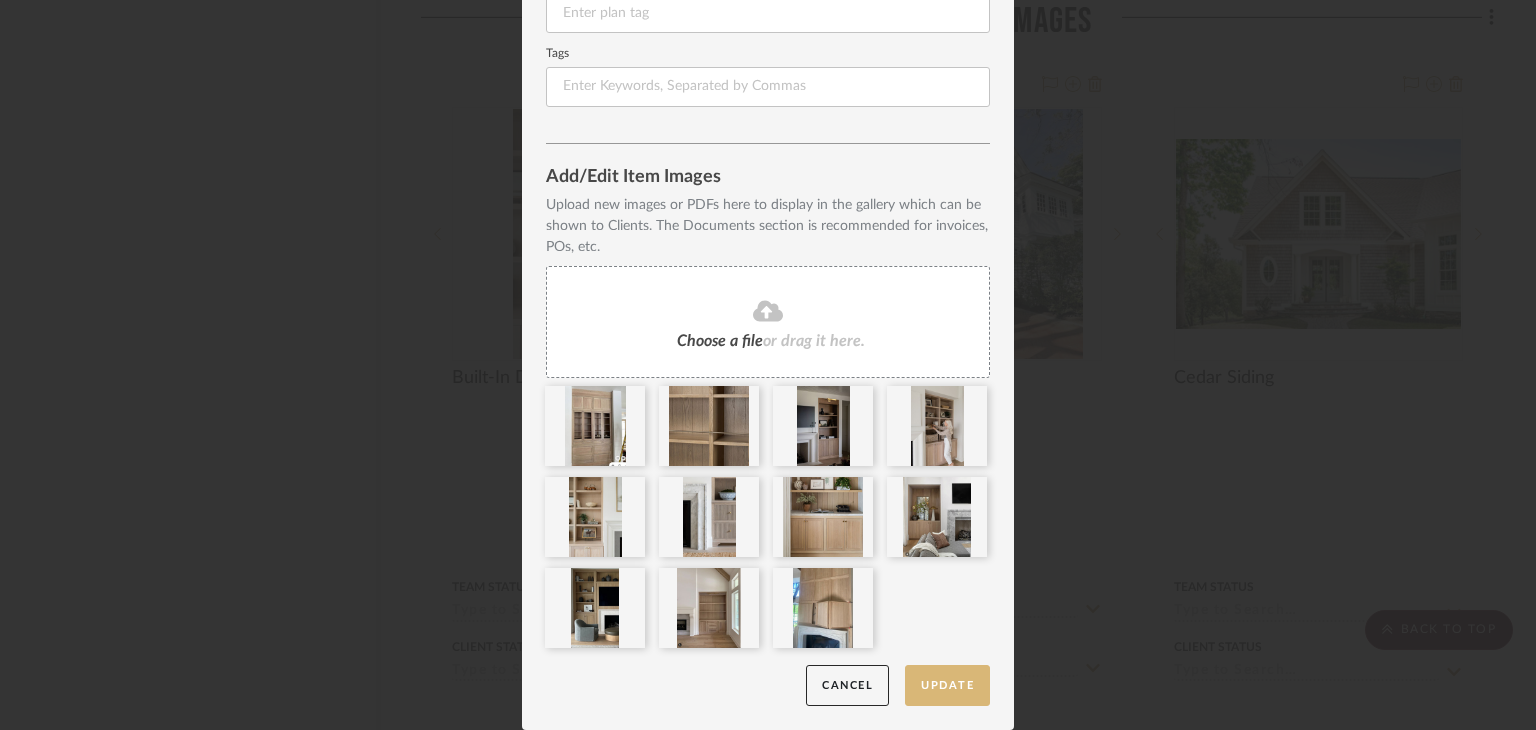 click on "Update" at bounding box center (947, 685) 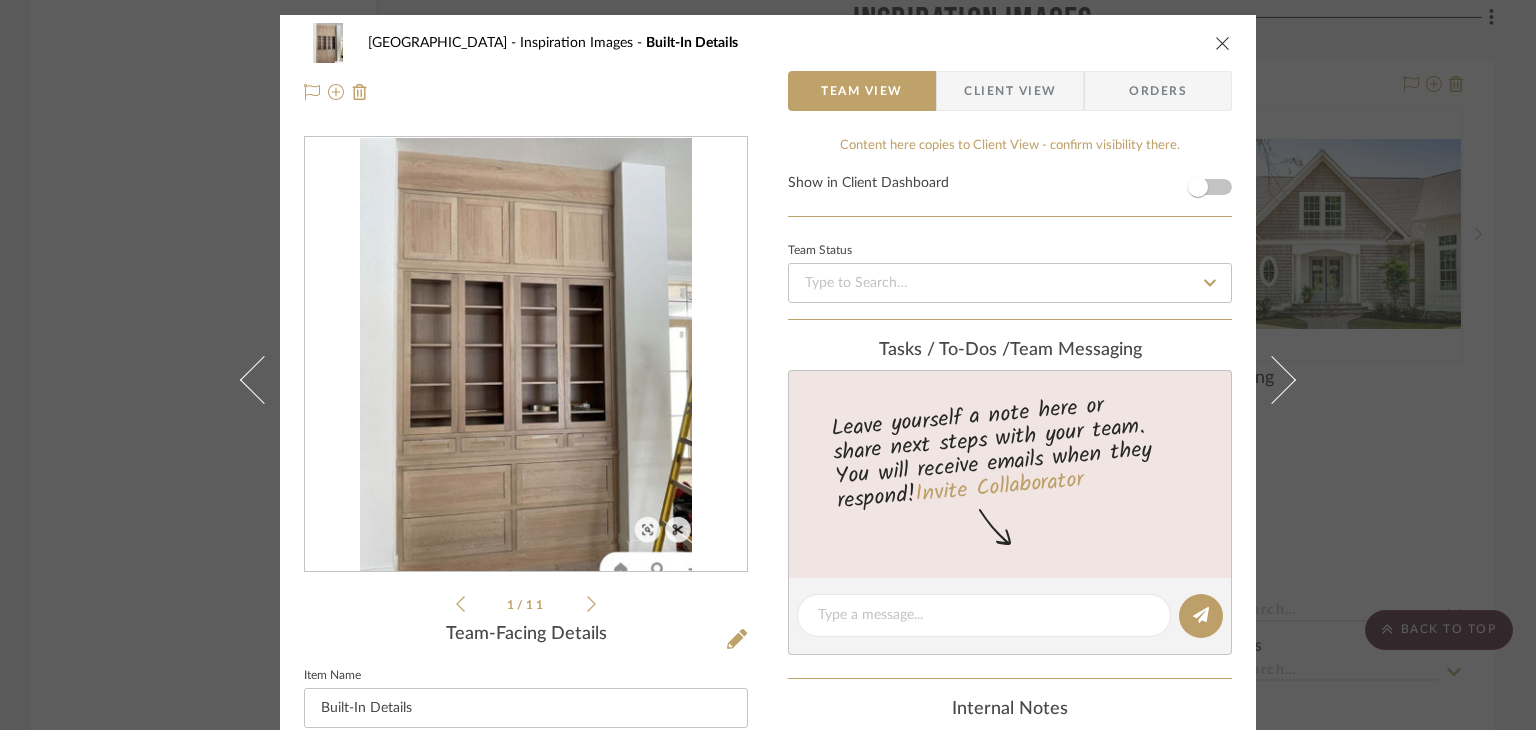 click 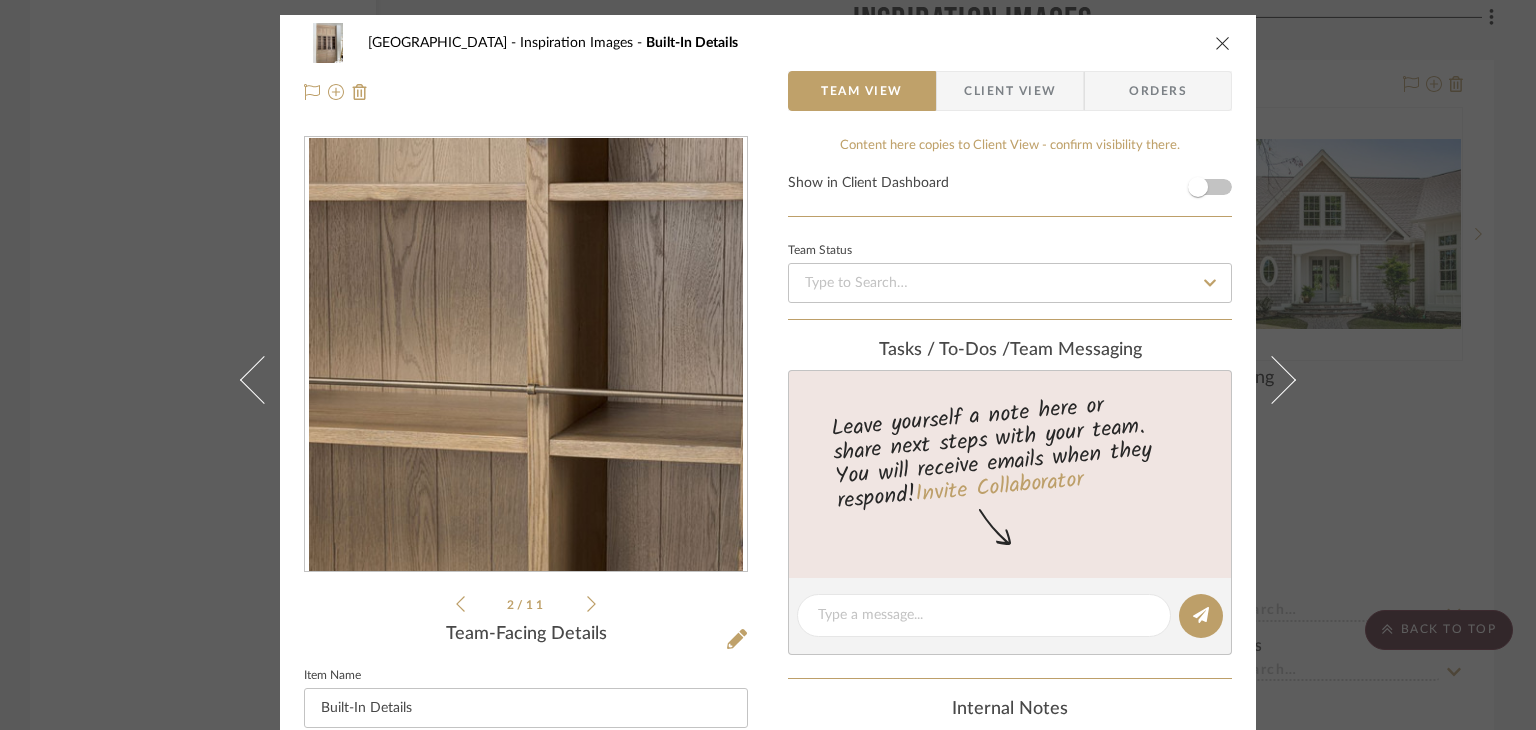 click 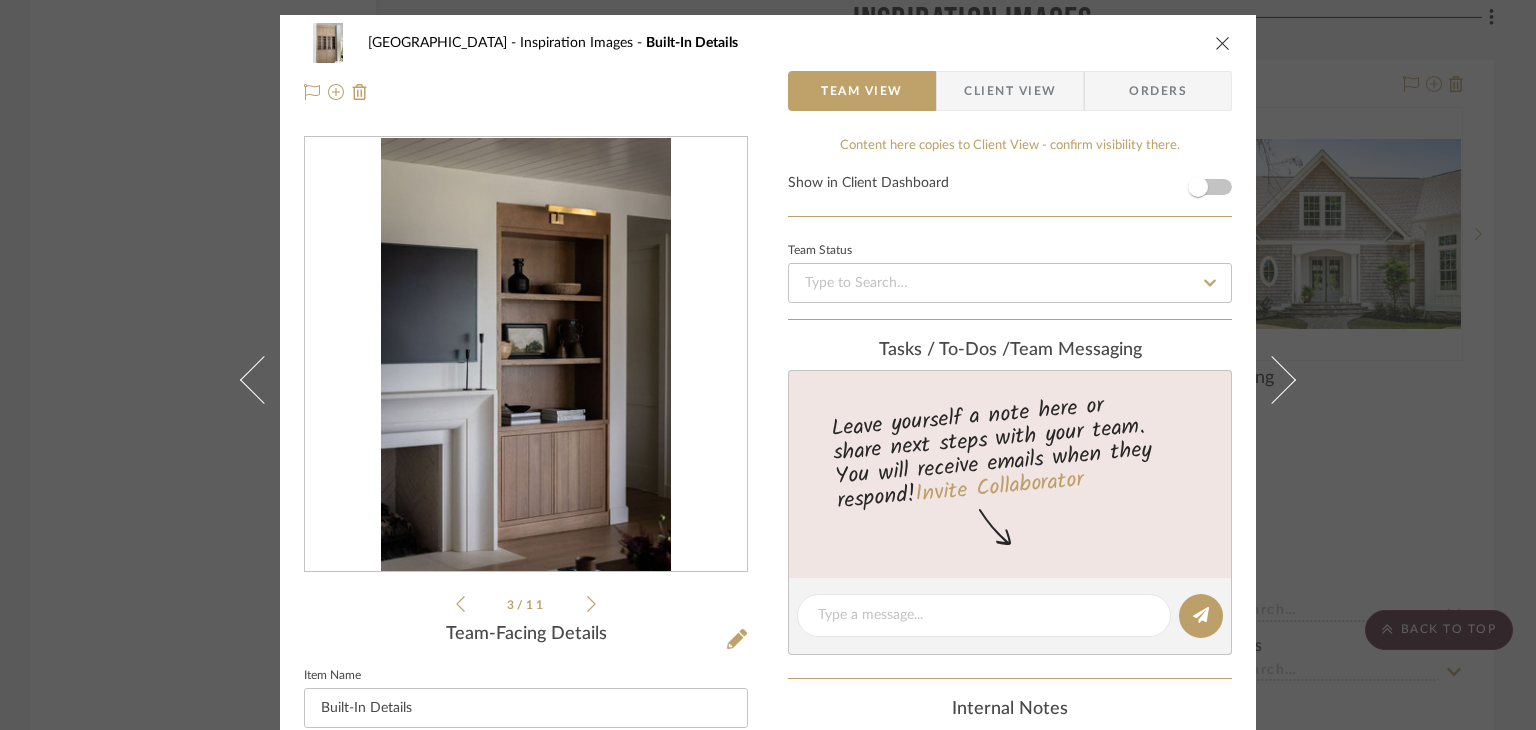 click 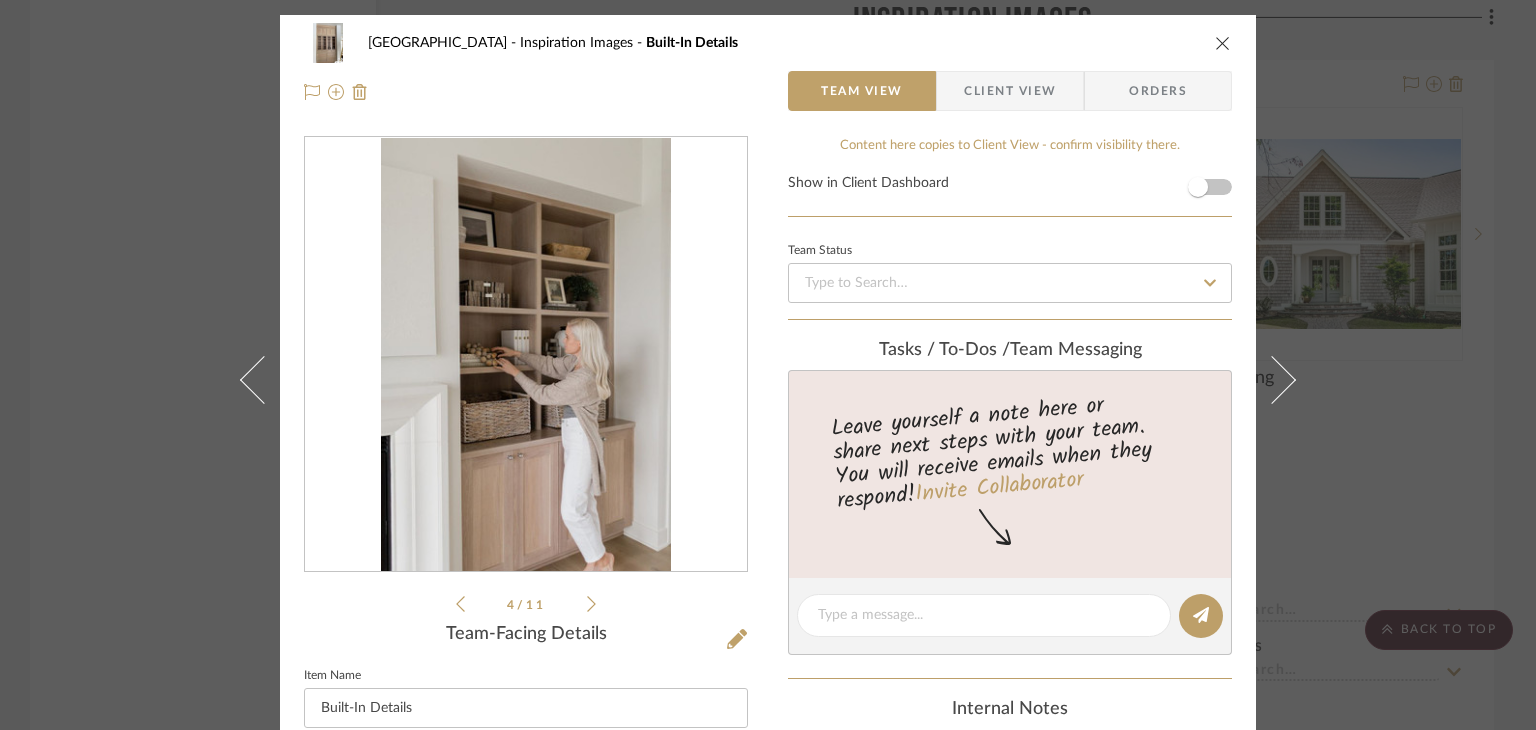 click 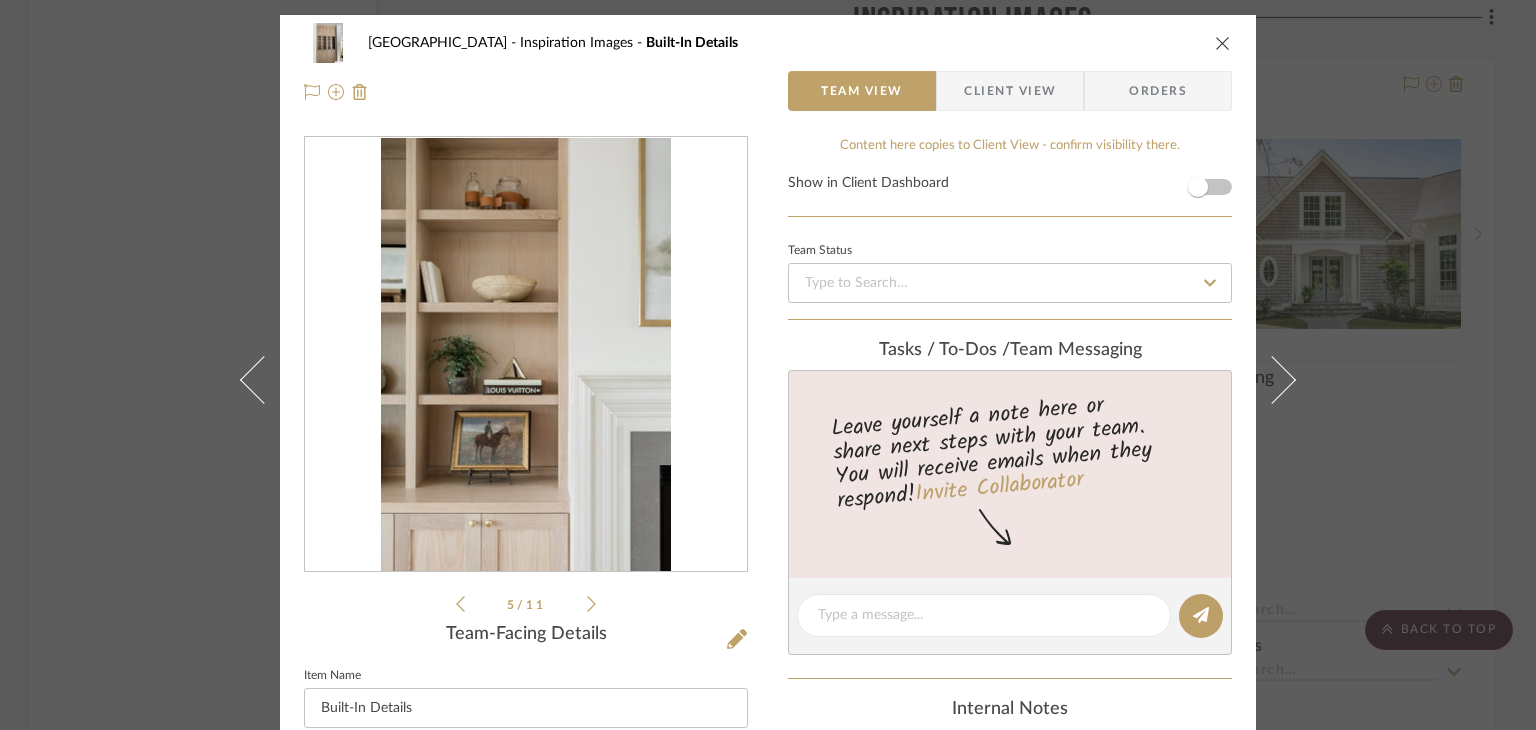 click 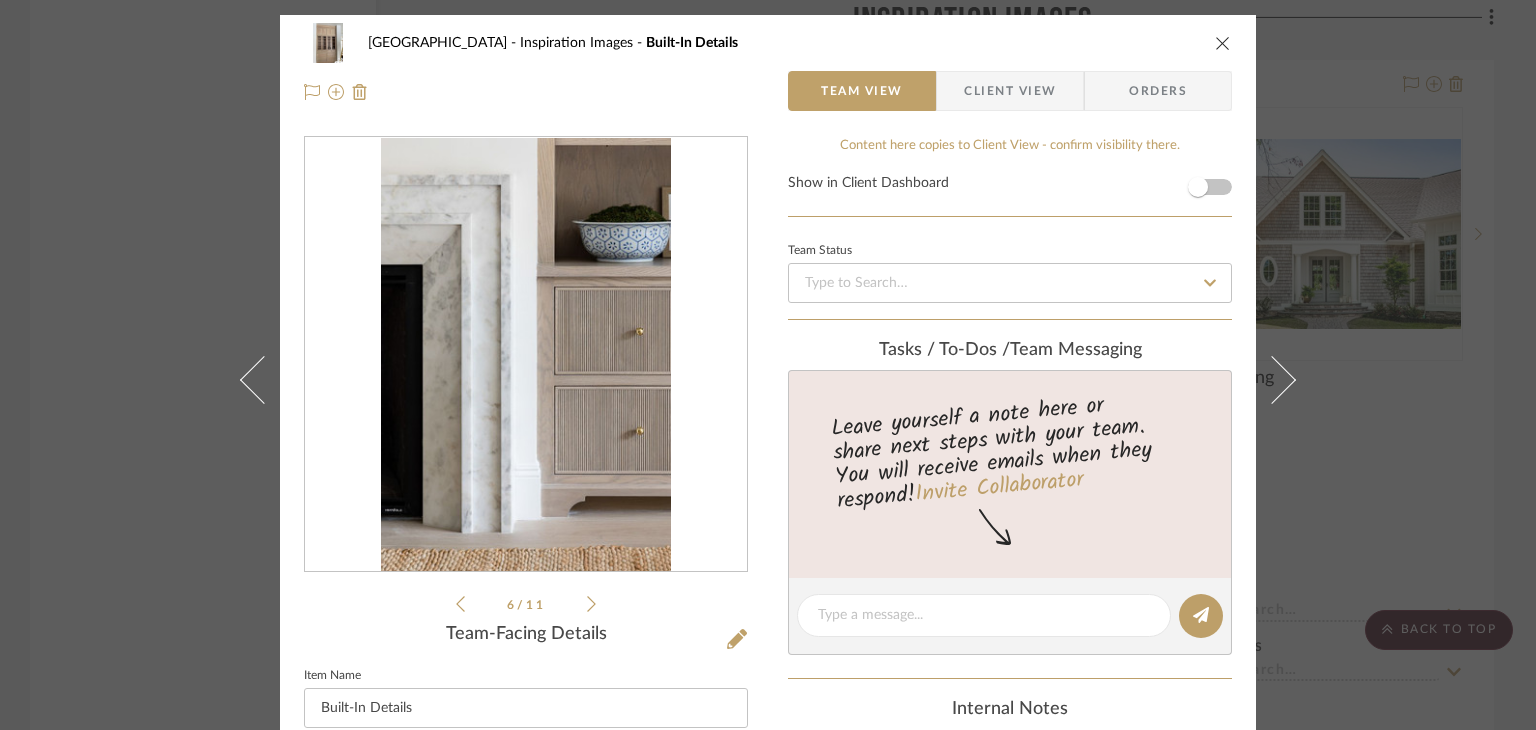 click 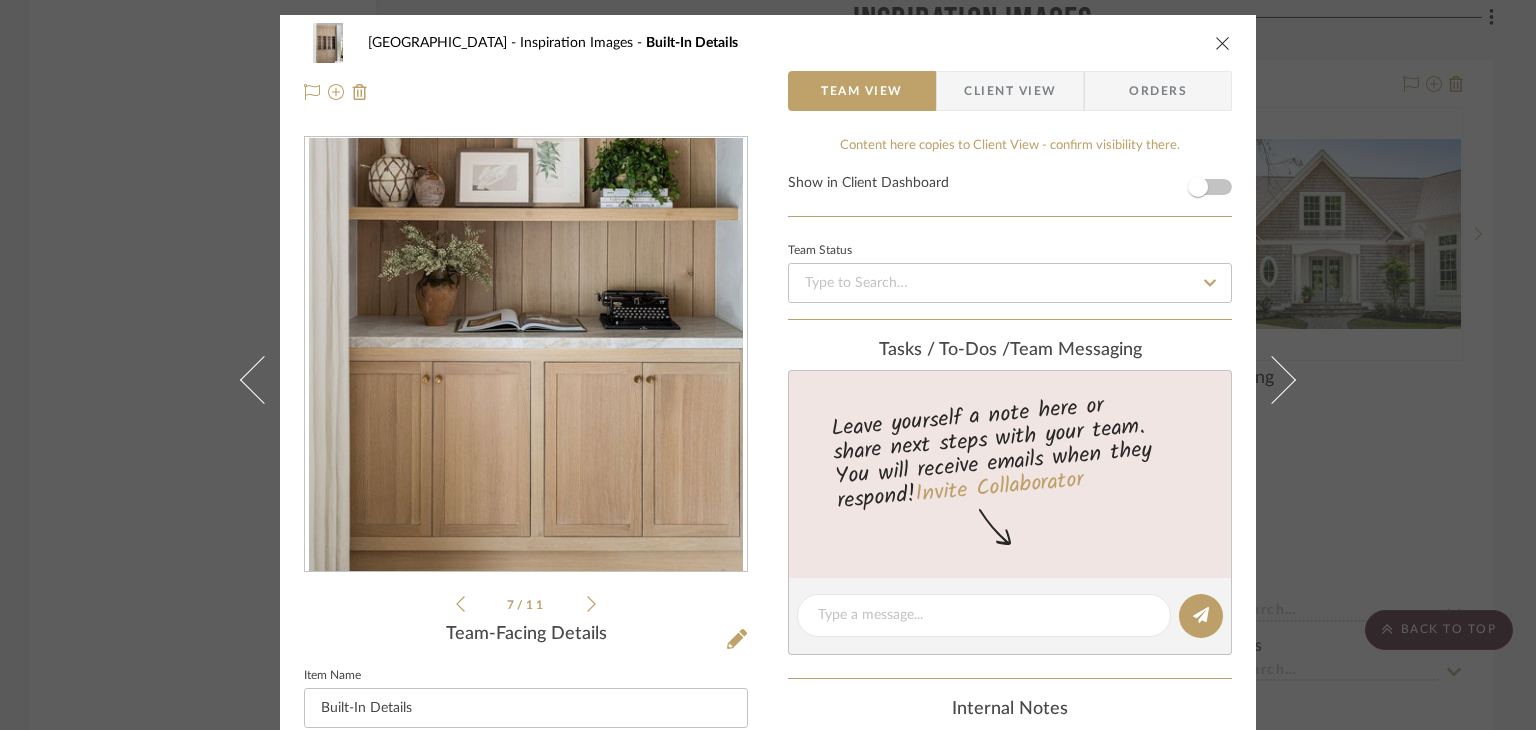 click 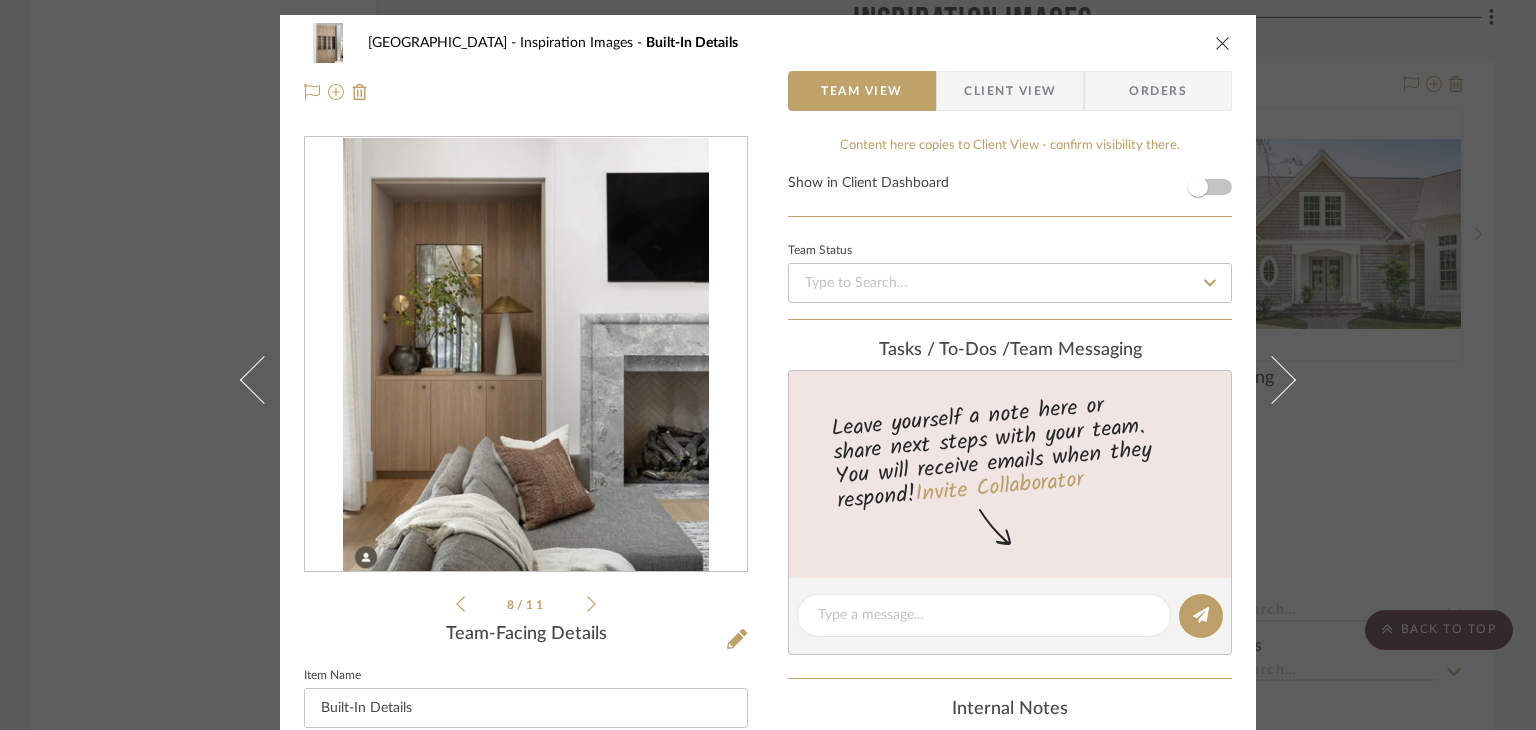 click 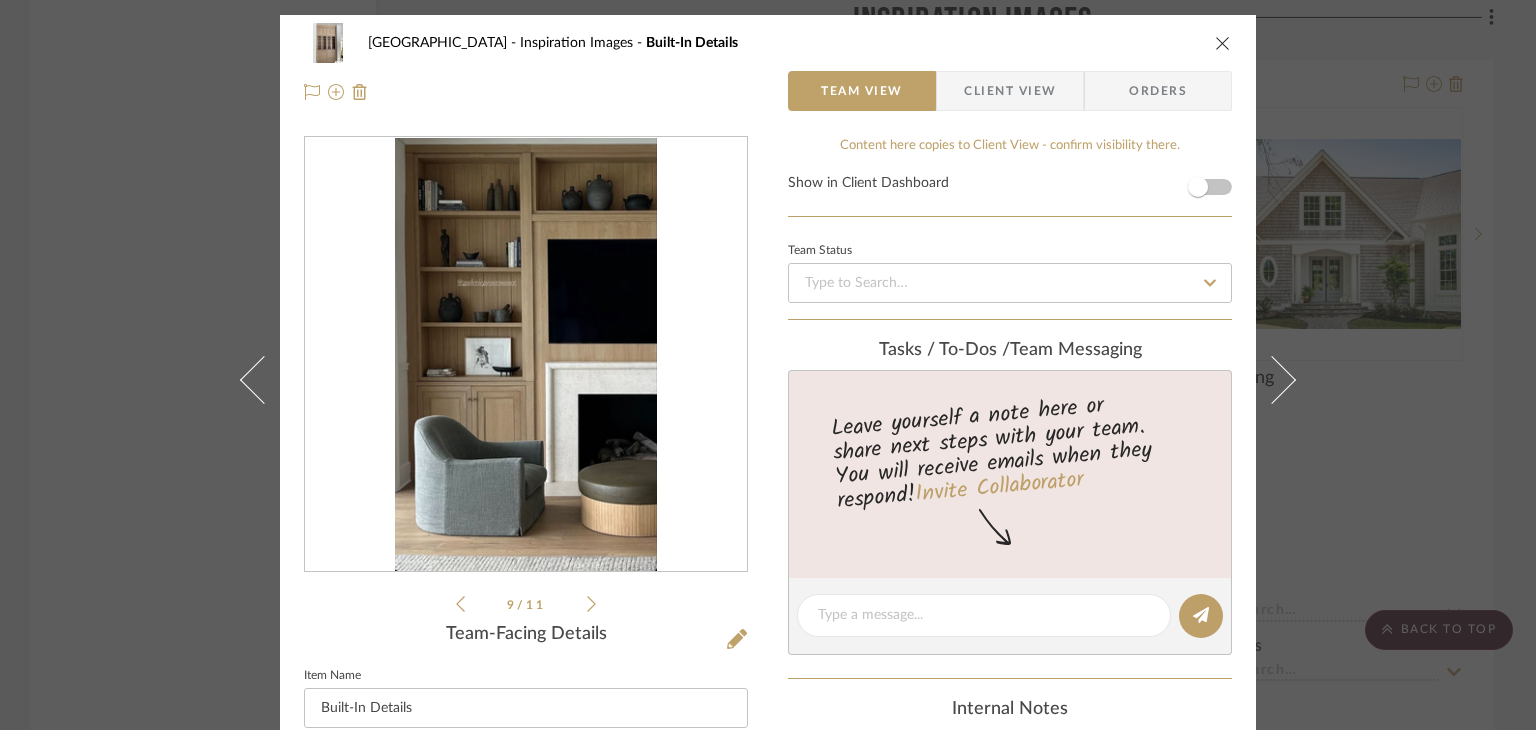 click on "Northport Inspiration Images Built-In Details Team View Client View Orders 9 / 11  Team-Facing Details   Item Name  Built-In Details  Internal Description  Content here copies to Client View - confirm visibility there.  Show in Client Dashboard  Team Status Tasks / To-Dos /  team Messaging  Leave yourself a note here or share next steps with your team. You will receive emails when they
respond!  Invite Collaborator Internal Notes  Documents  Choose a file  or drag it here. Change Room/Update Quantity  Inspiration Images  *To create a new room/section do that from main project page    Keri Fields" at bounding box center [768, 365] 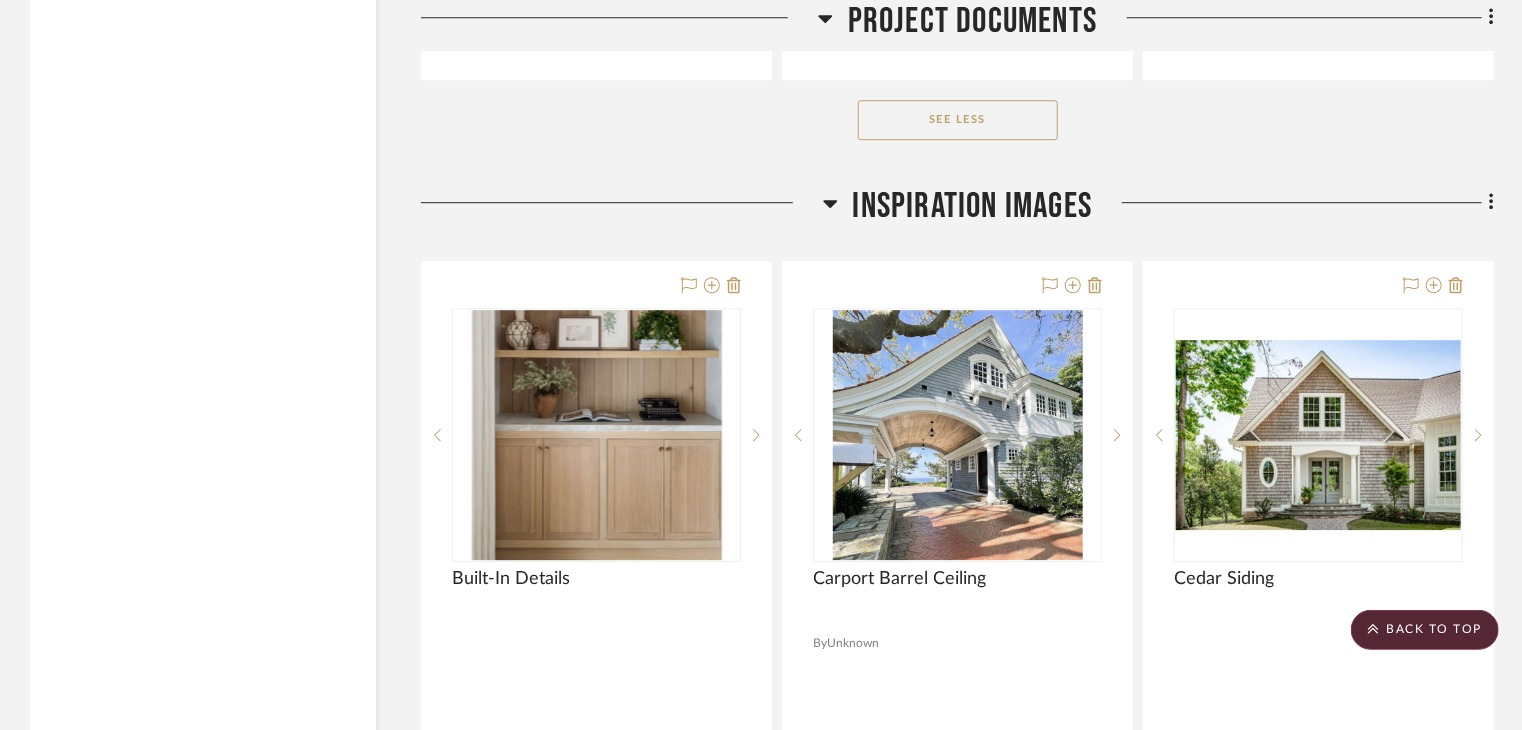 scroll, scrollTop: 6969, scrollLeft: 0, axis: vertical 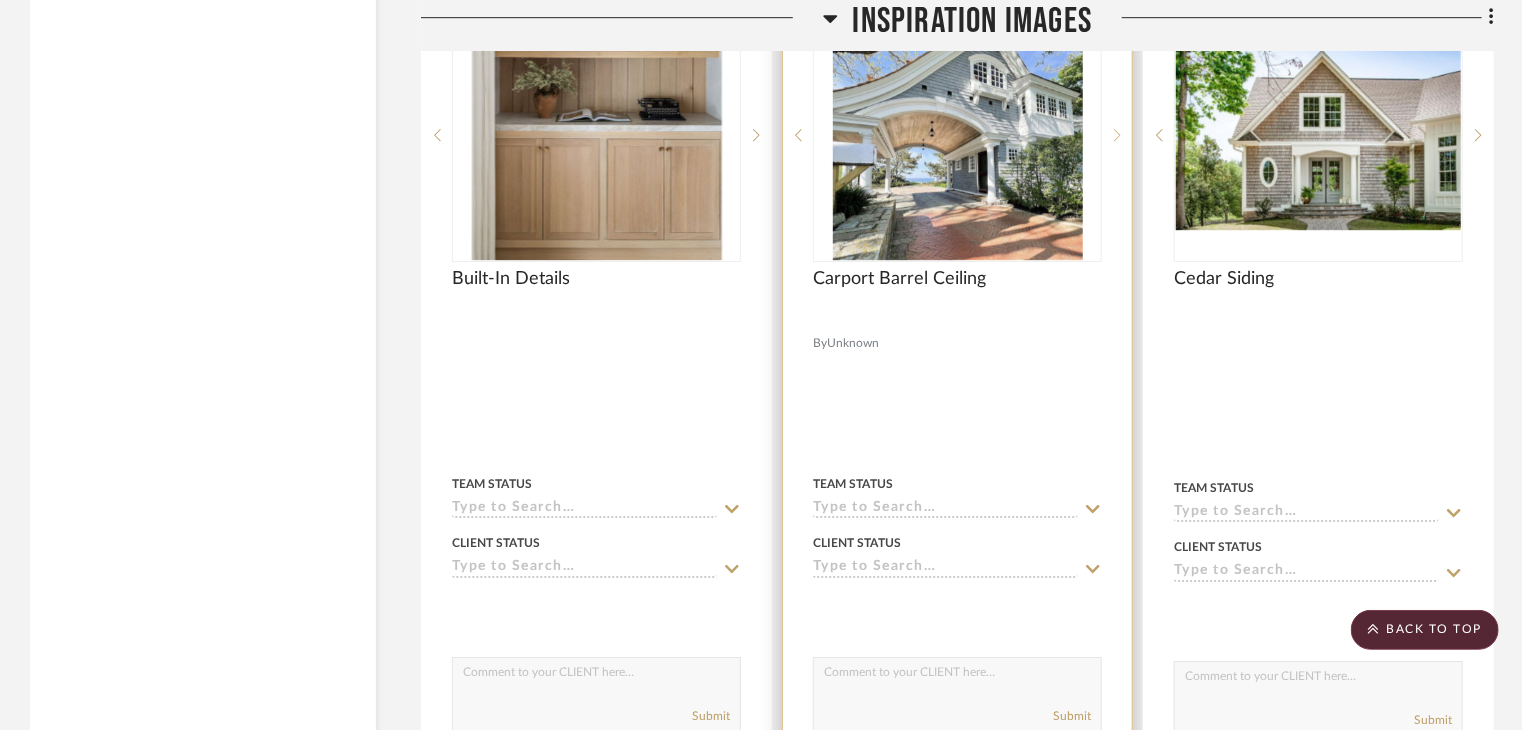 click at bounding box center (1117, 135) 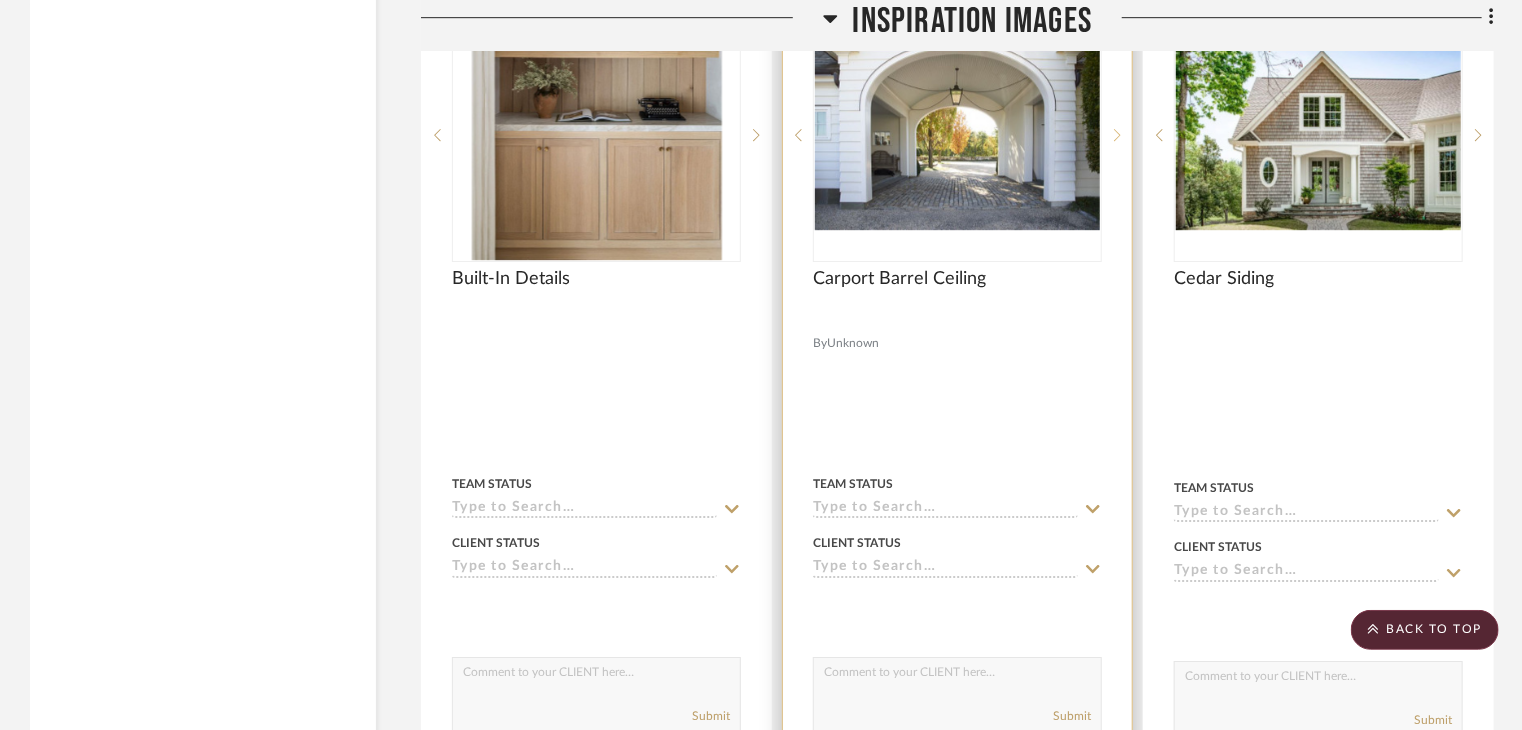 click at bounding box center (1117, 135) 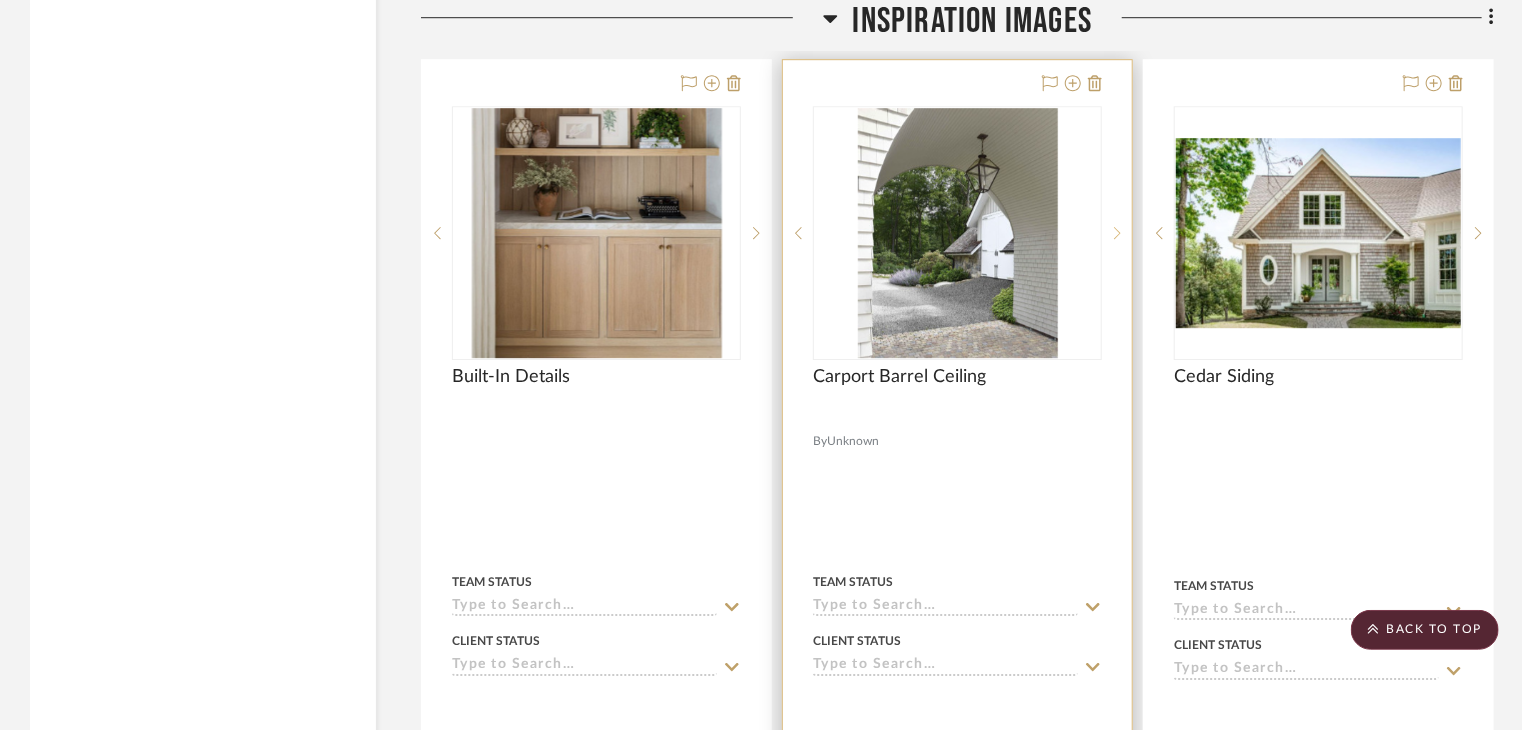 scroll, scrollTop: 6869, scrollLeft: 0, axis: vertical 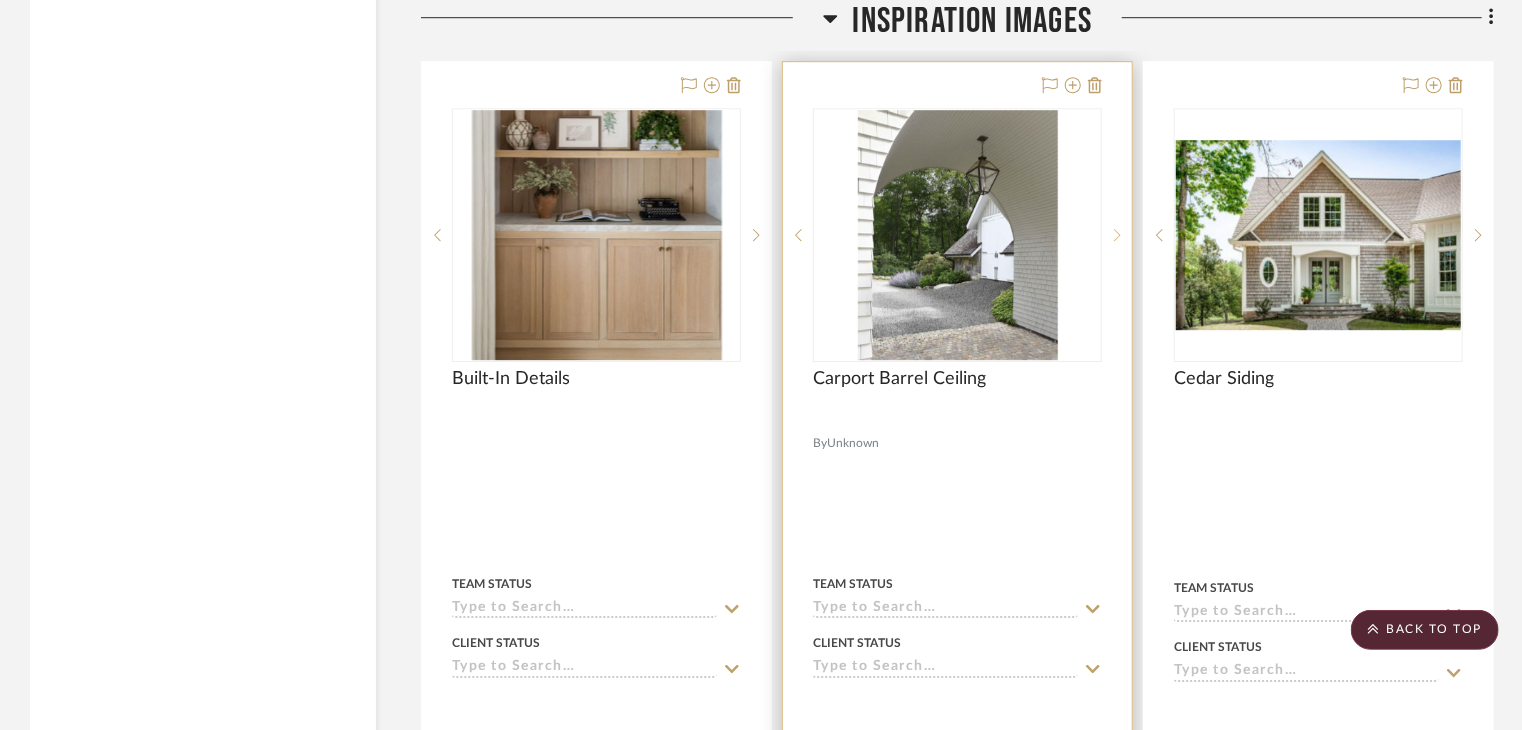 click at bounding box center (1117, 235) 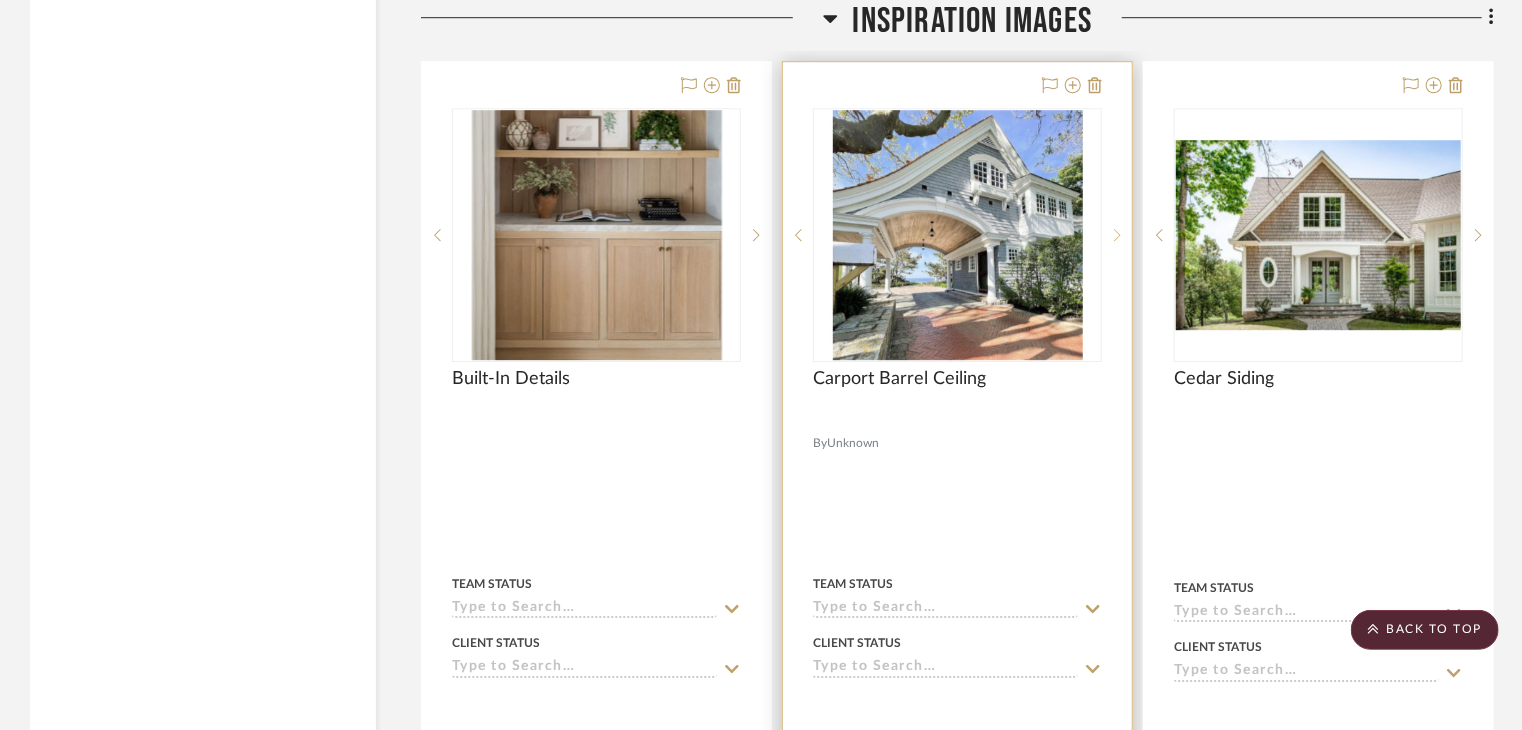click at bounding box center [1117, 235] 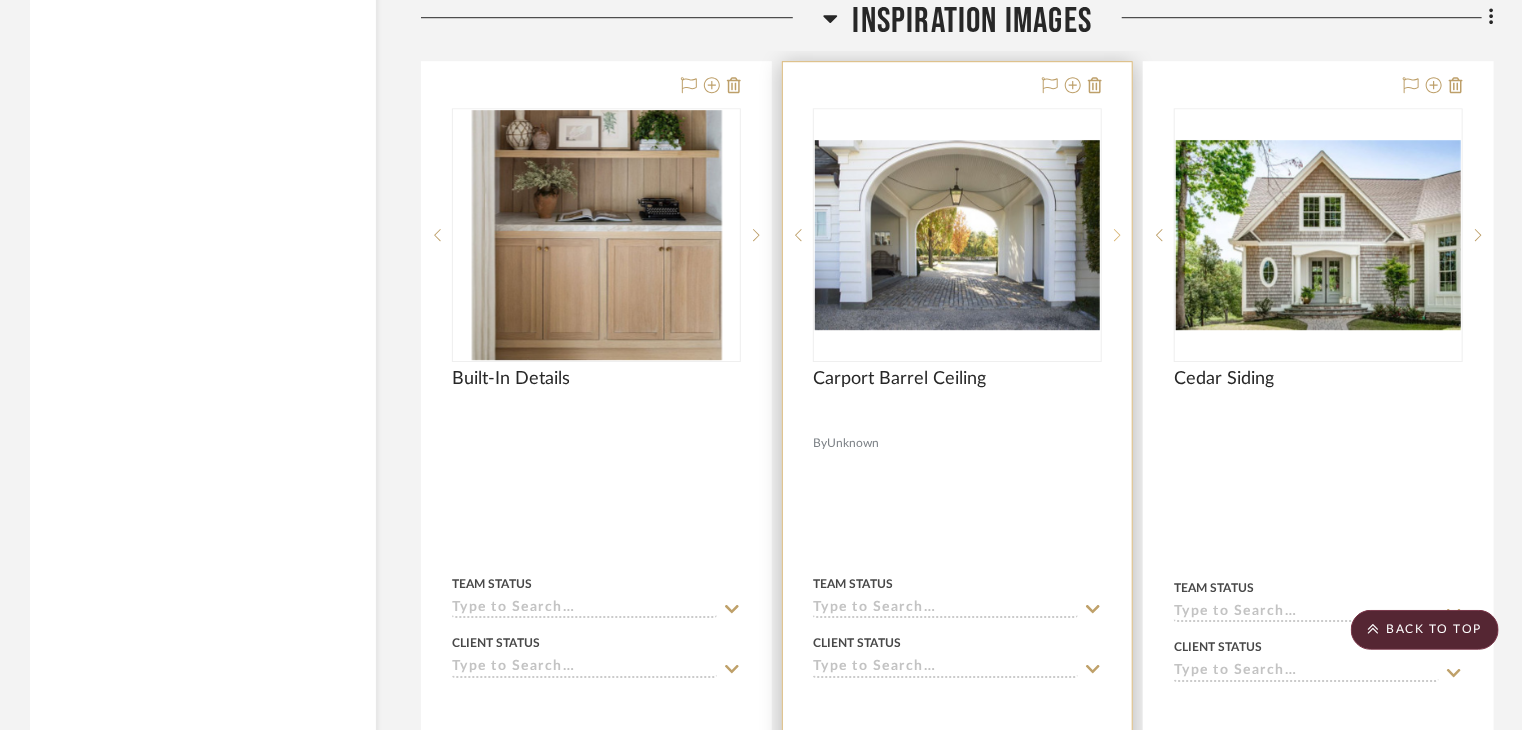 click at bounding box center [1117, 235] 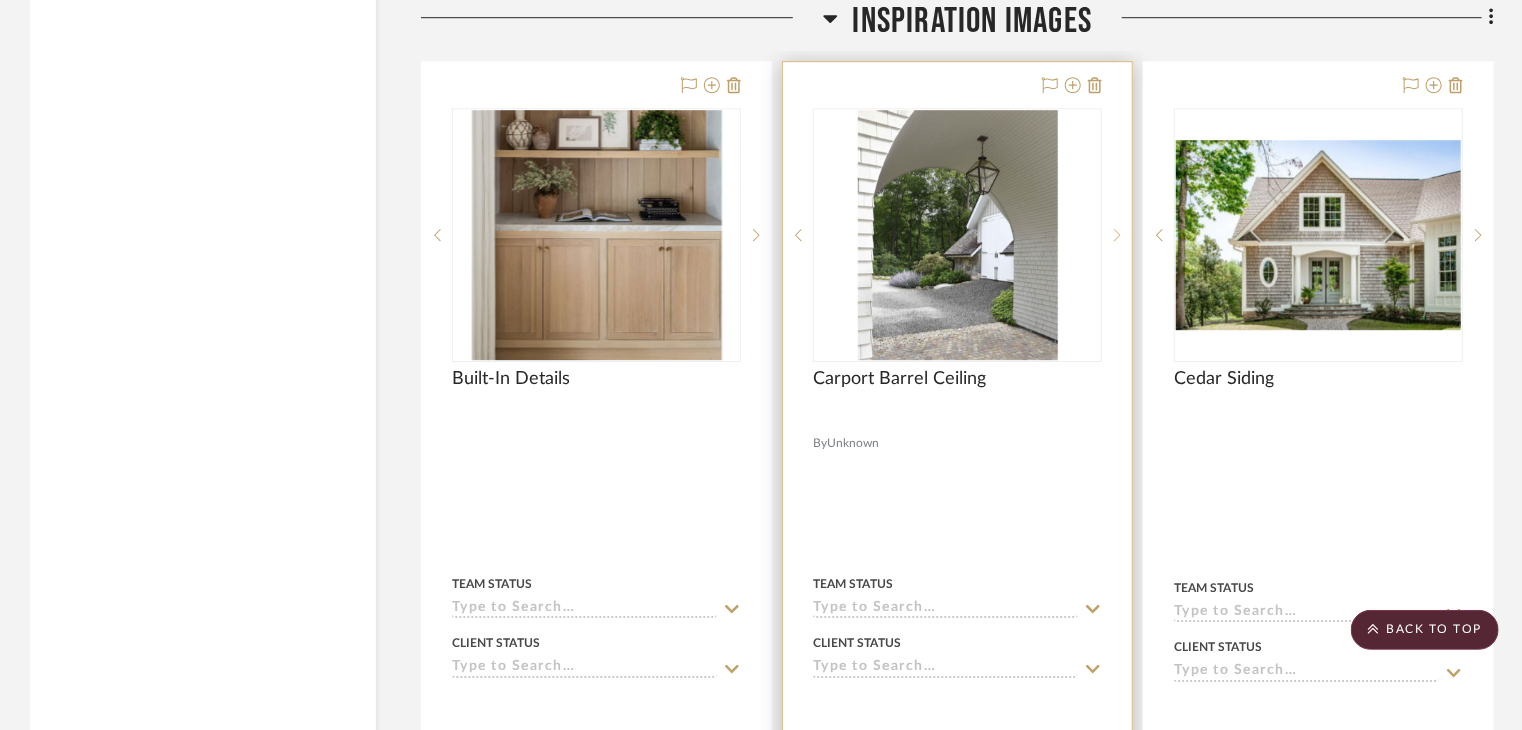 click at bounding box center (1117, 235) 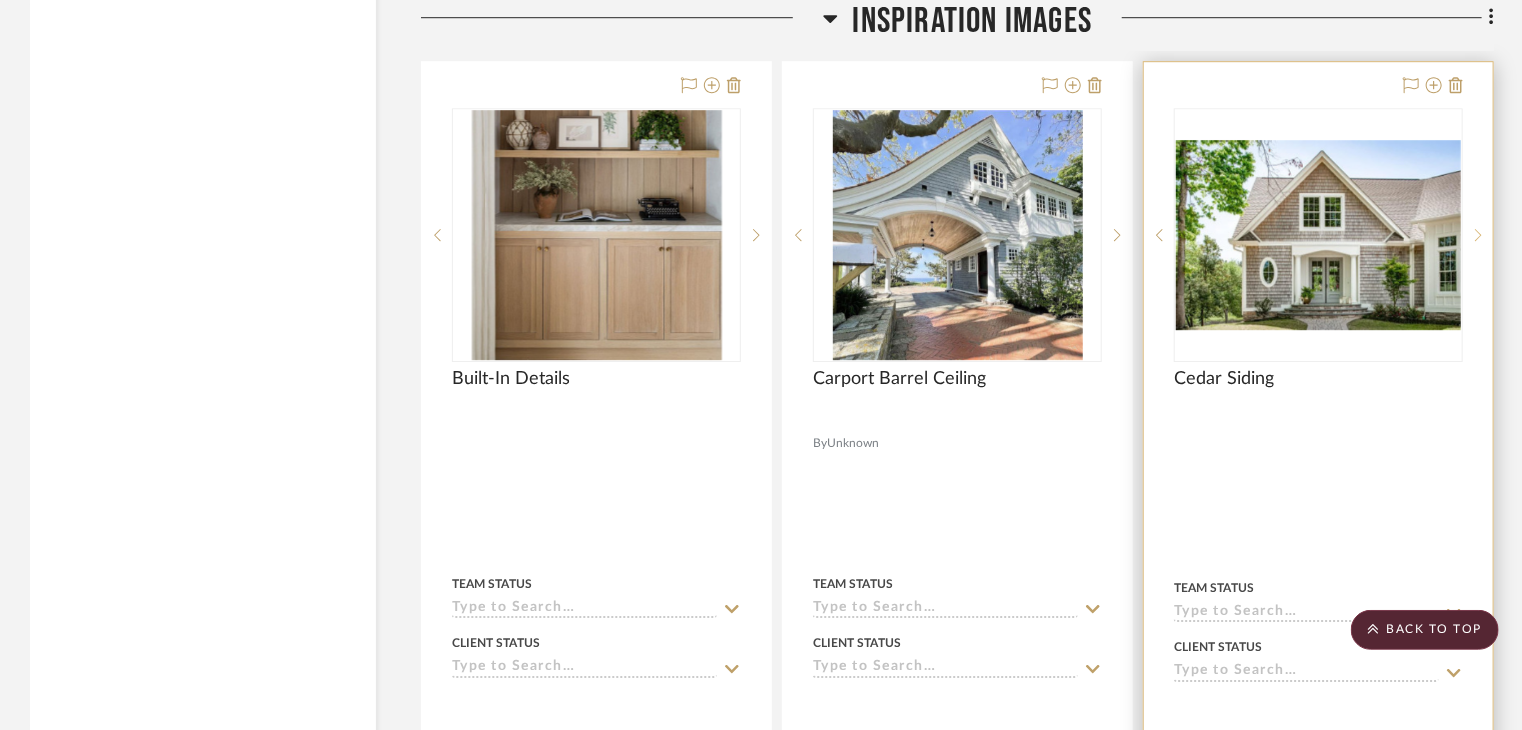 click at bounding box center [1478, 235] 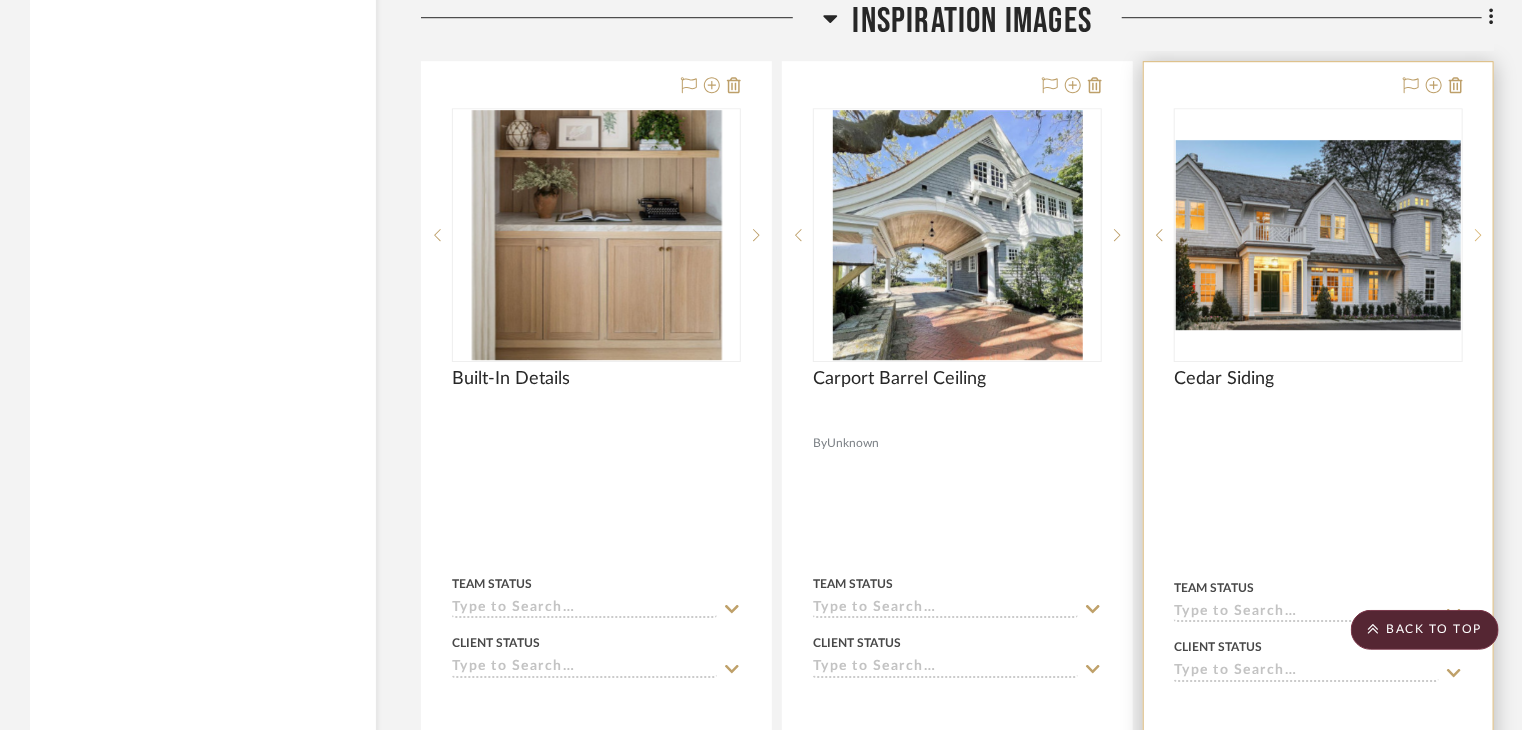 click at bounding box center [1478, 235] 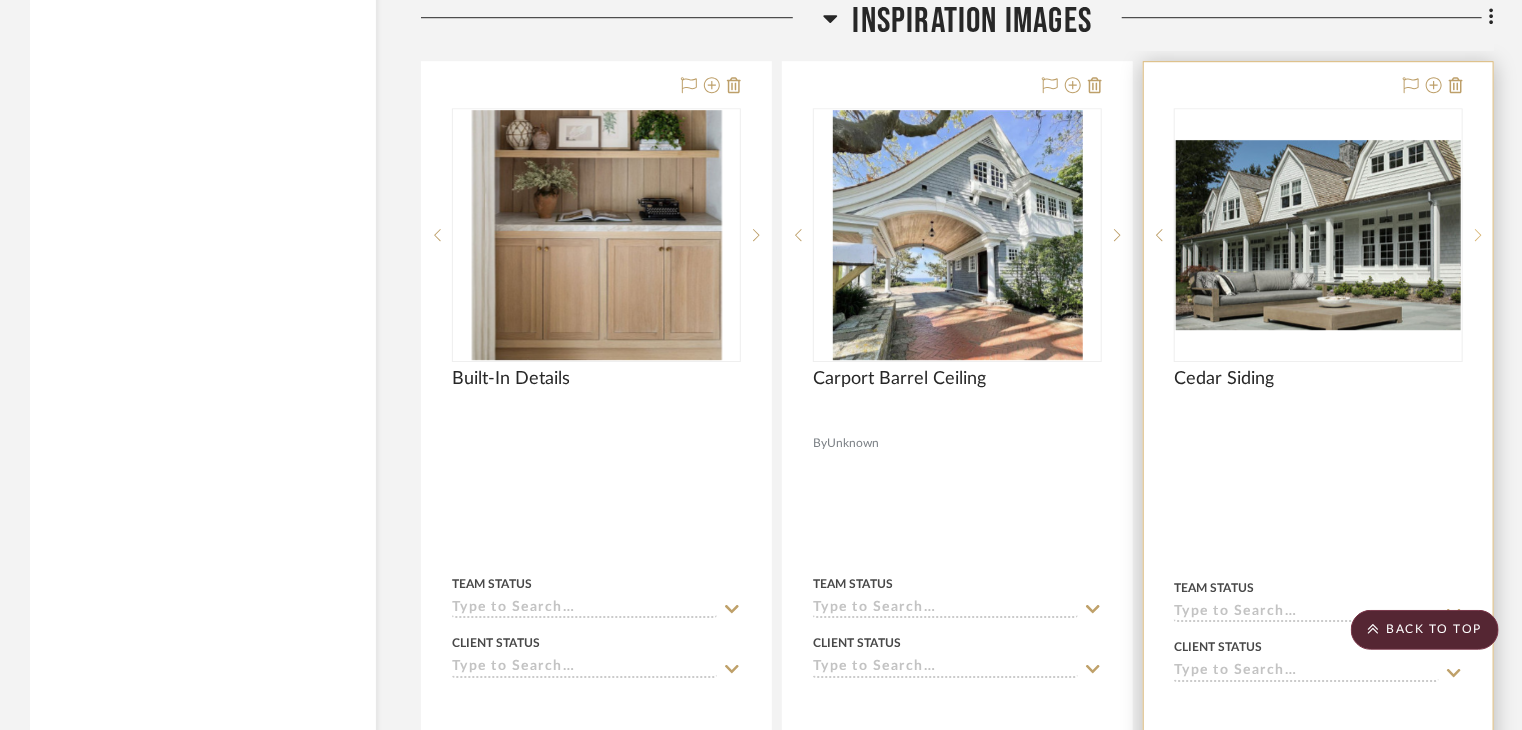 click at bounding box center (1478, 235) 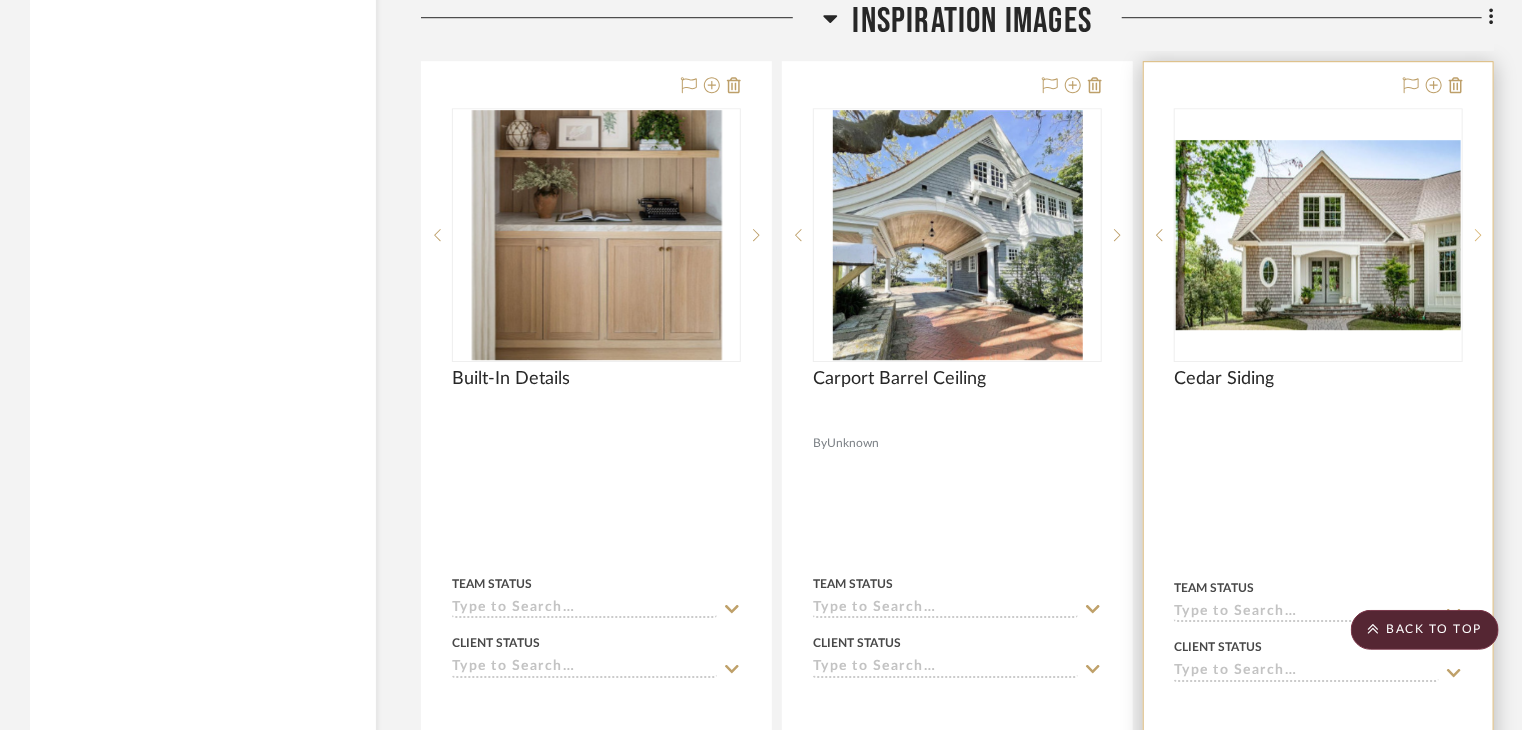 click at bounding box center [1478, 235] 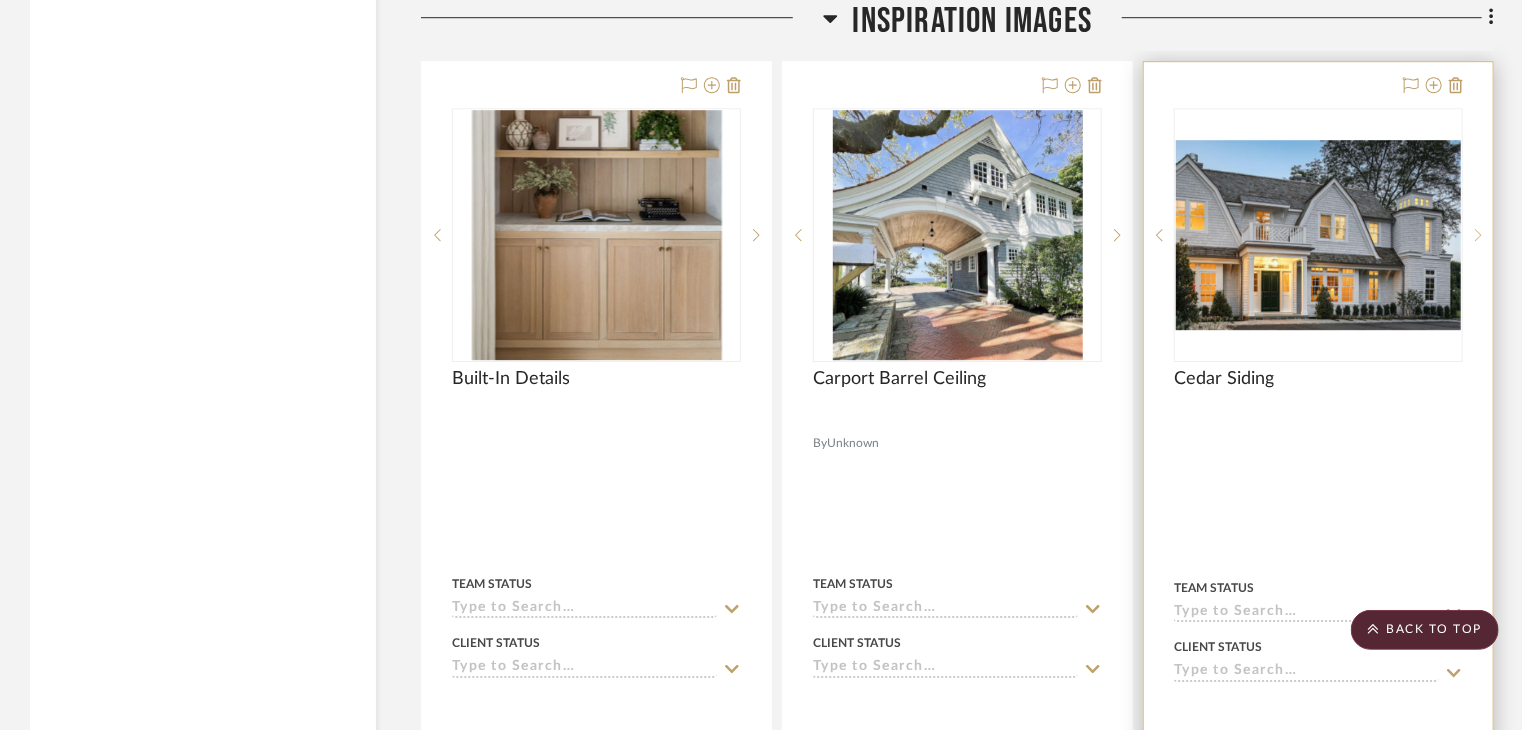 click at bounding box center (1478, 235) 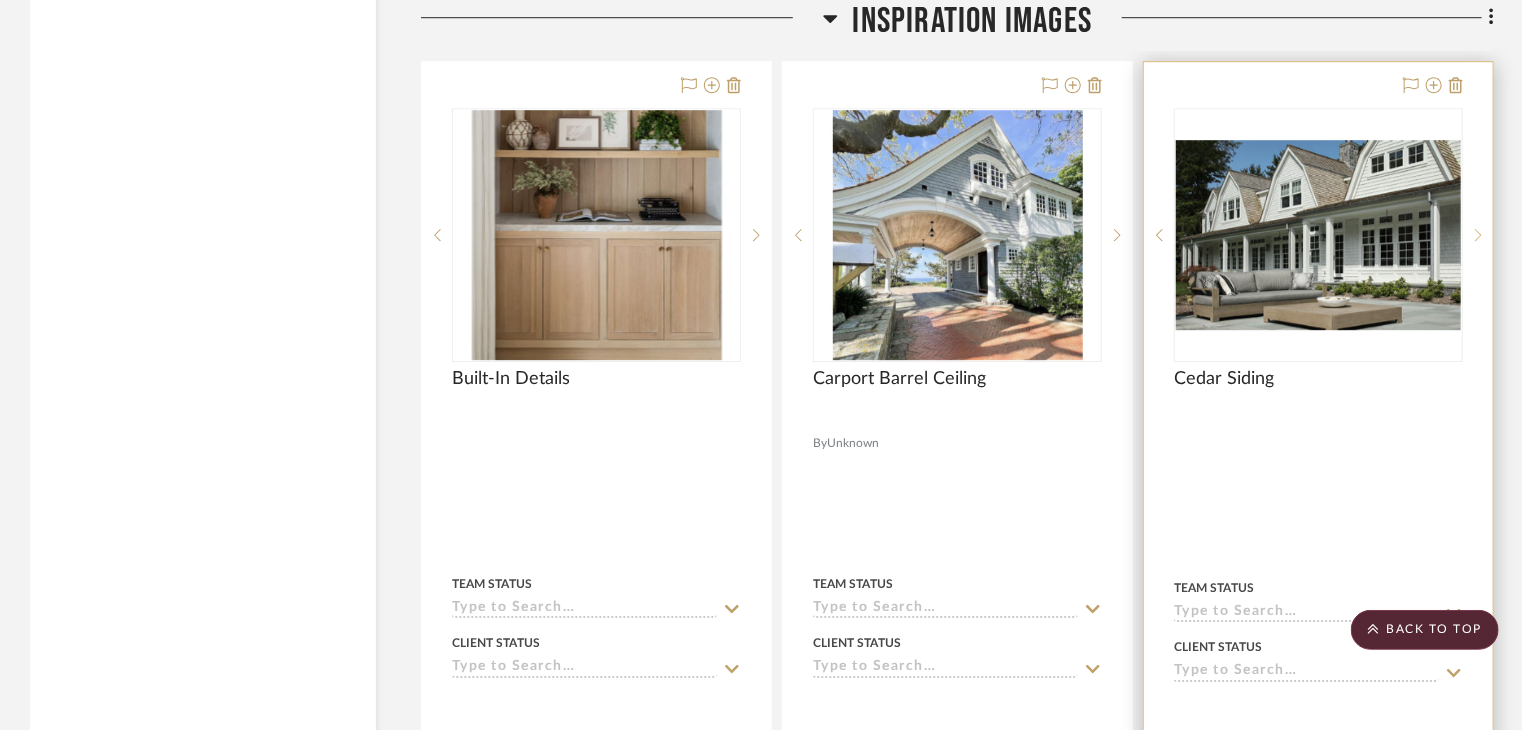 click at bounding box center (1478, 235) 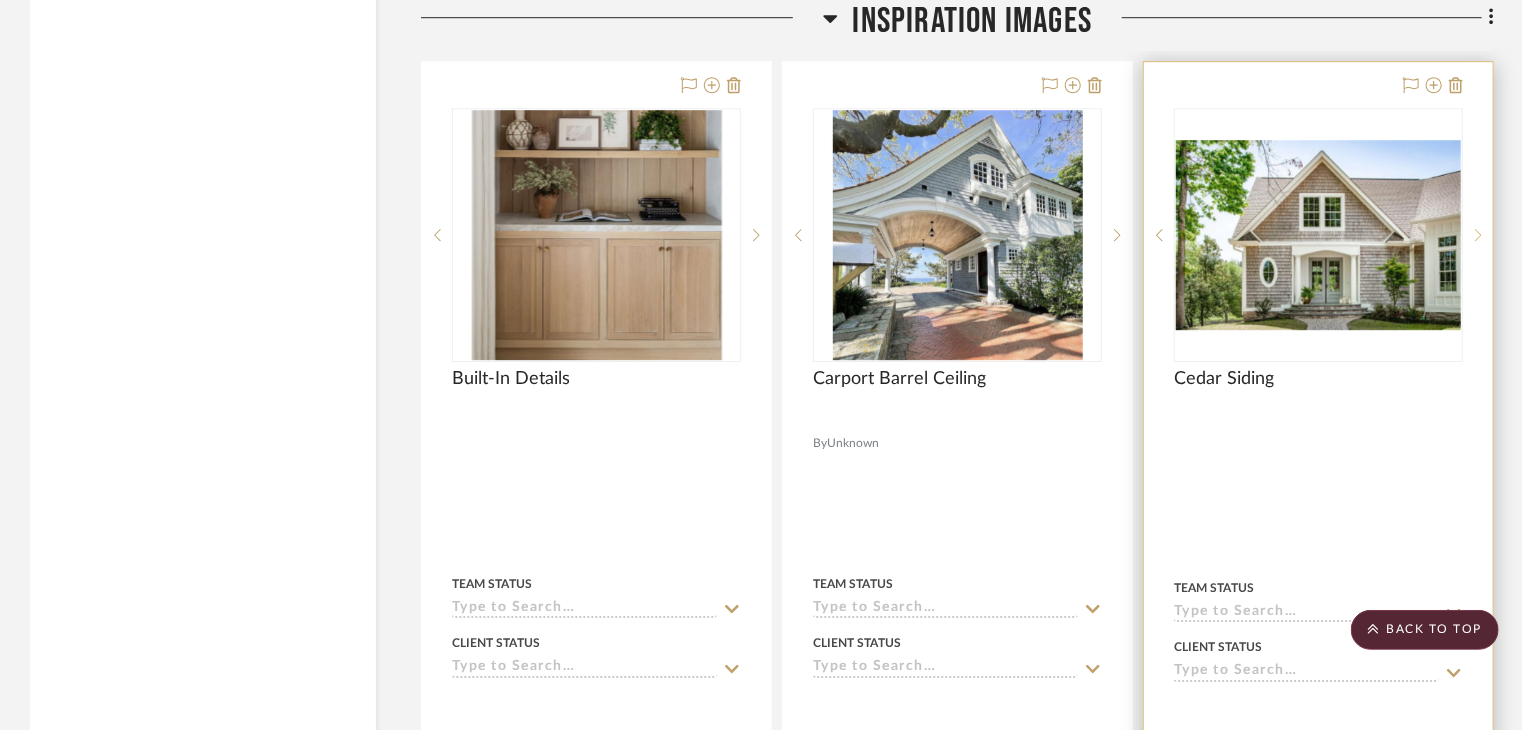 click at bounding box center (1478, 235) 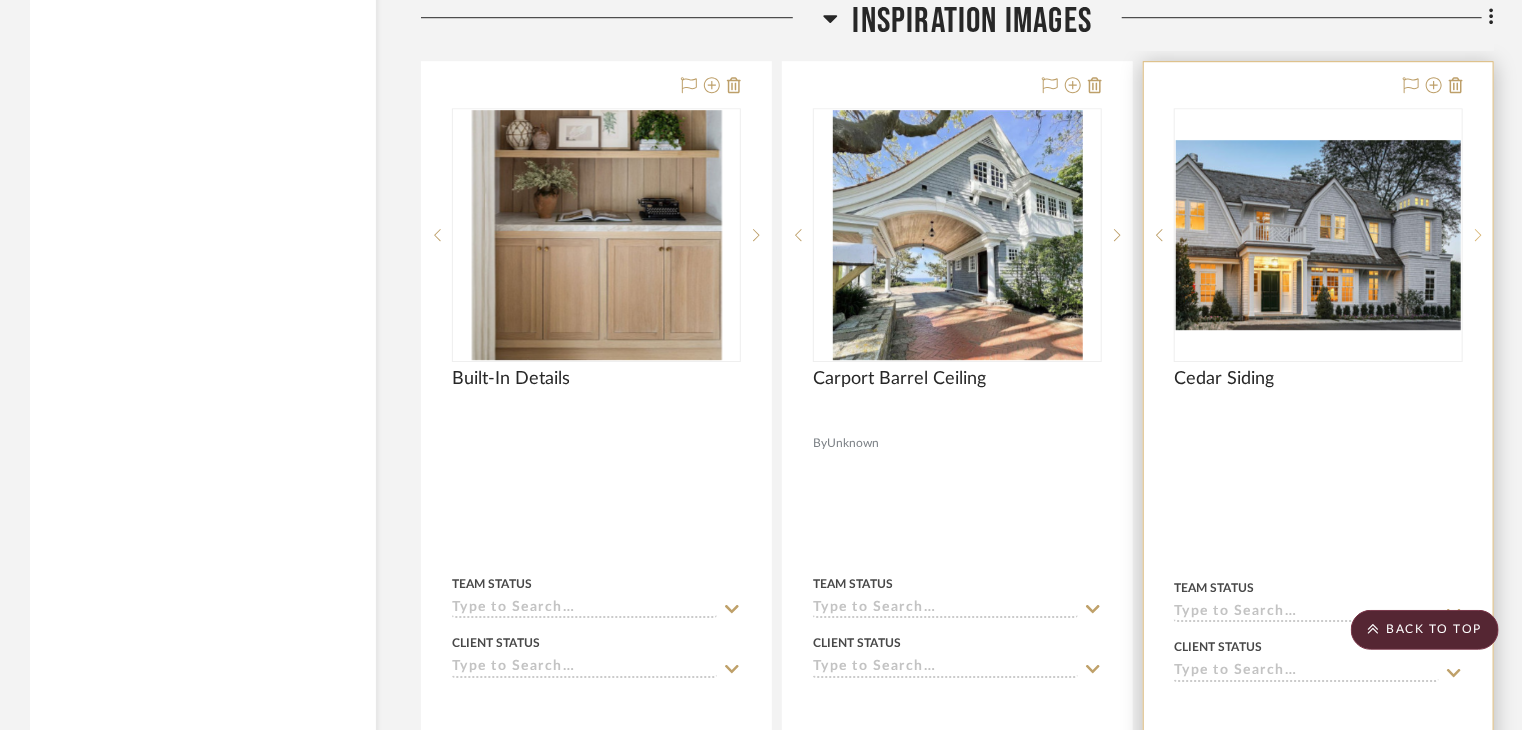 click at bounding box center [1478, 235] 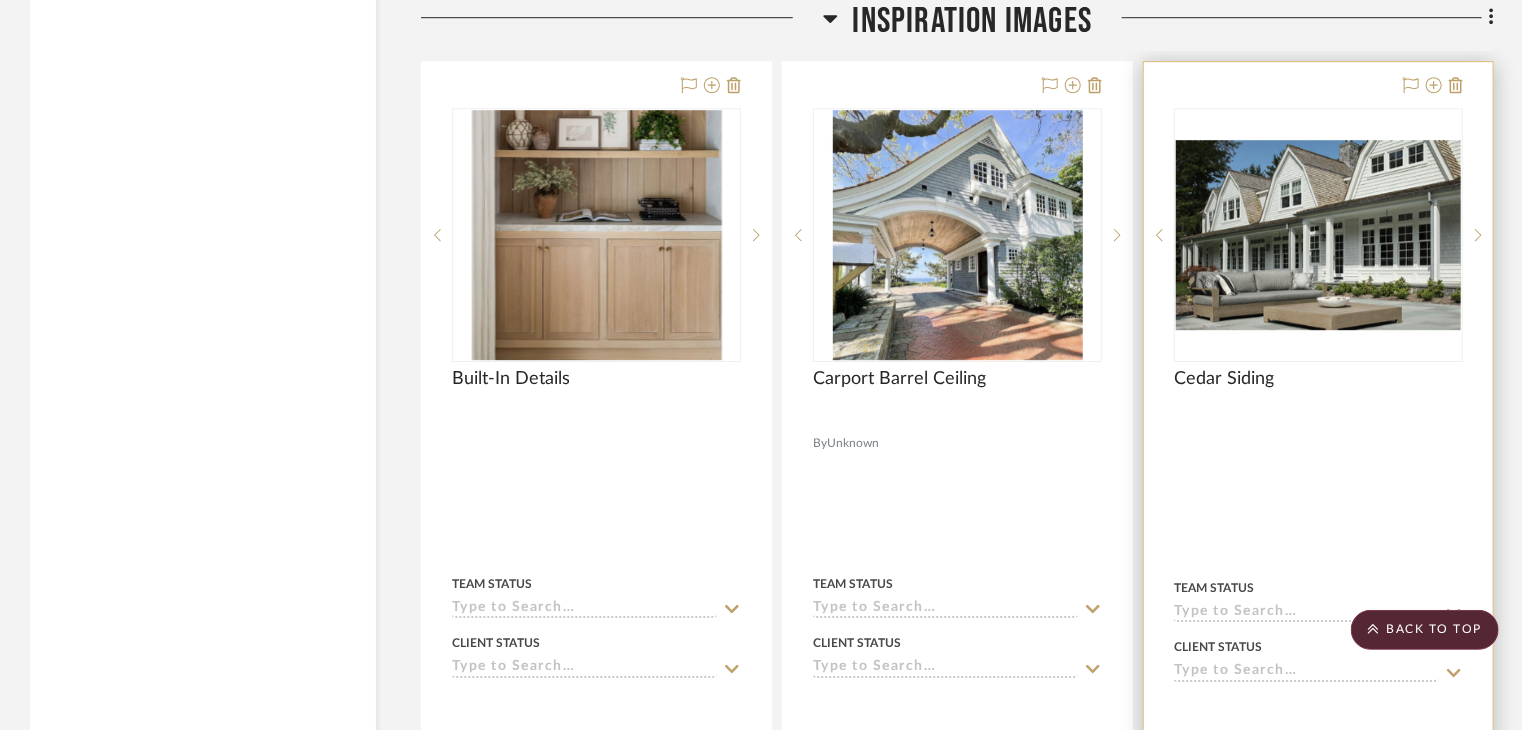 click at bounding box center (1318, 235) 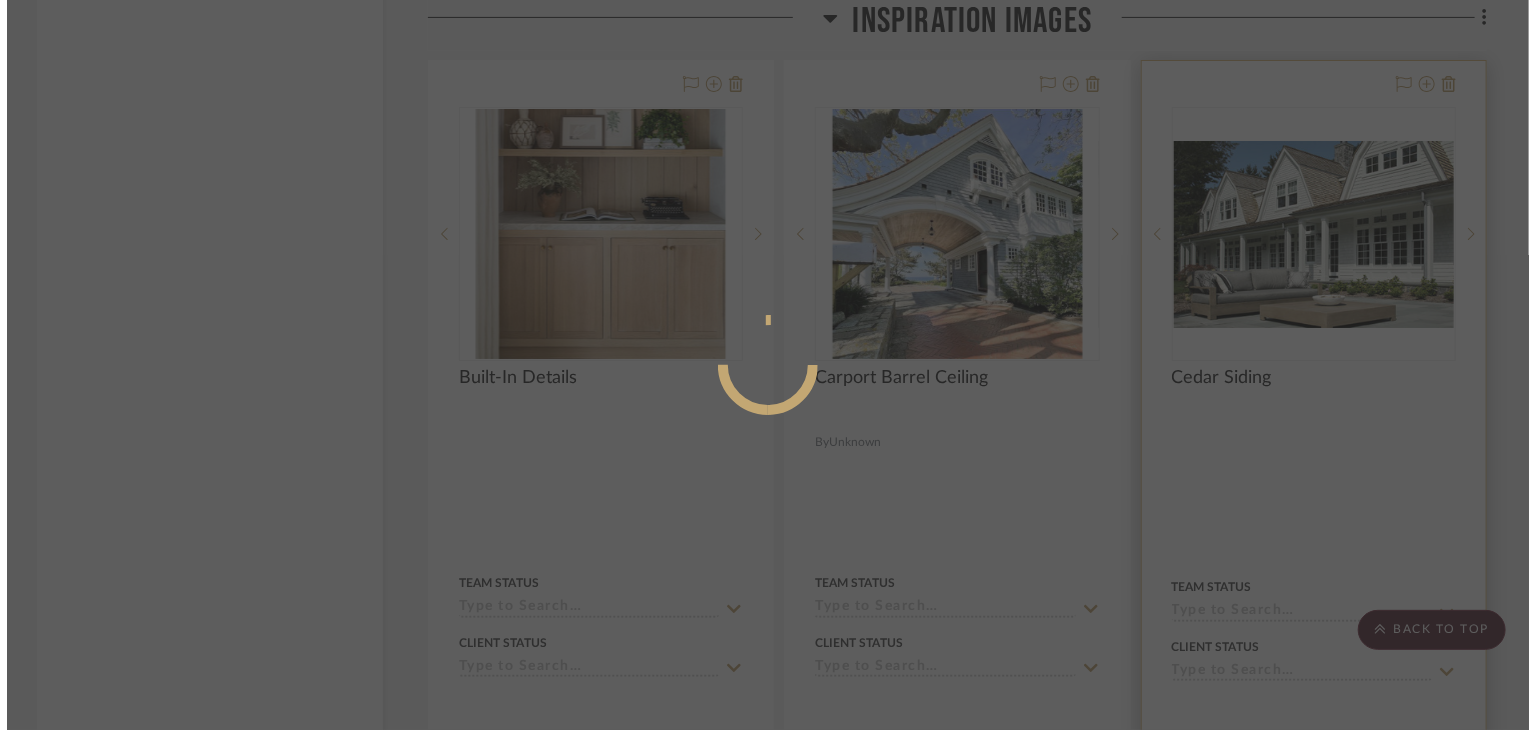 scroll, scrollTop: 0, scrollLeft: 0, axis: both 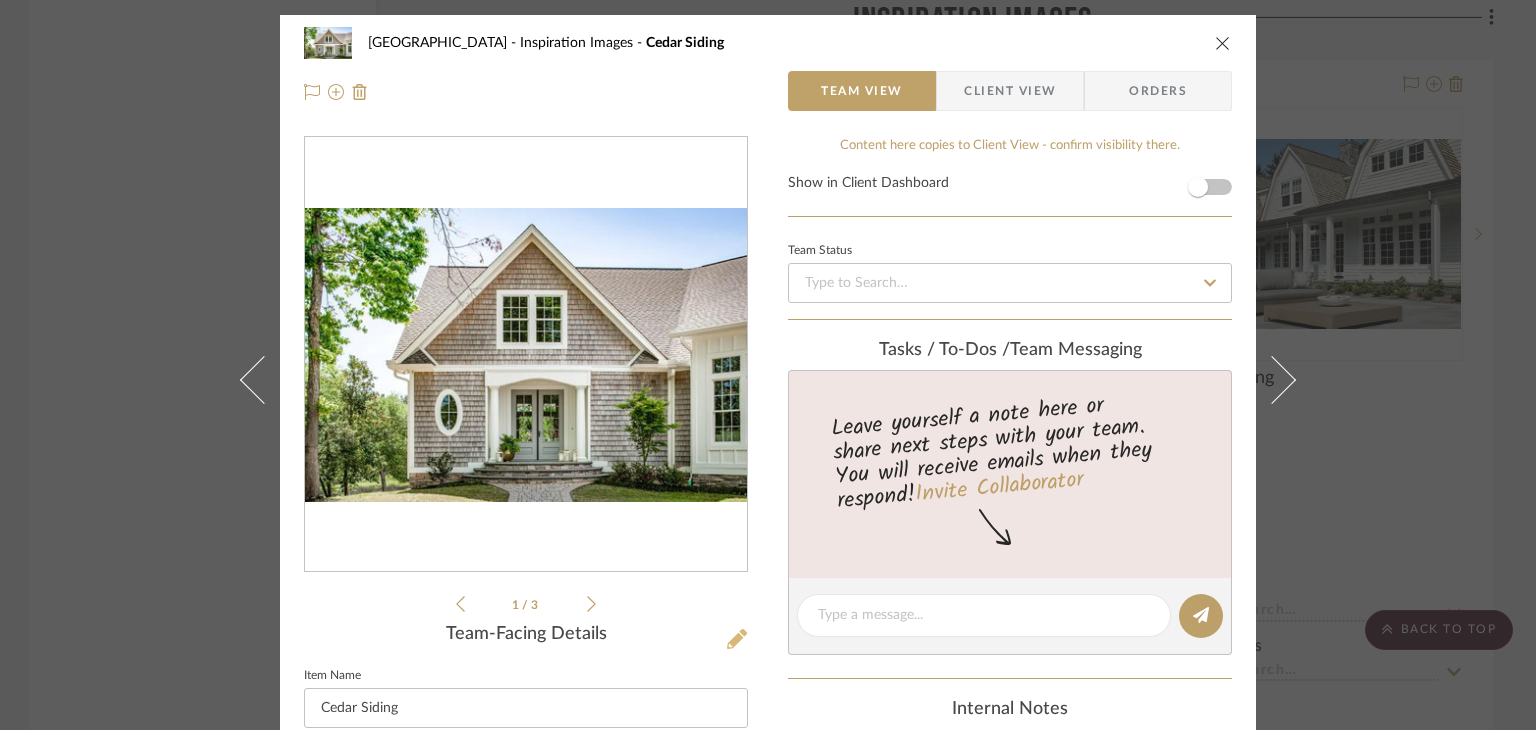 click 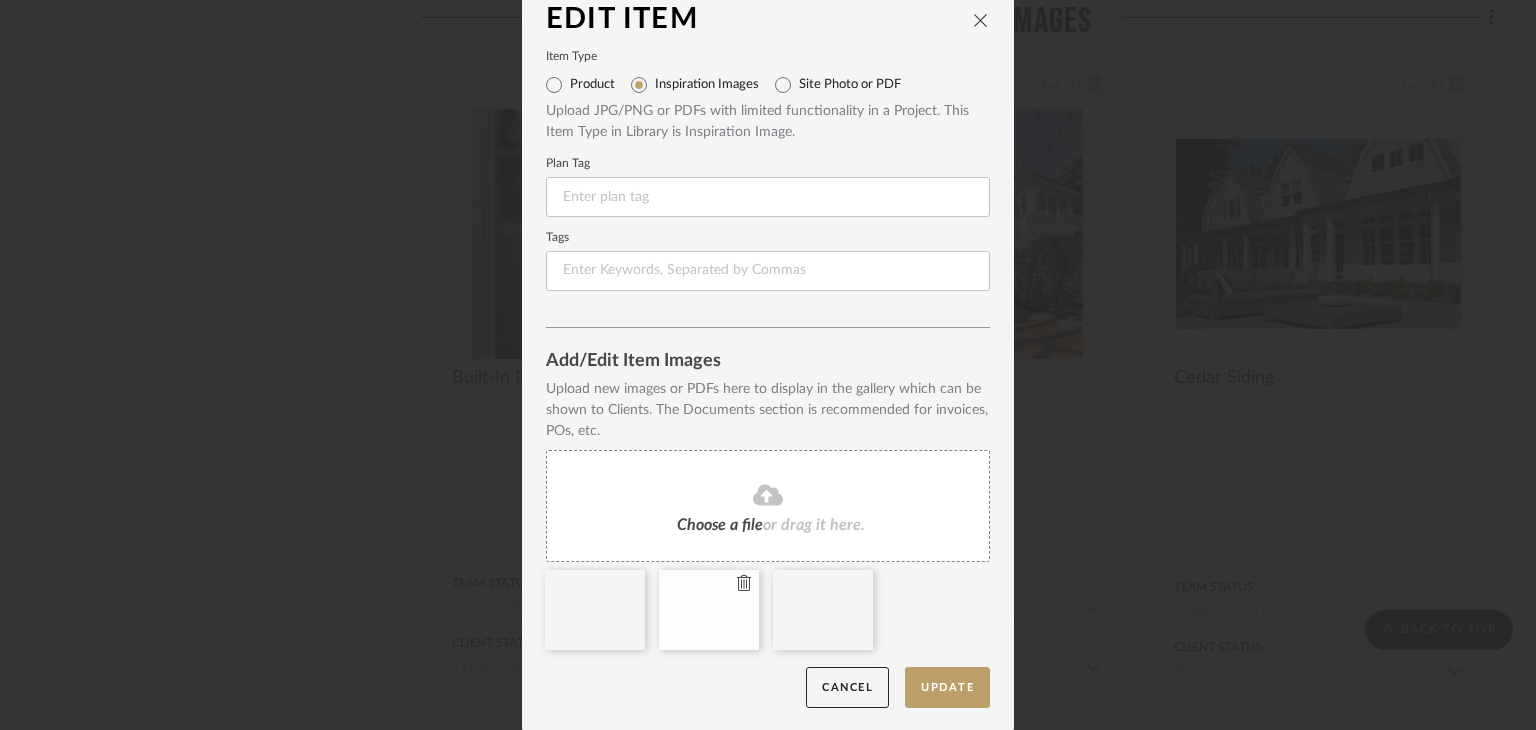 scroll, scrollTop: 21, scrollLeft: 0, axis: vertical 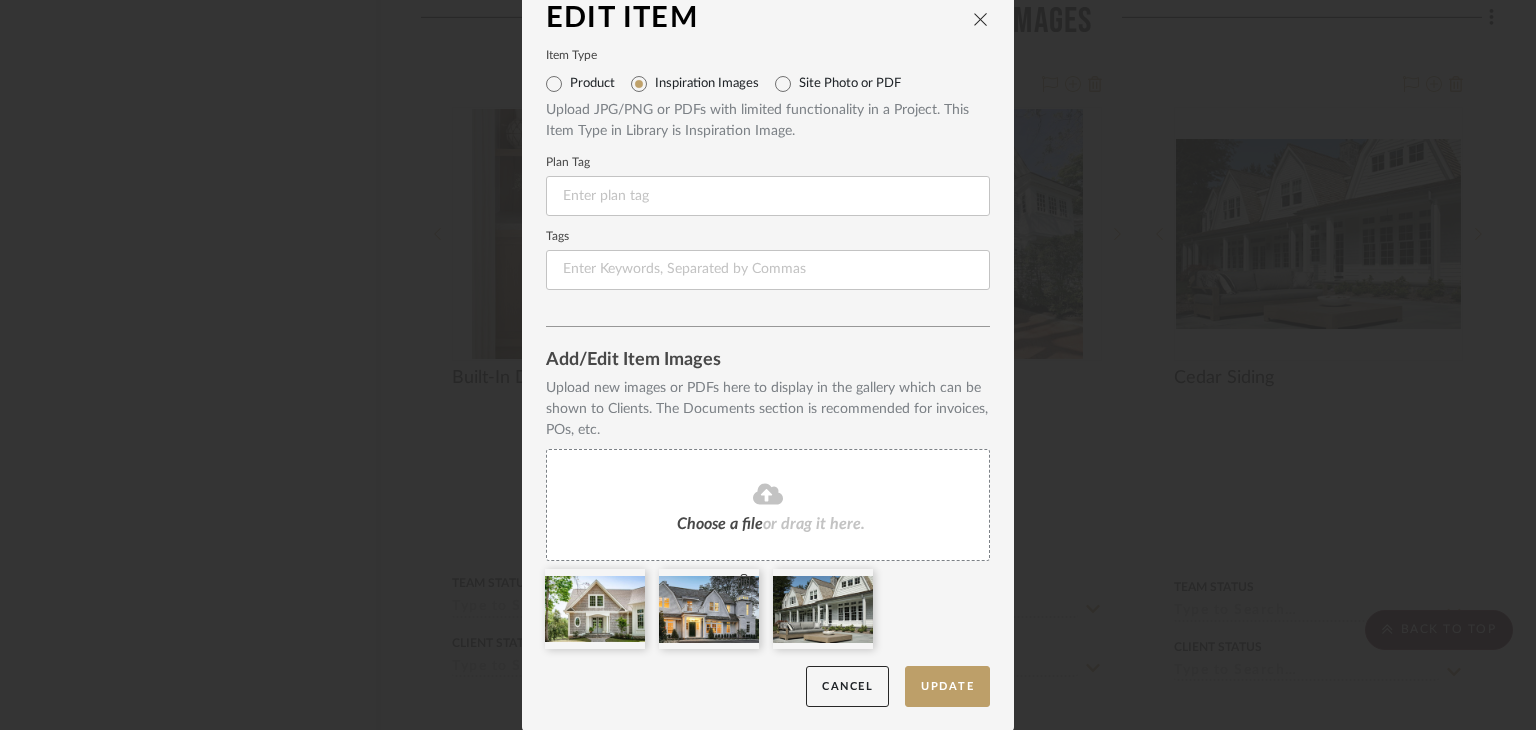 type 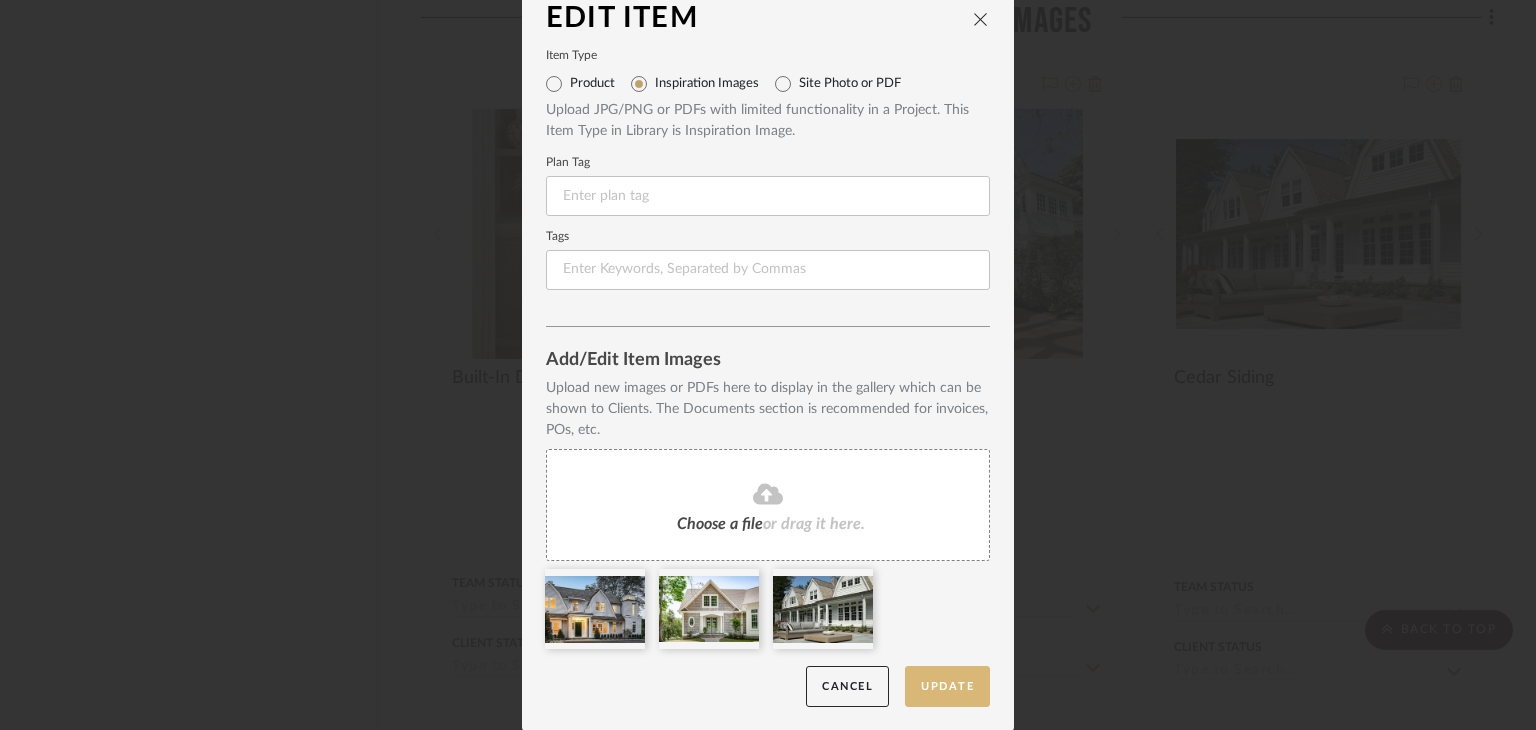 click on "Update" at bounding box center (947, 686) 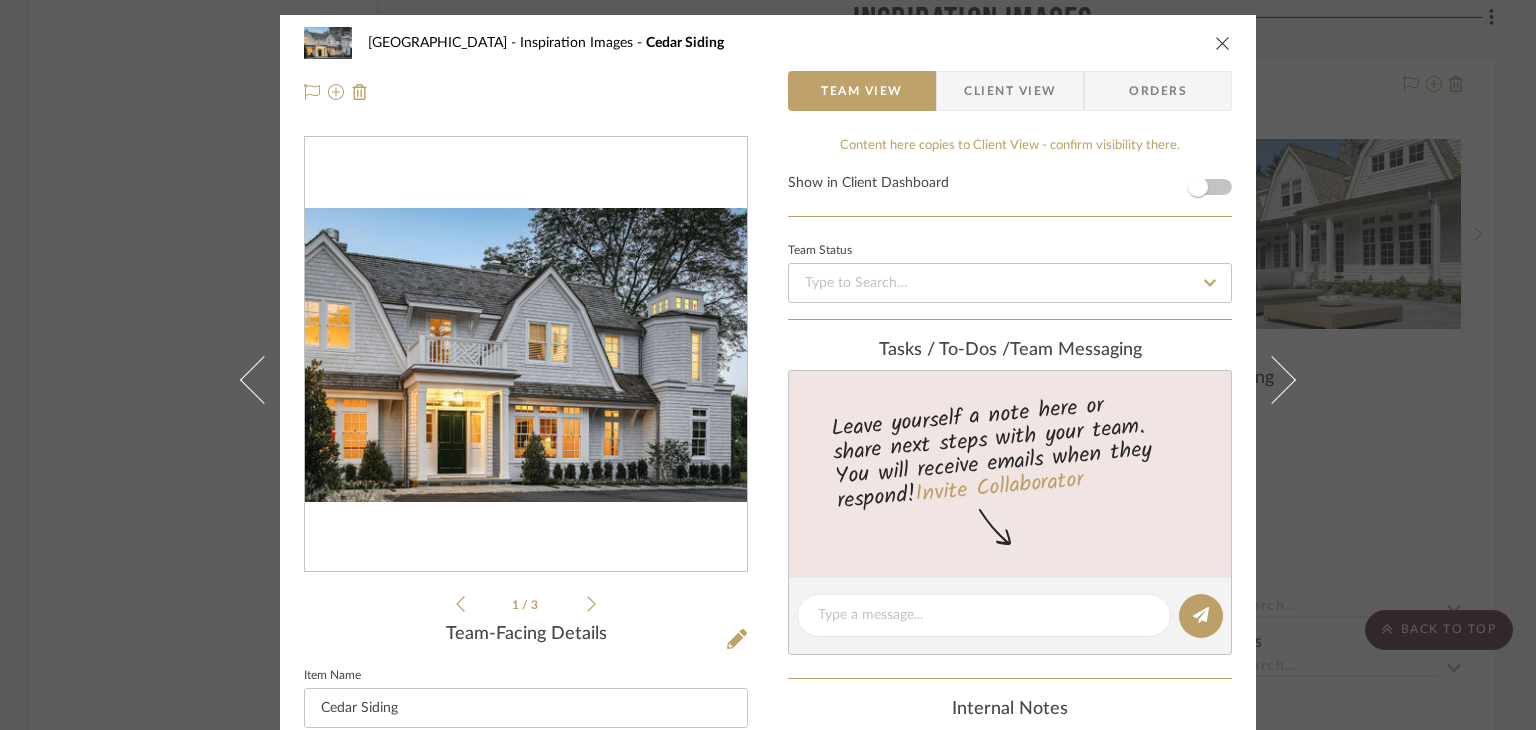click at bounding box center [1223, 43] 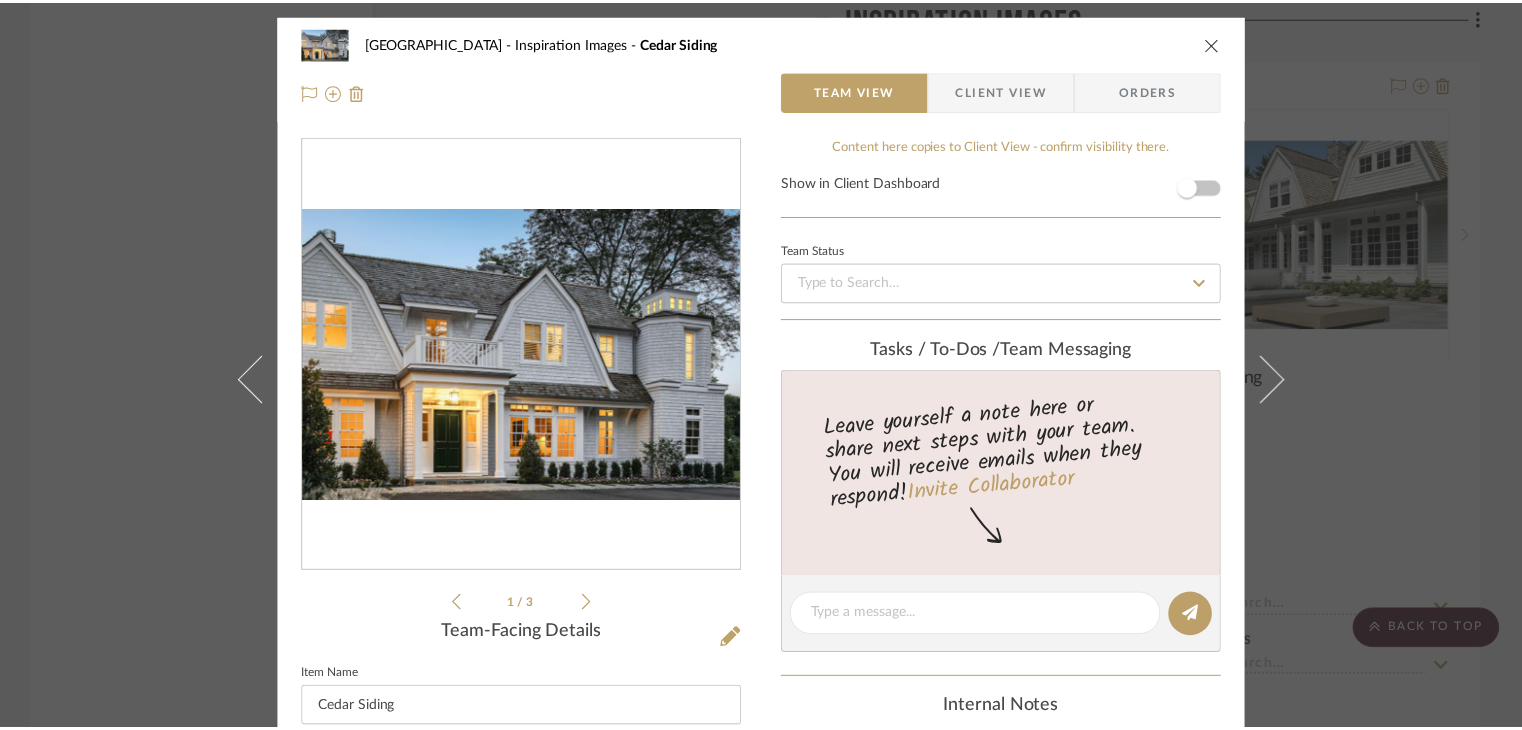 scroll, scrollTop: 6869, scrollLeft: 0, axis: vertical 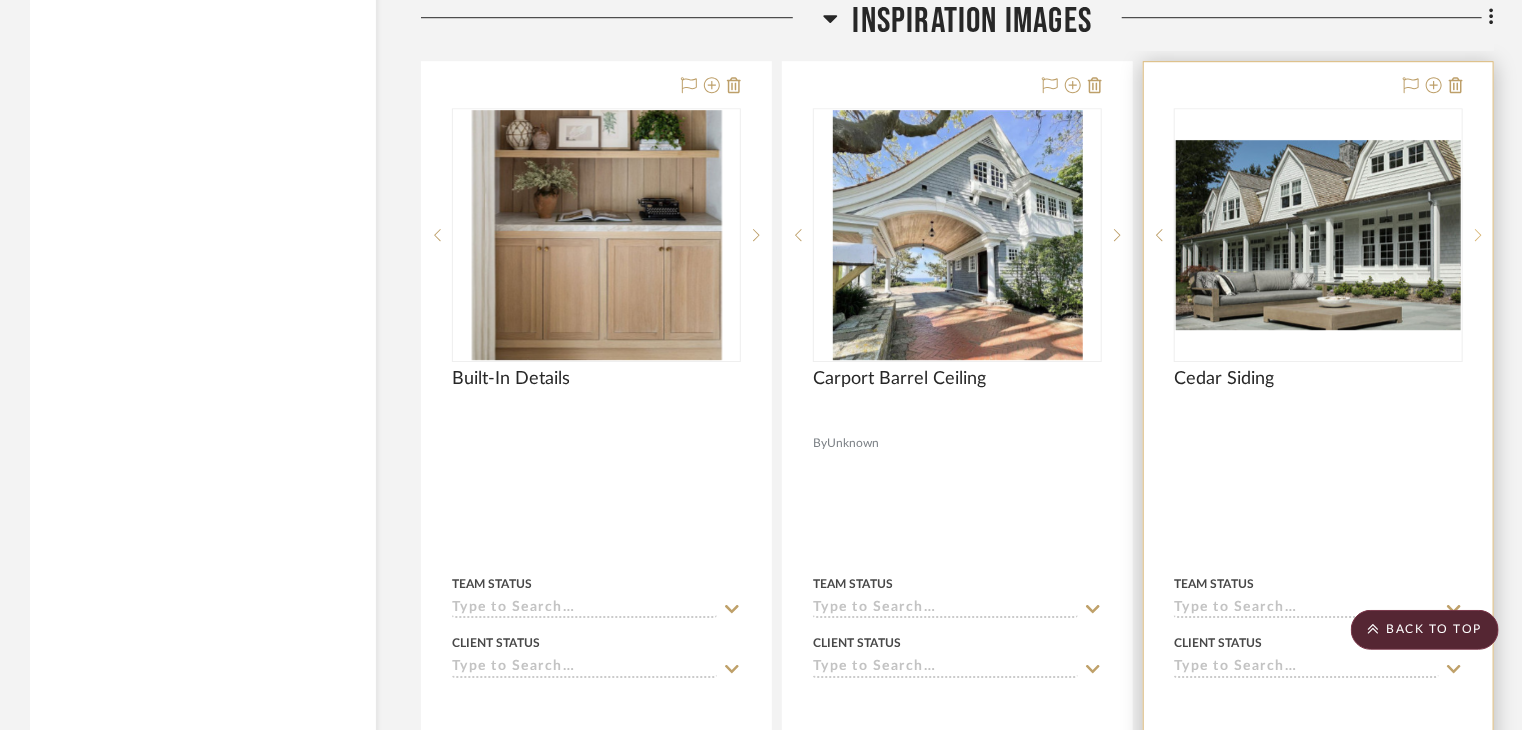 click at bounding box center (1478, 235) 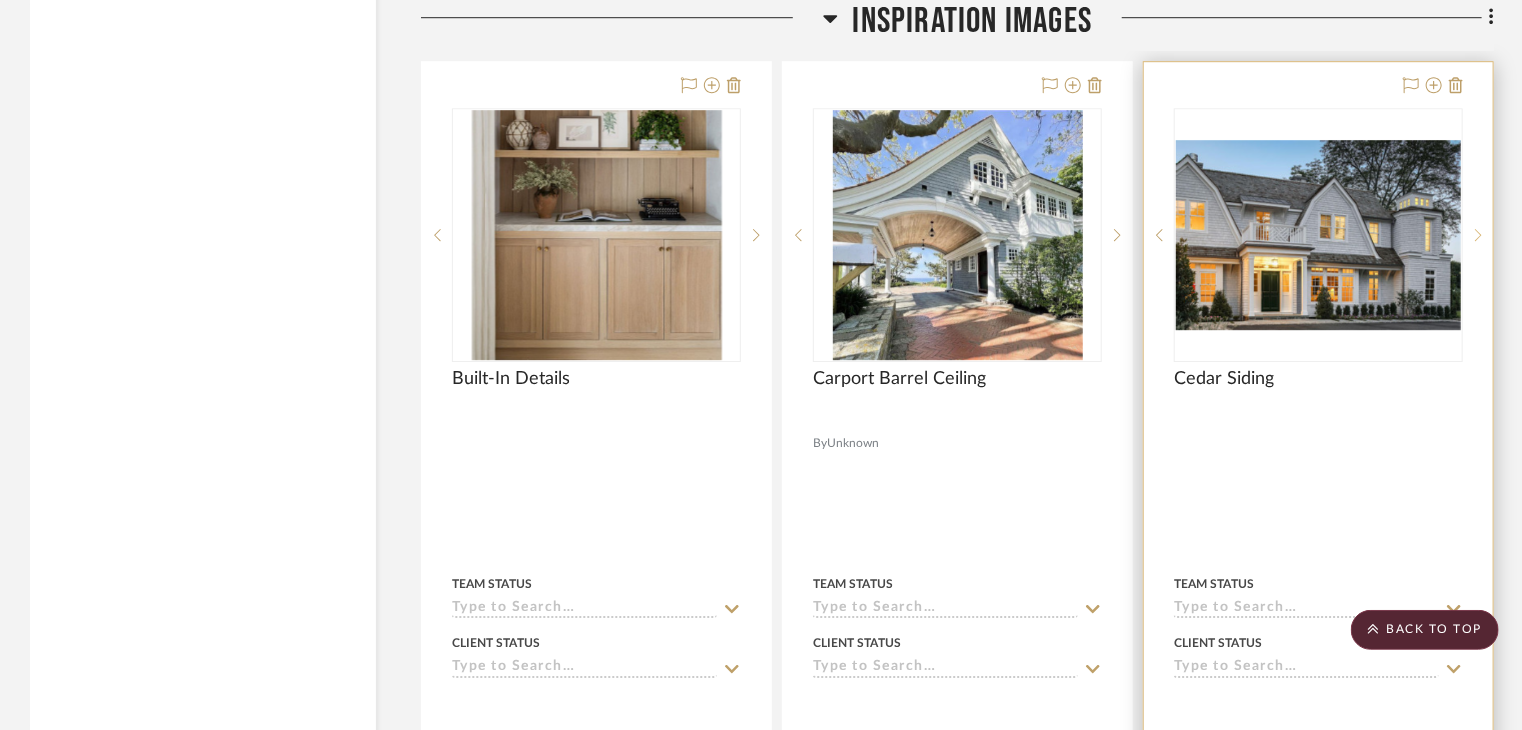 click at bounding box center [1478, 235] 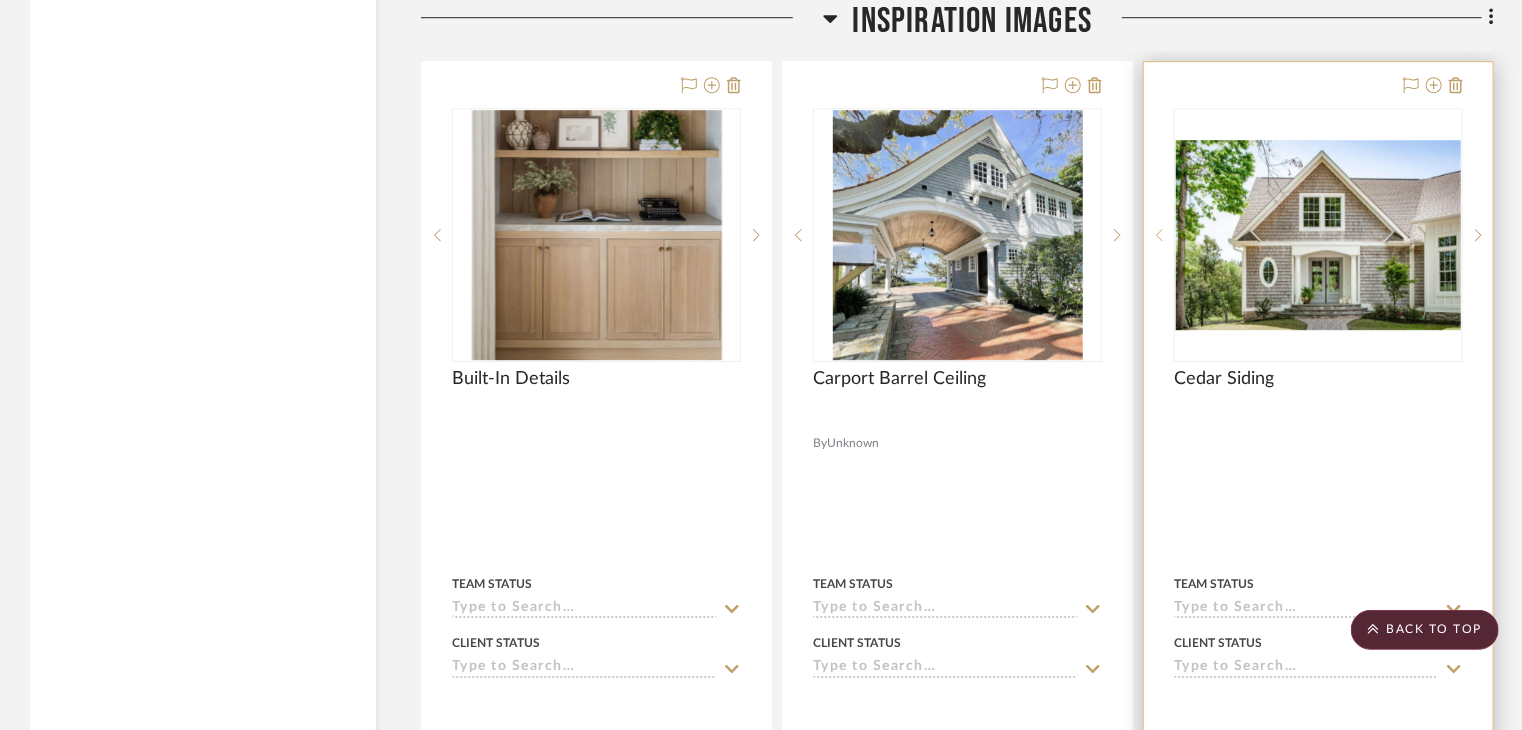 click 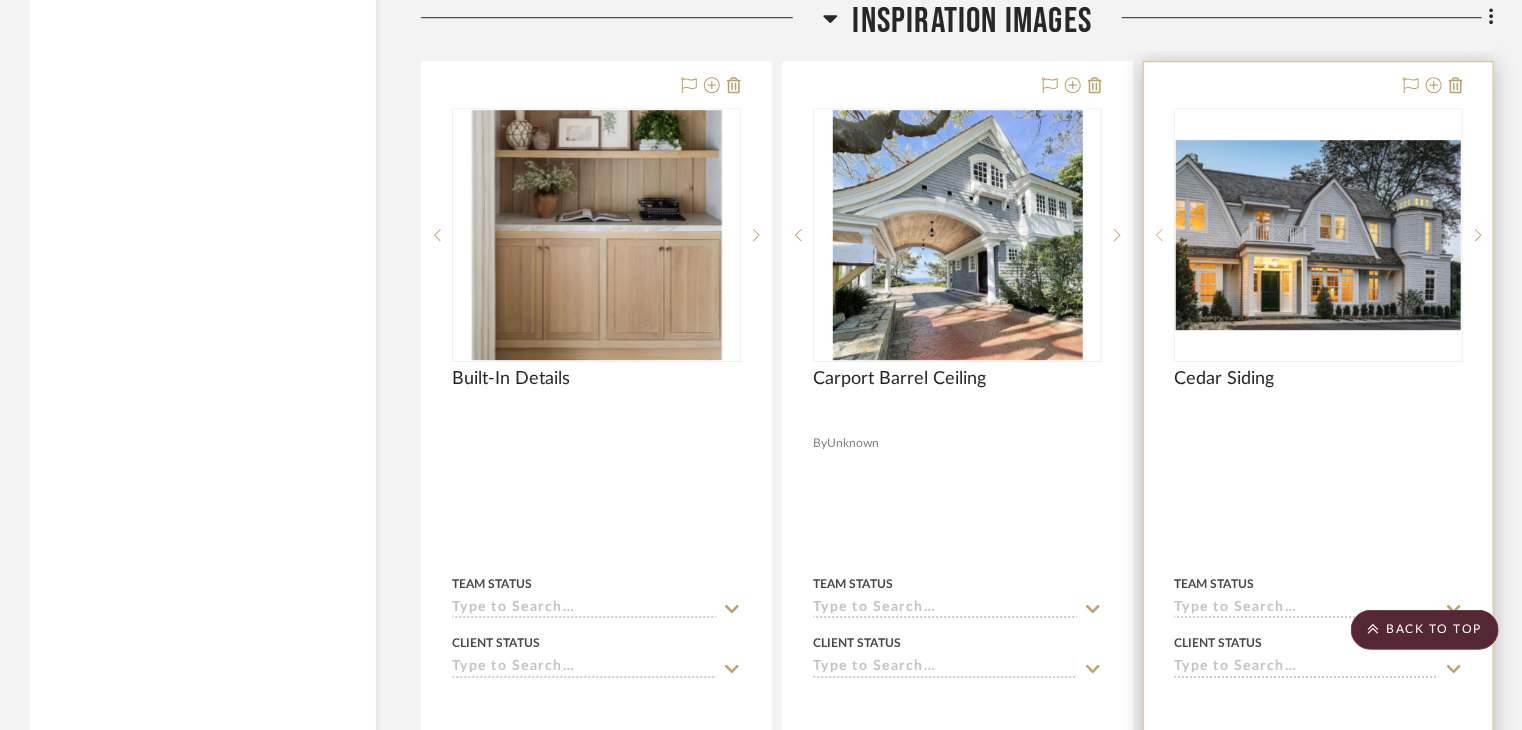 click 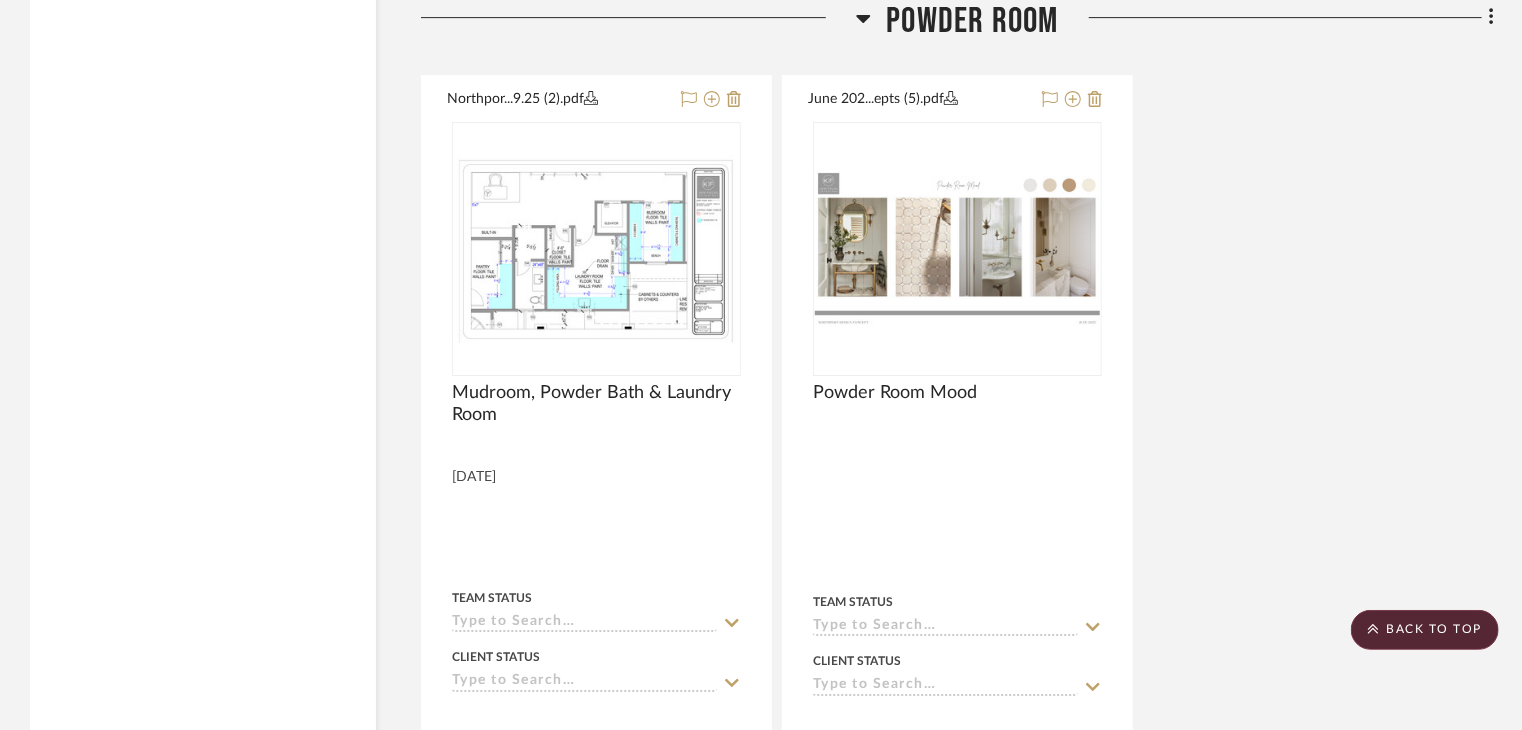 scroll, scrollTop: 10969, scrollLeft: 0, axis: vertical 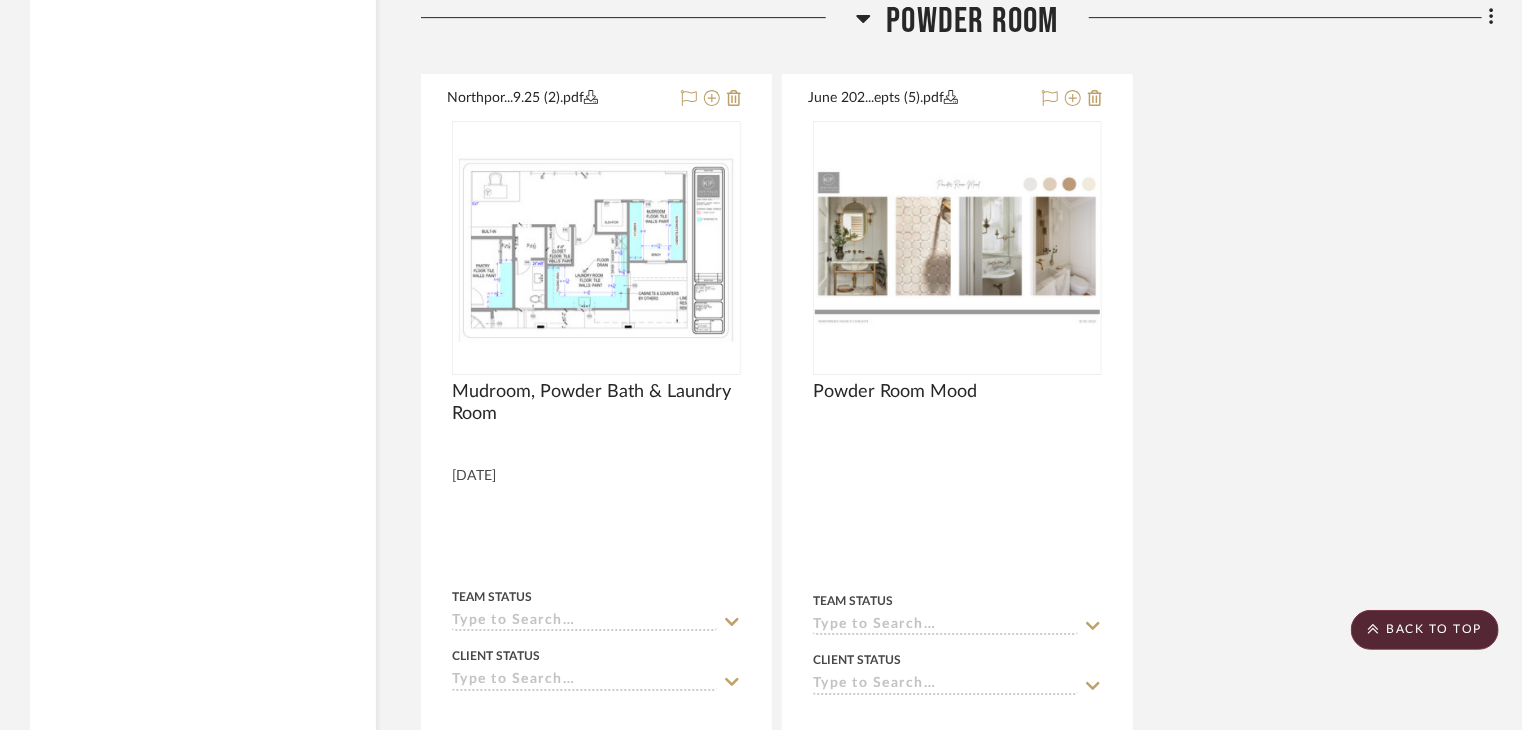 click on "Northpor...9.25 (2).pdf   Mudroom, Powder Bath & Laundry Room  By  Unknown  6/19/25
Team Status Client Status client Comments:  Submit   Powder Room   Project Documents     Keri Fields  June 202...epts (5).pdf   Powder Room Mood
Team Status Client Status client Comments:  Submit   Powder Room     Keri Fields" 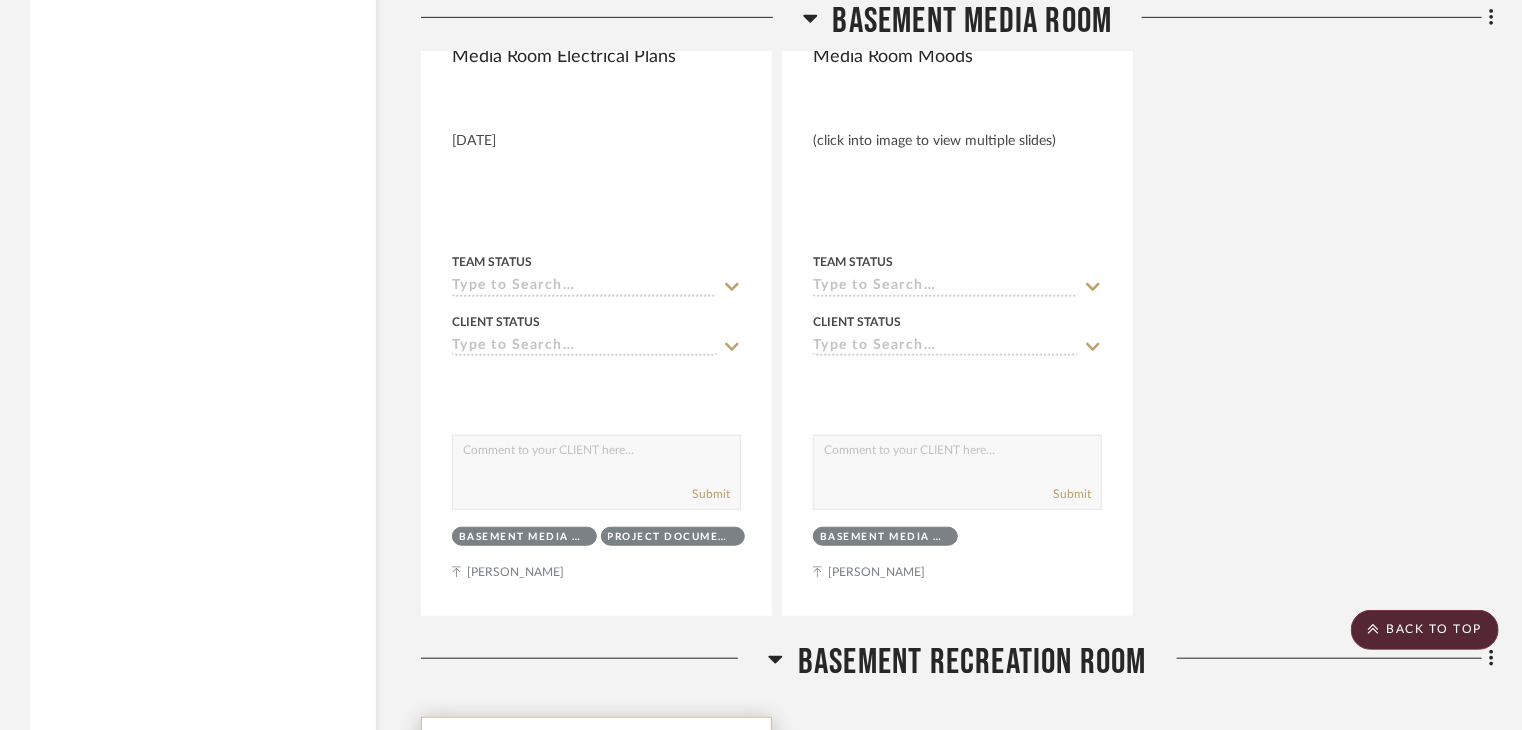 scroll, scrollTop: 7769, scrollLeft: 0, axis: vertical 